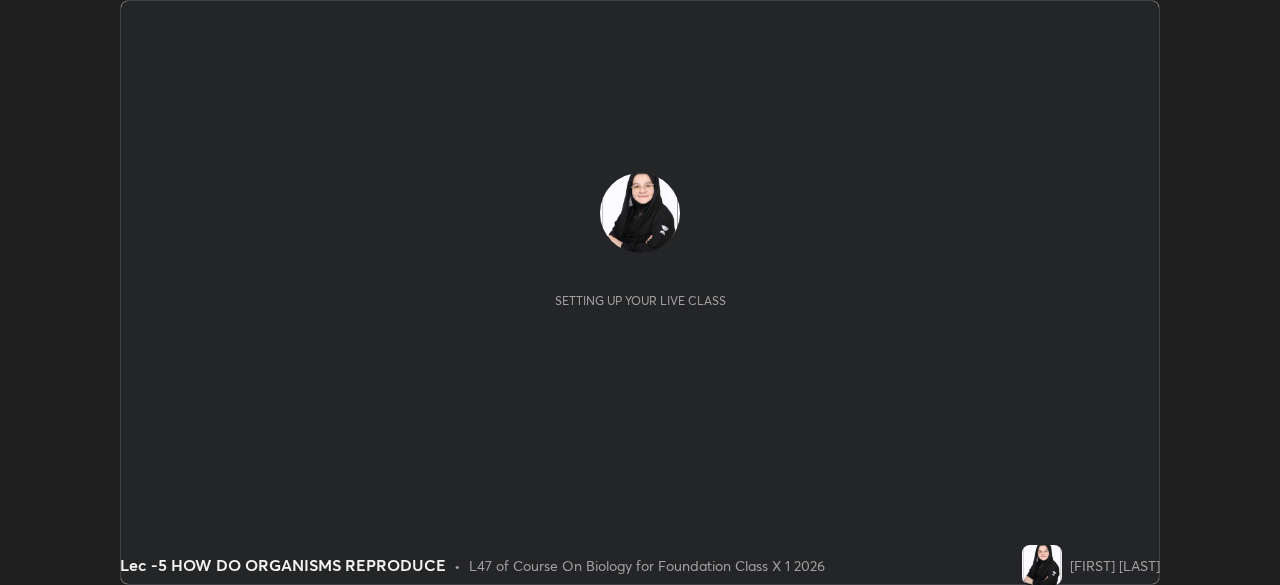 scroll, scrollTop: 0, scrollLeft: 0, axis: both 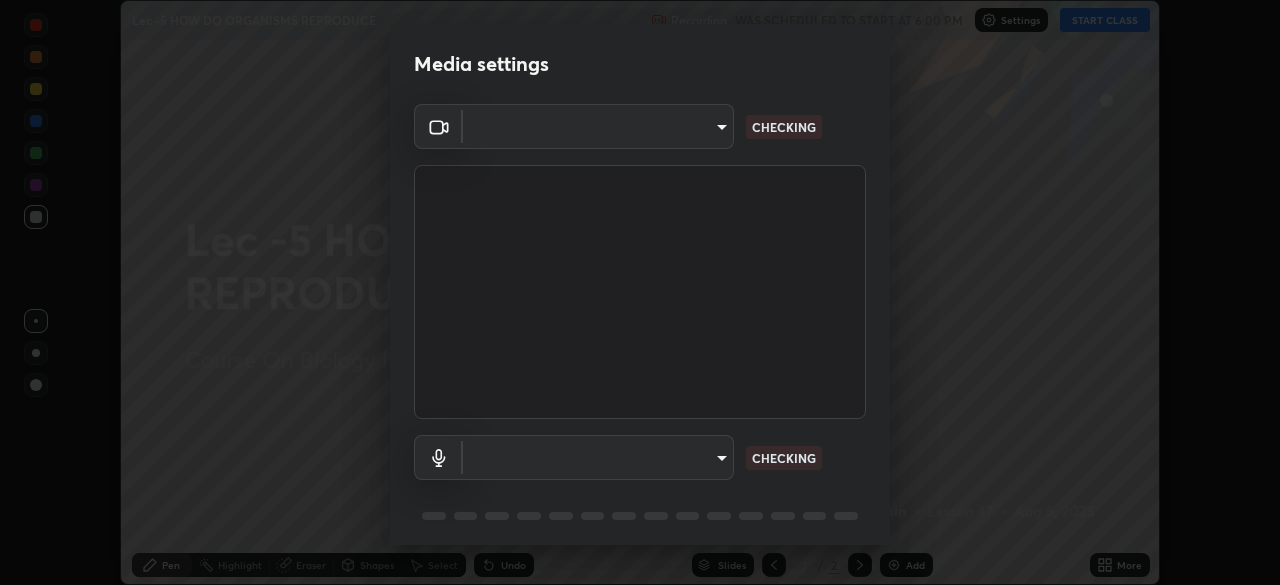 type on "bba66c41345857dcc9a6d4c580dc01eb5c8f13e357e582705132971b55534d29" 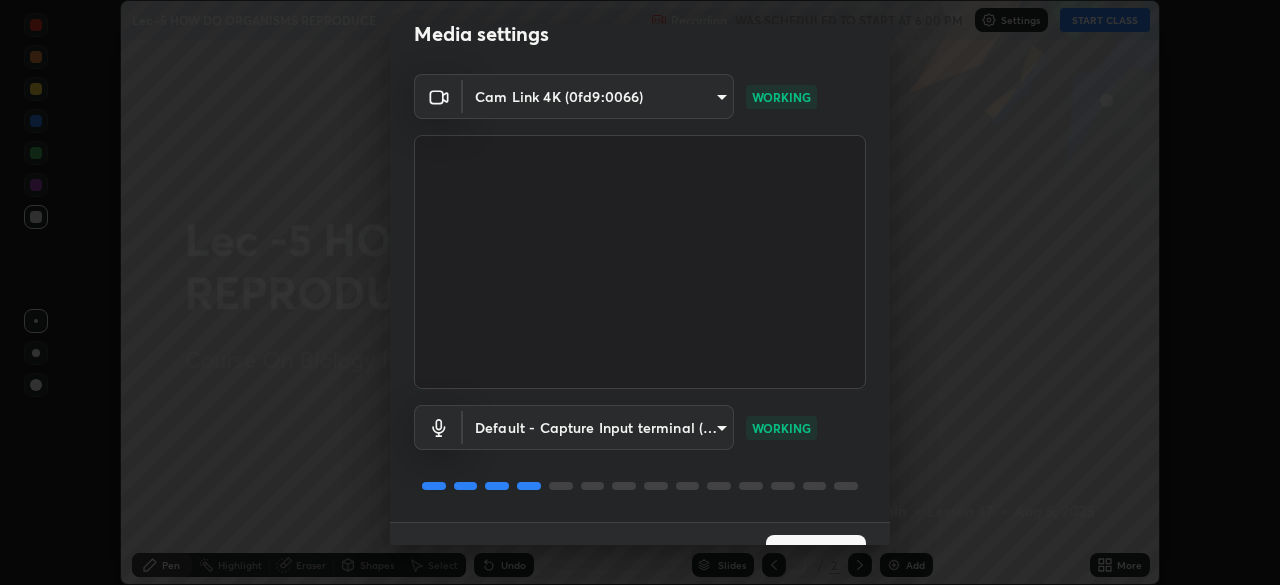scroll, scrollTop: 71, scrollLeft: 0, axis: vertical 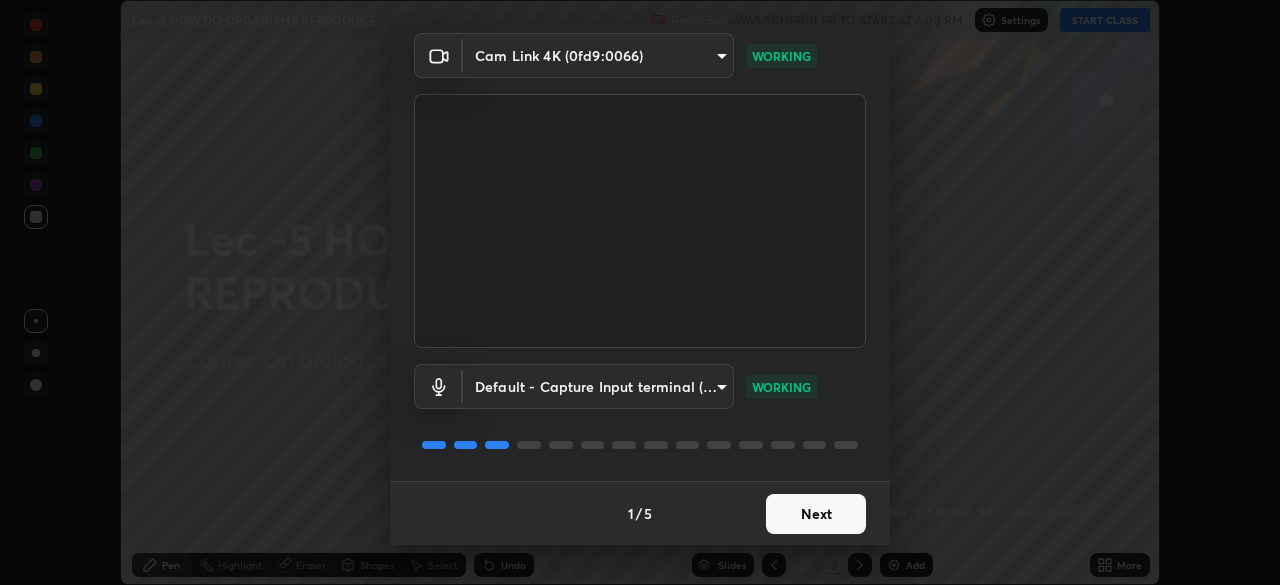 click on "Next" at bounding box center [816, 514] 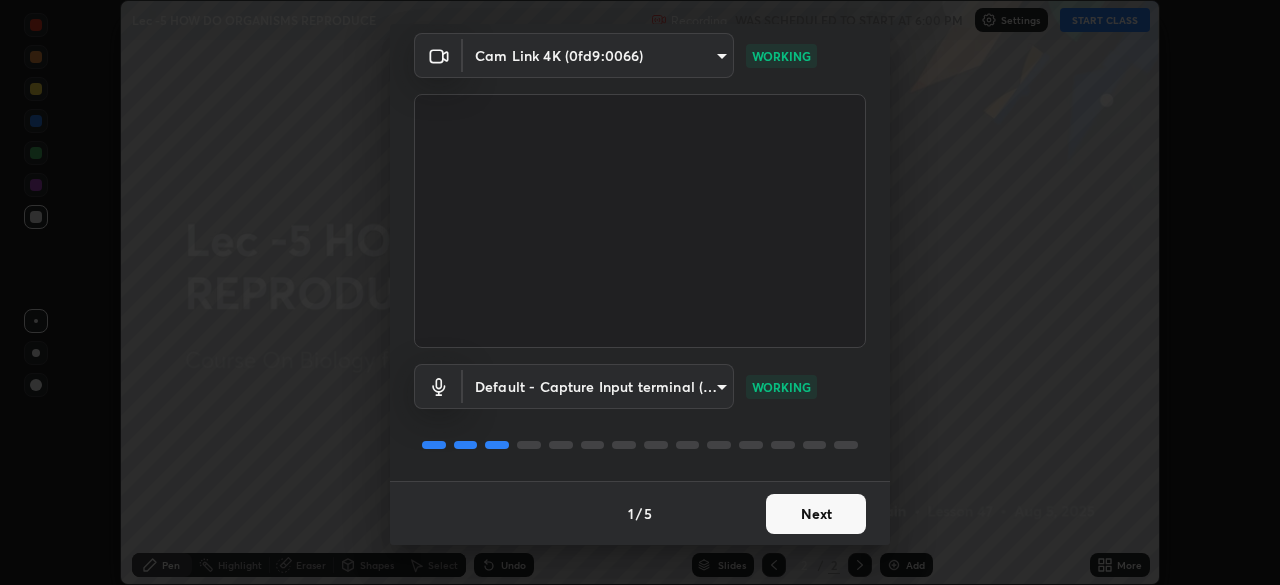 scroll, scrollTop: 0, scrollLeft: 0, axis: both 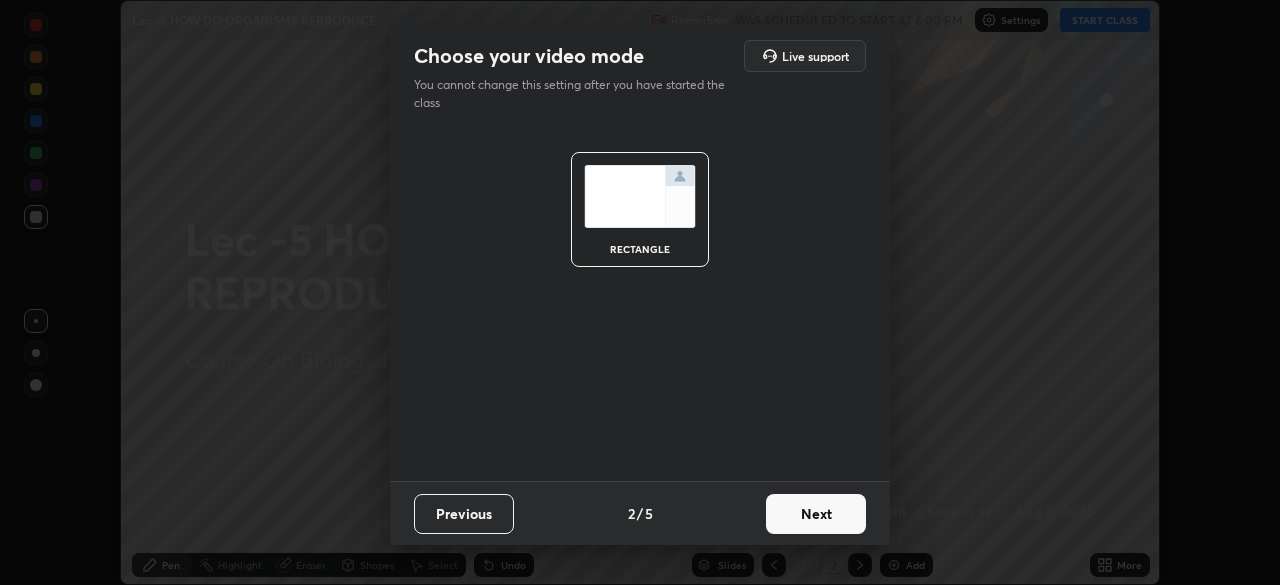 click on "Next" at bounding box center [816, 514] 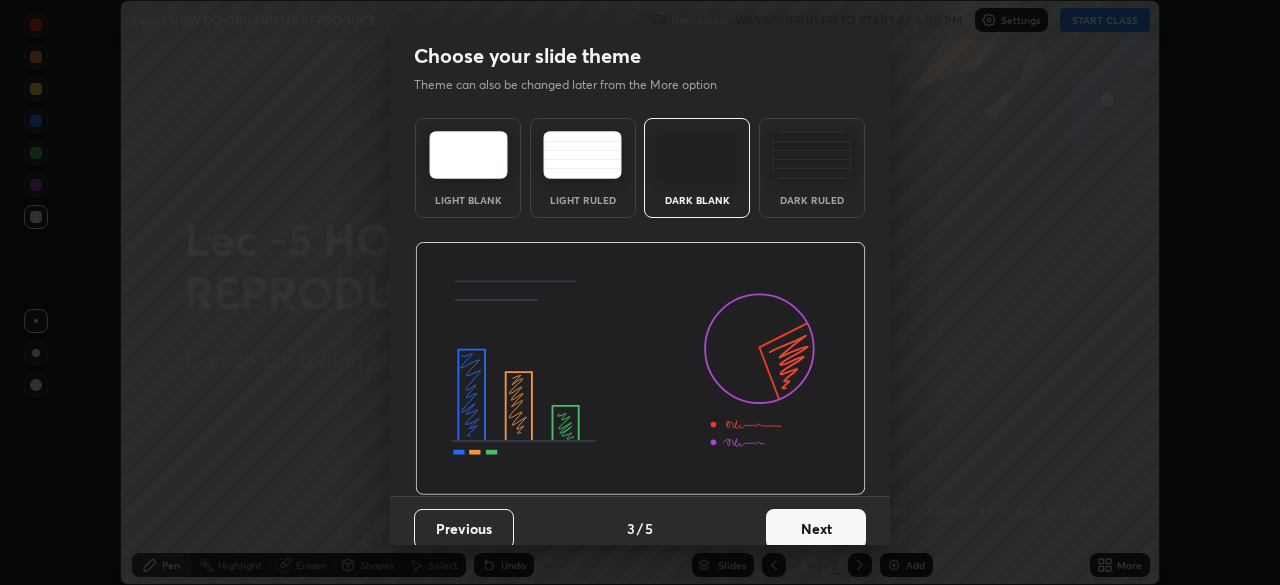 click on "Next" at bounding box center [816, 529] 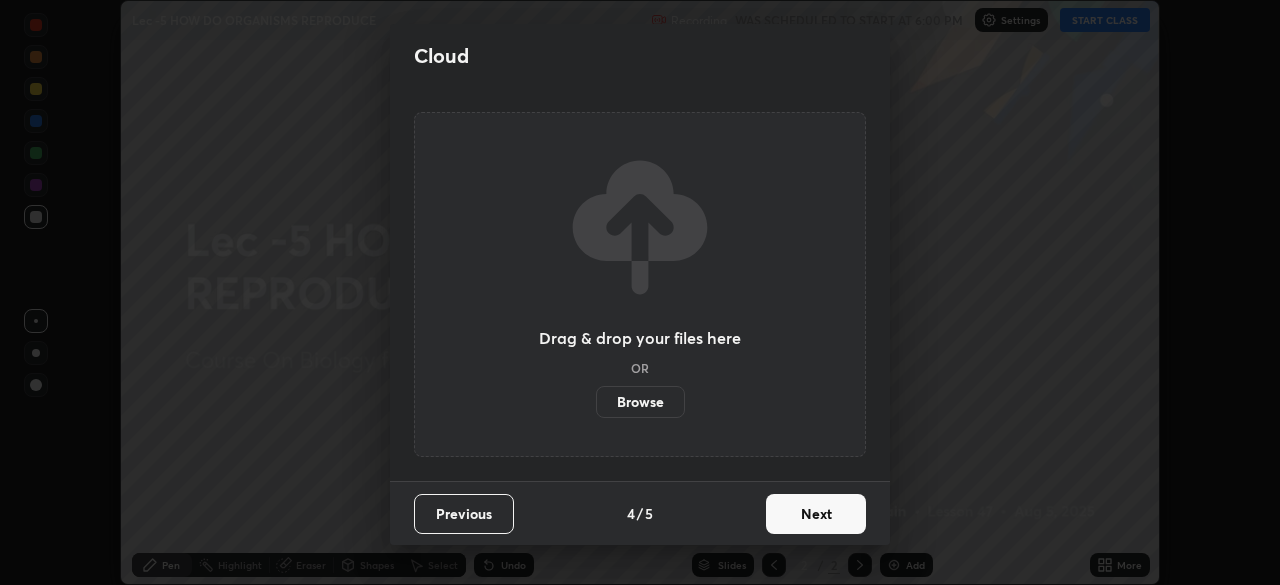 click on "Next" at bounding box center (816, 514) 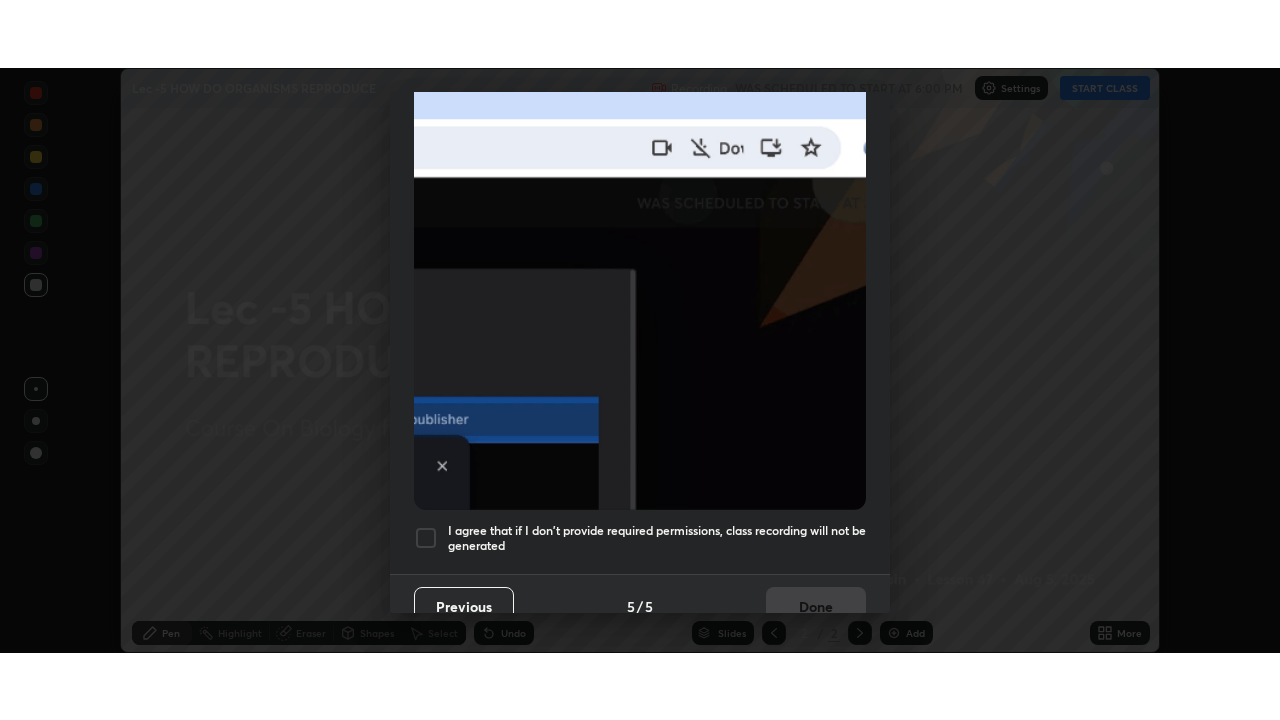 scroll, scrollTop: 479, scrollLeft: 0, axis: vertical 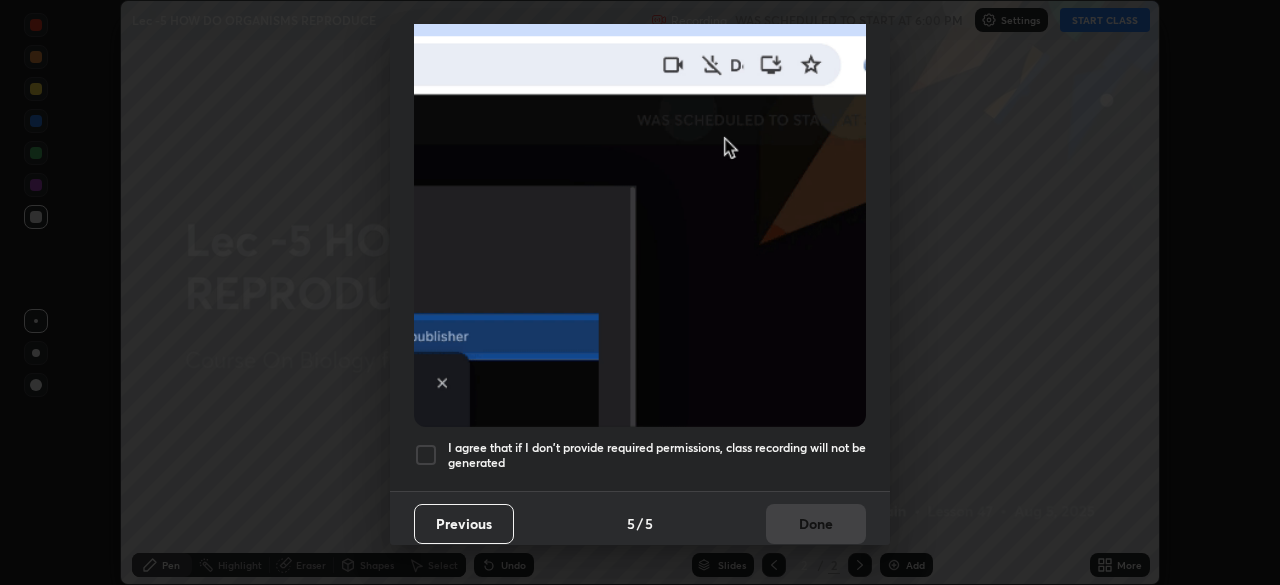 click at bounding box center (426, 455) 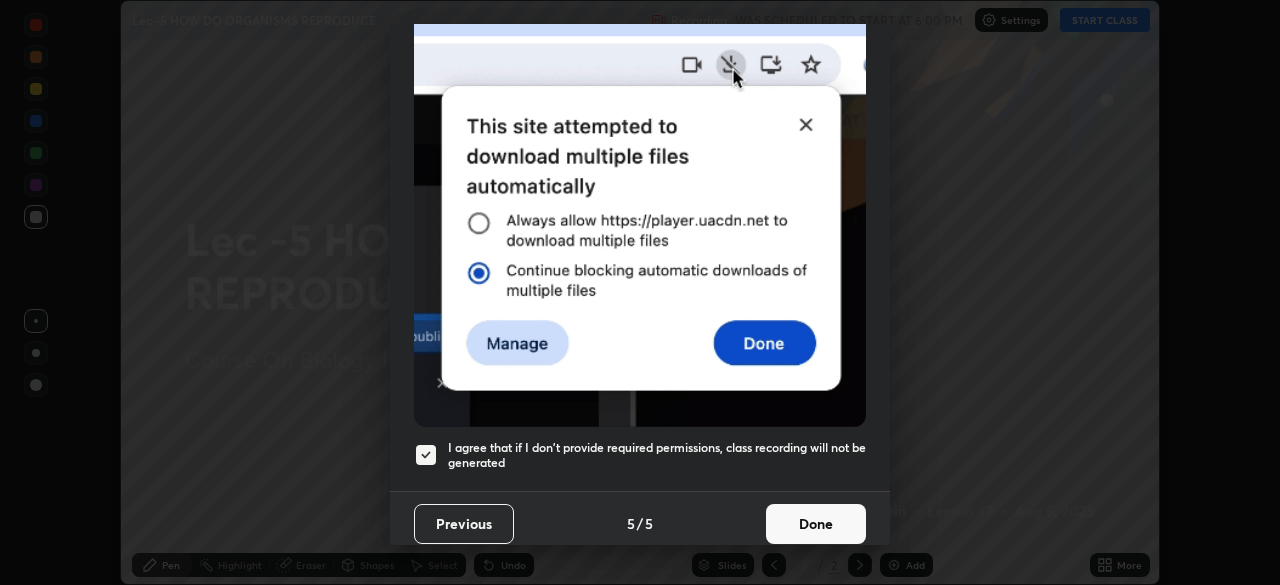 click on "Done" at bounding box center (816, 524) 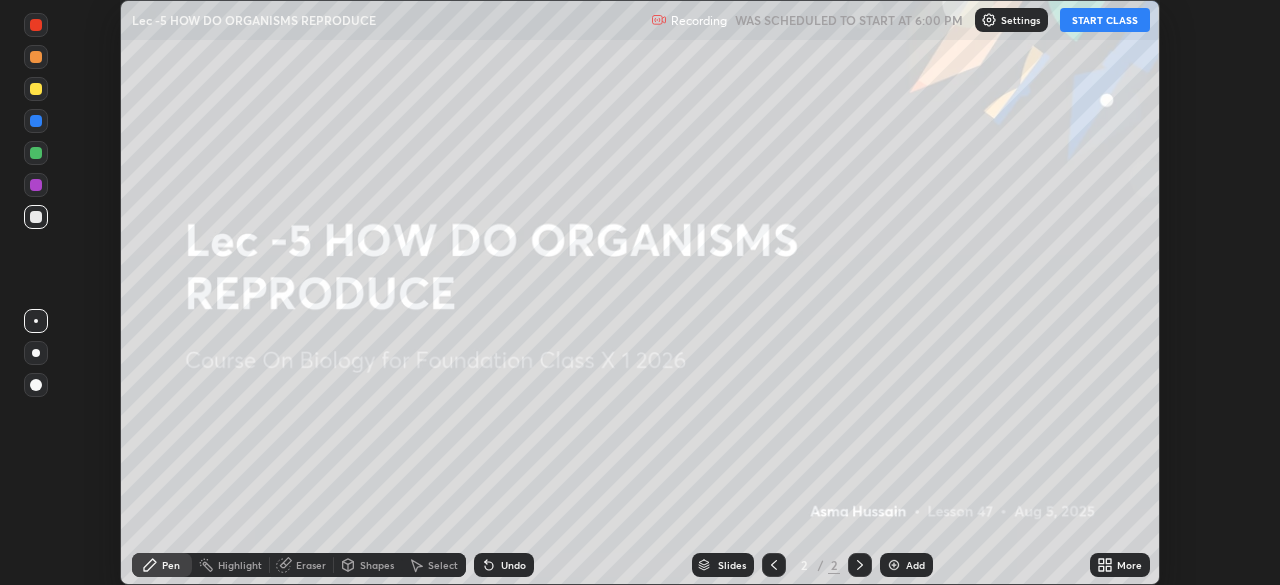 click on "START CLASS" at bounding box center (1105, 20) 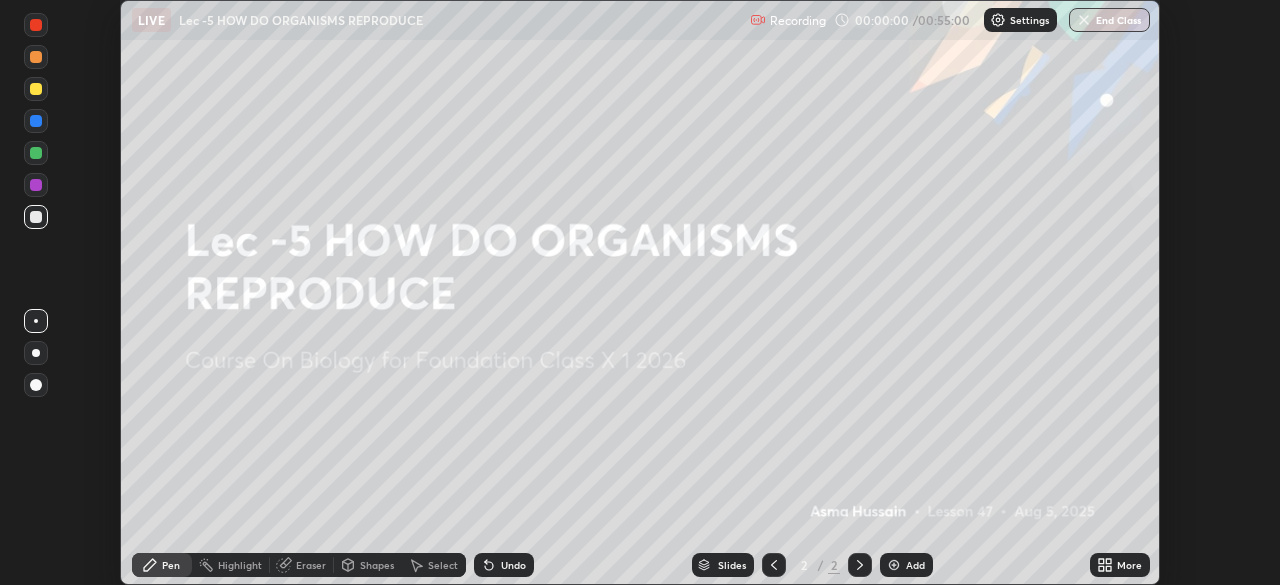 click 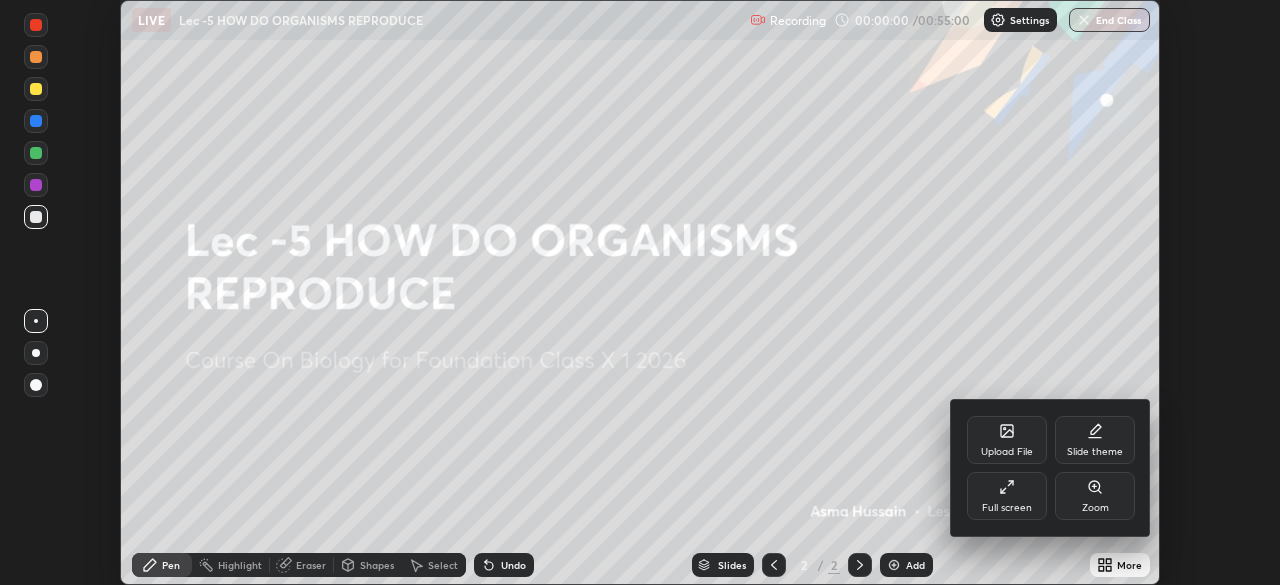 click on "Full screen" at bounding box center [1007, 496] 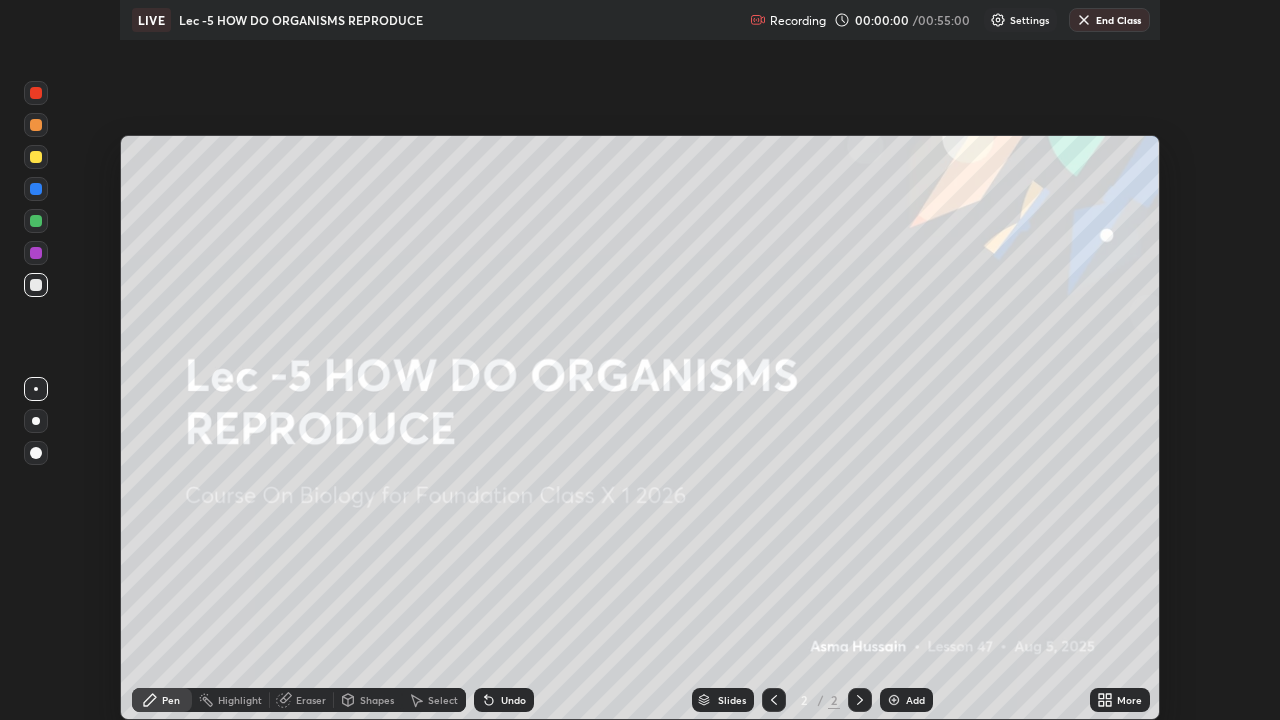 scroll, scrollTop: 99280, scrollLeft: 98720, axis: both 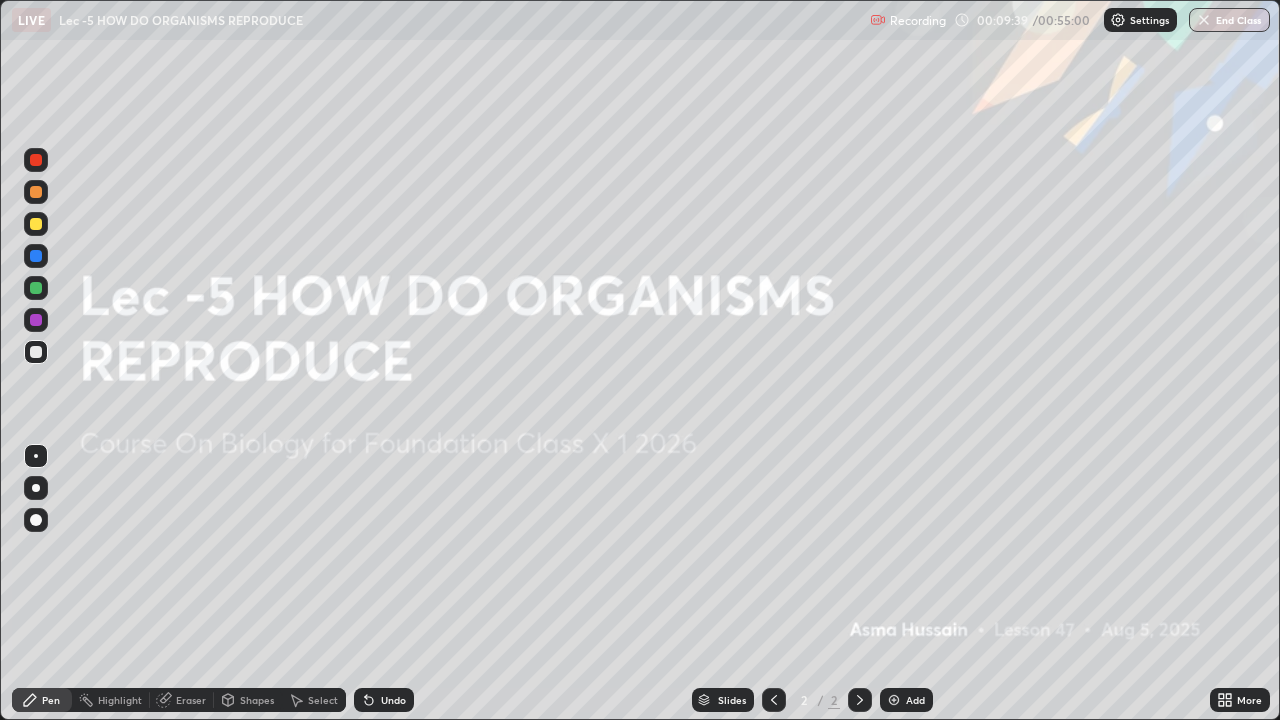 click on "Undo" at bounding box center (393, 700) 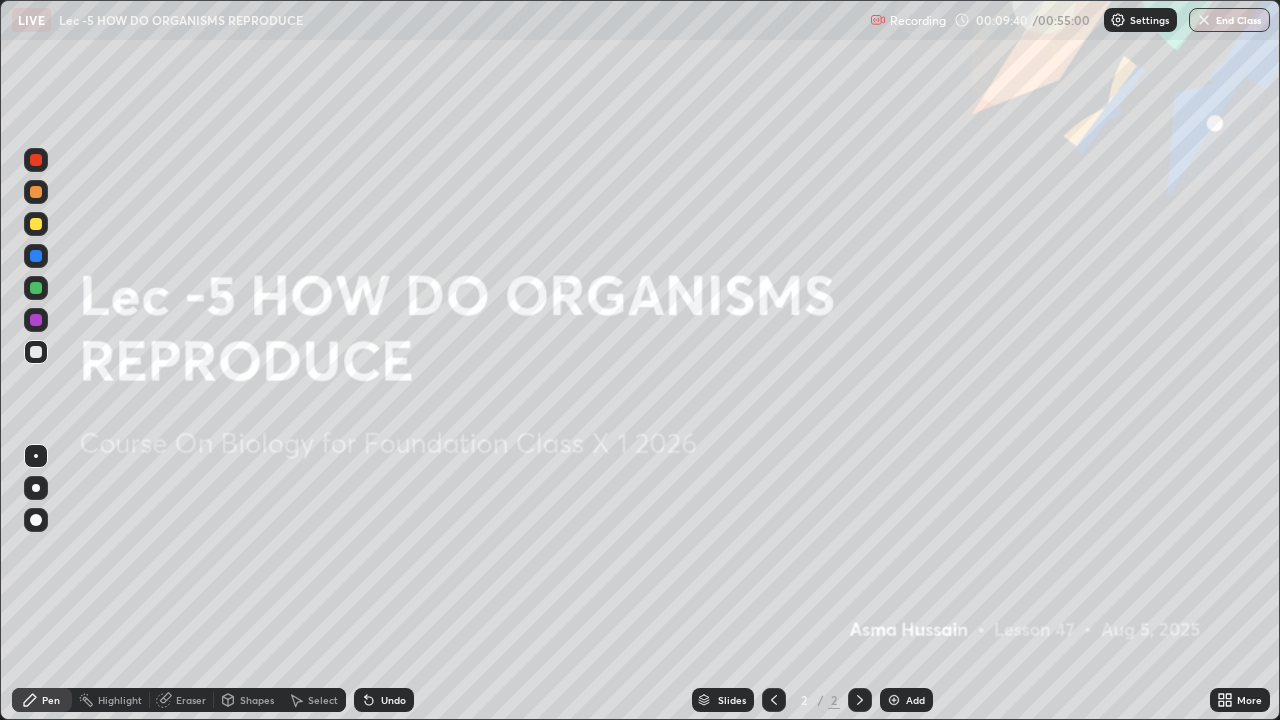 click on "Undo" at bounding box center (393, 700) 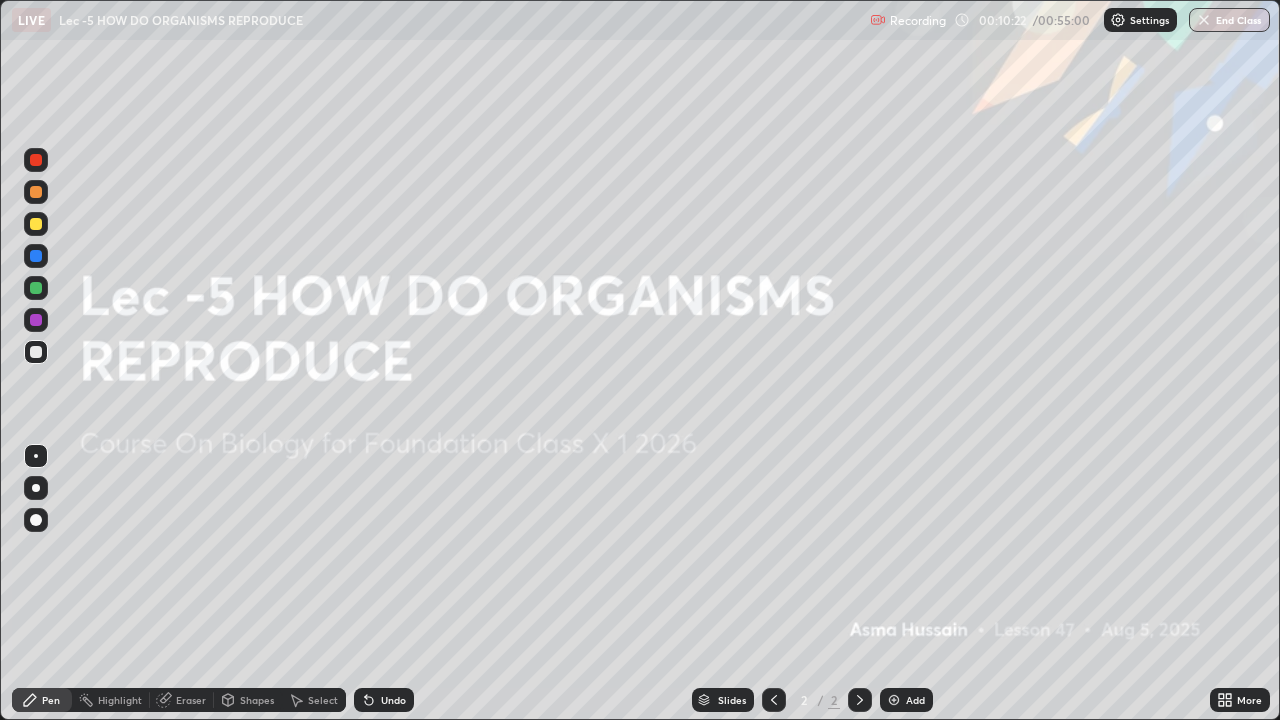 click on "Add" at bounding box center (906, 700) 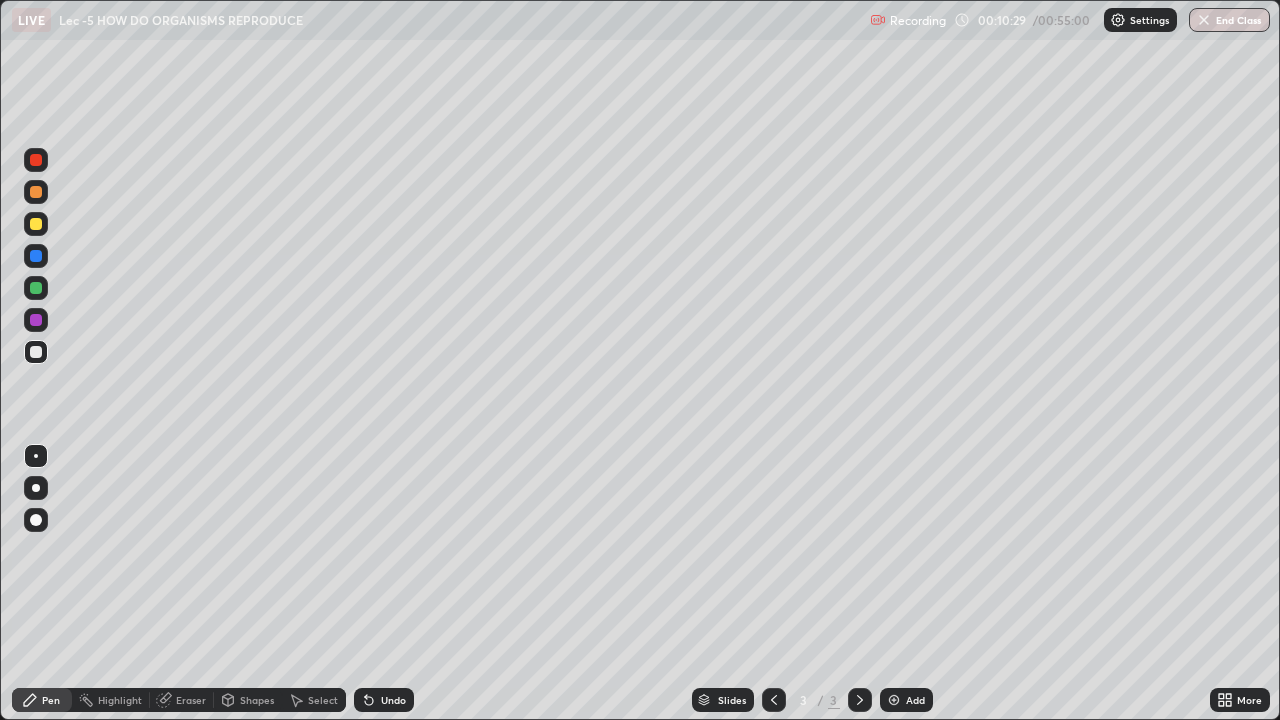 click at bounding box center (36, 224) 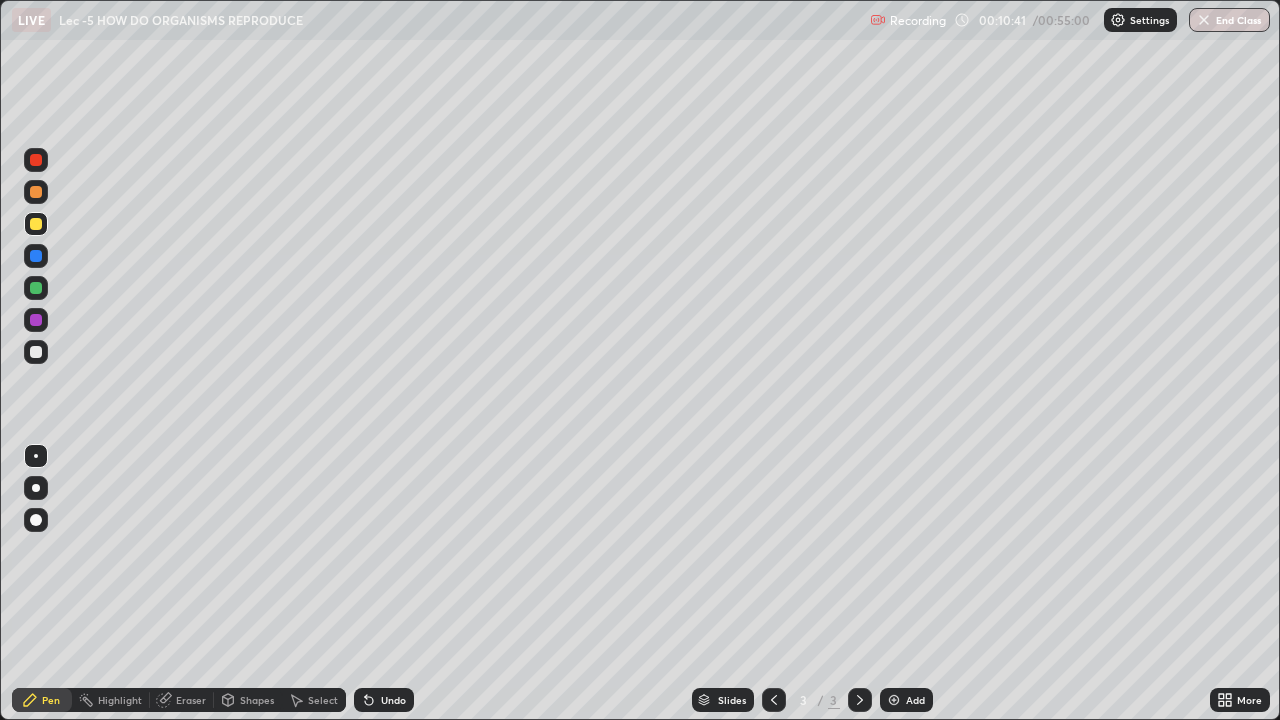 click at bounding box center (36, 352) 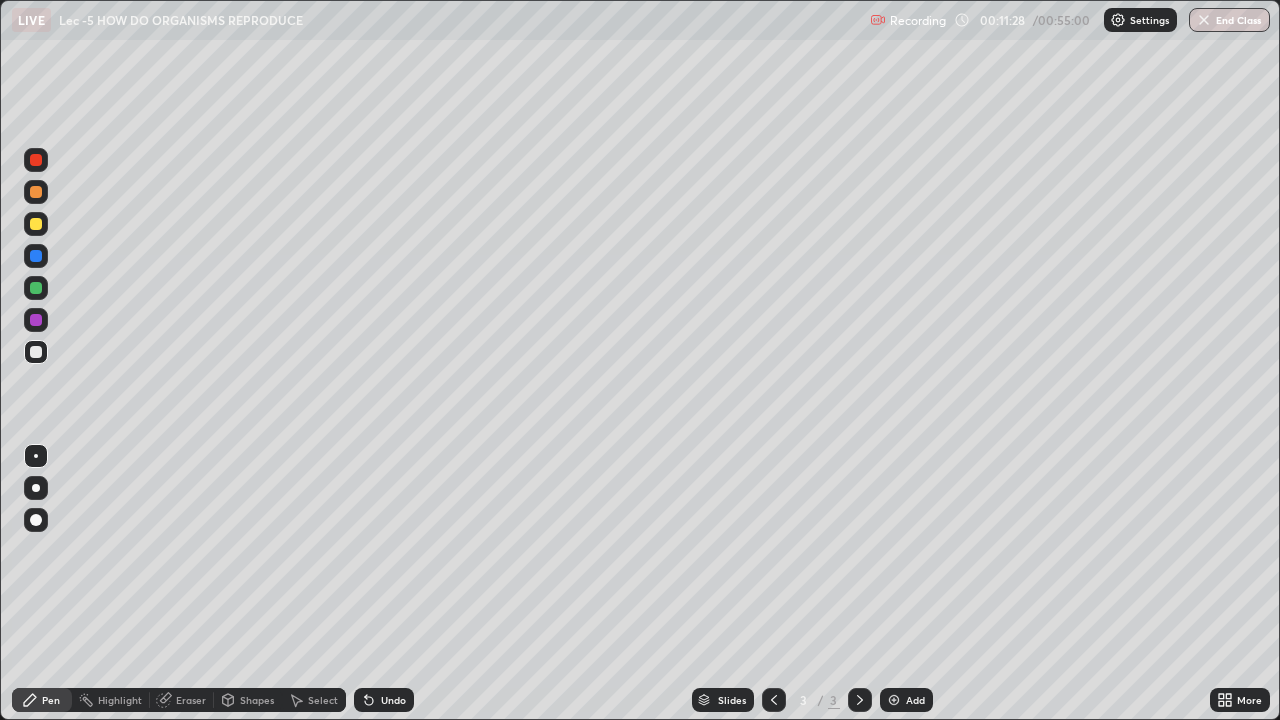 click at bounding box center [36, 224] 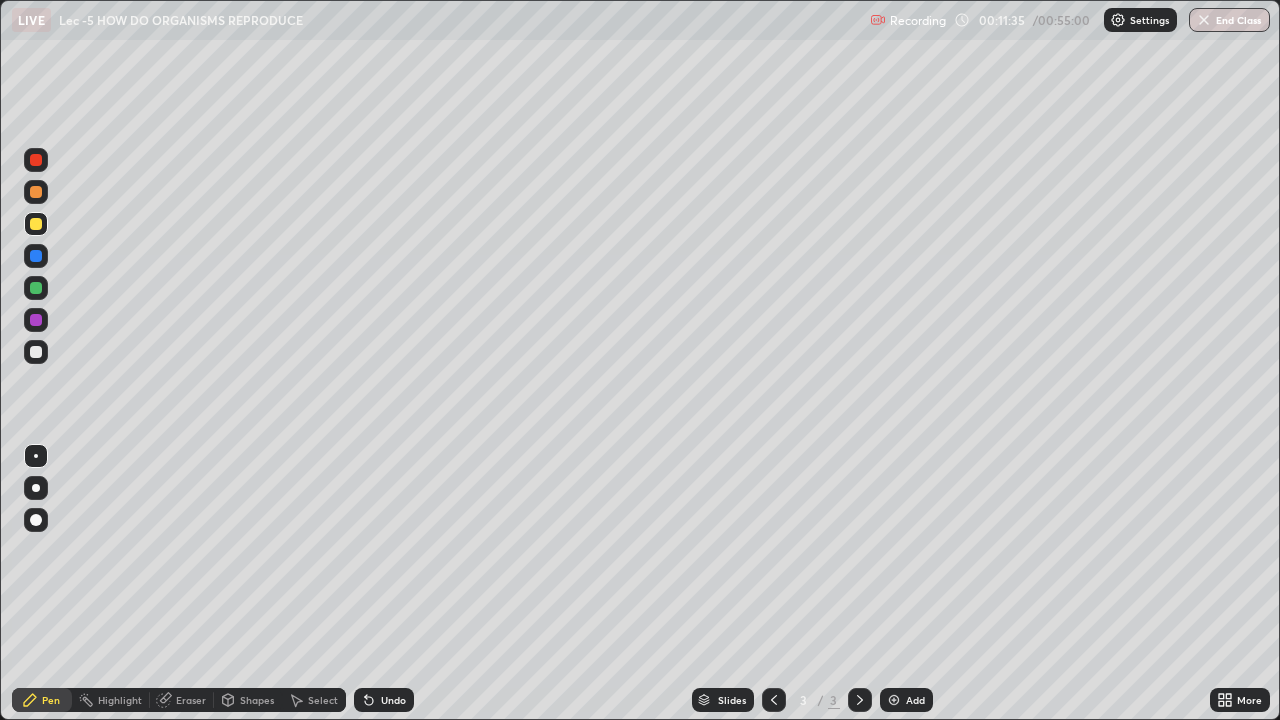 click at bounding box center (36, 352) 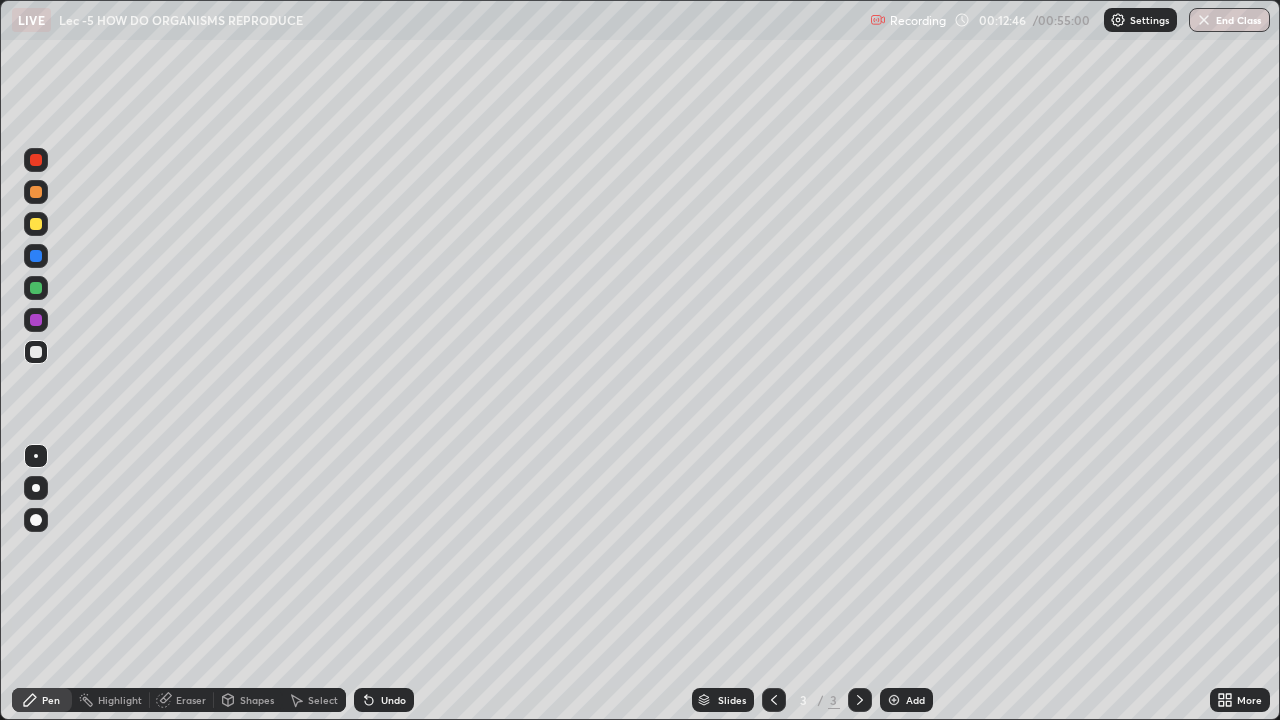 click on "Undo" at bounding box center [393, 700] 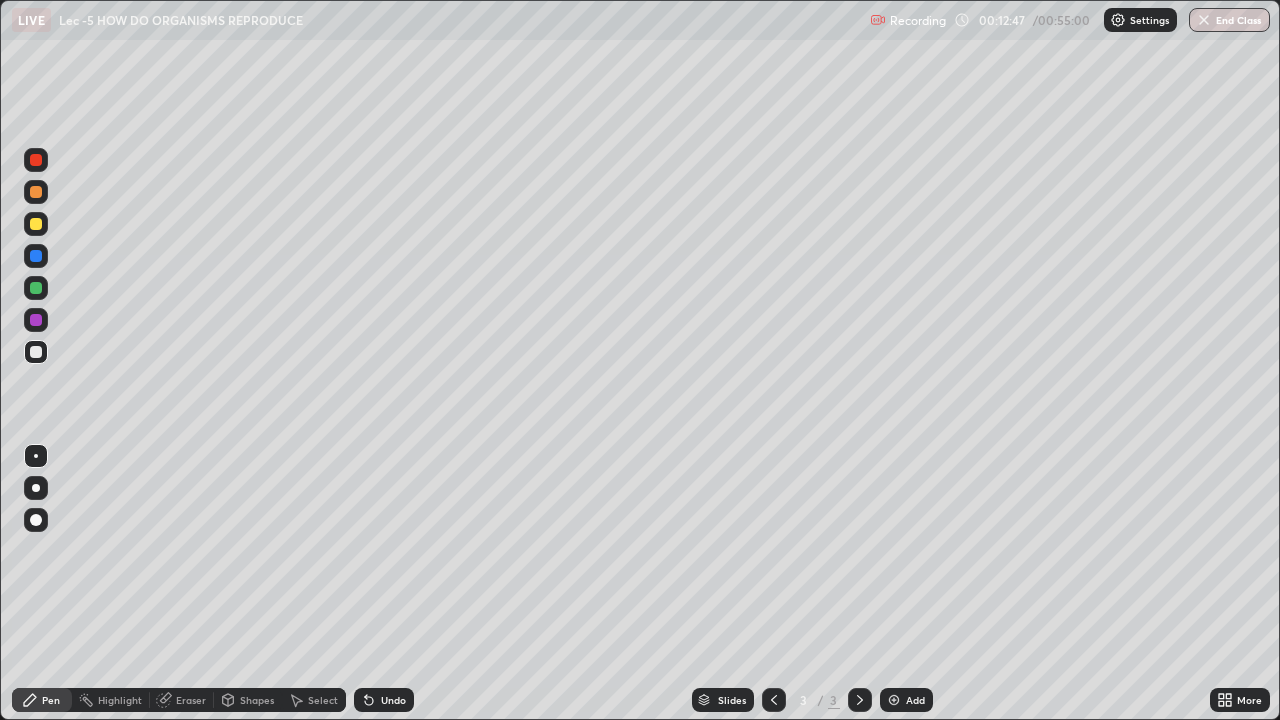 click on "Undo" at bounding box center [384, 700] 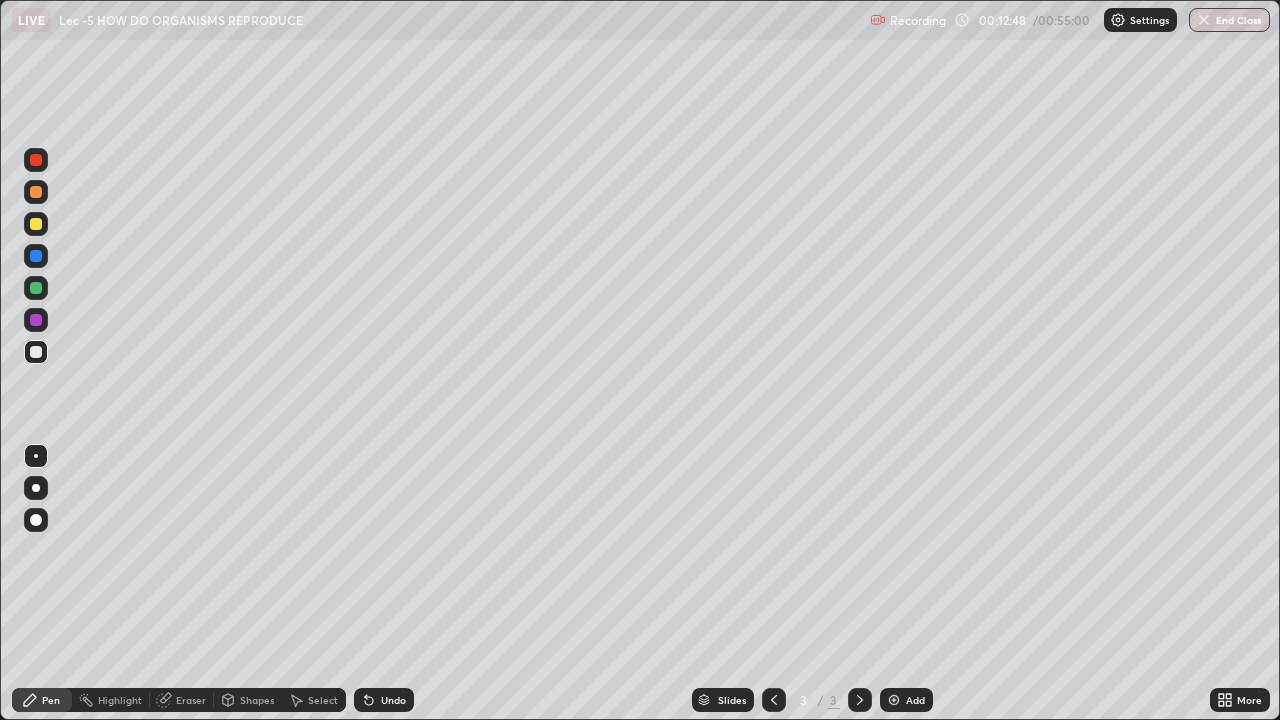 click on "Undo" at bounding box center [384, 700] 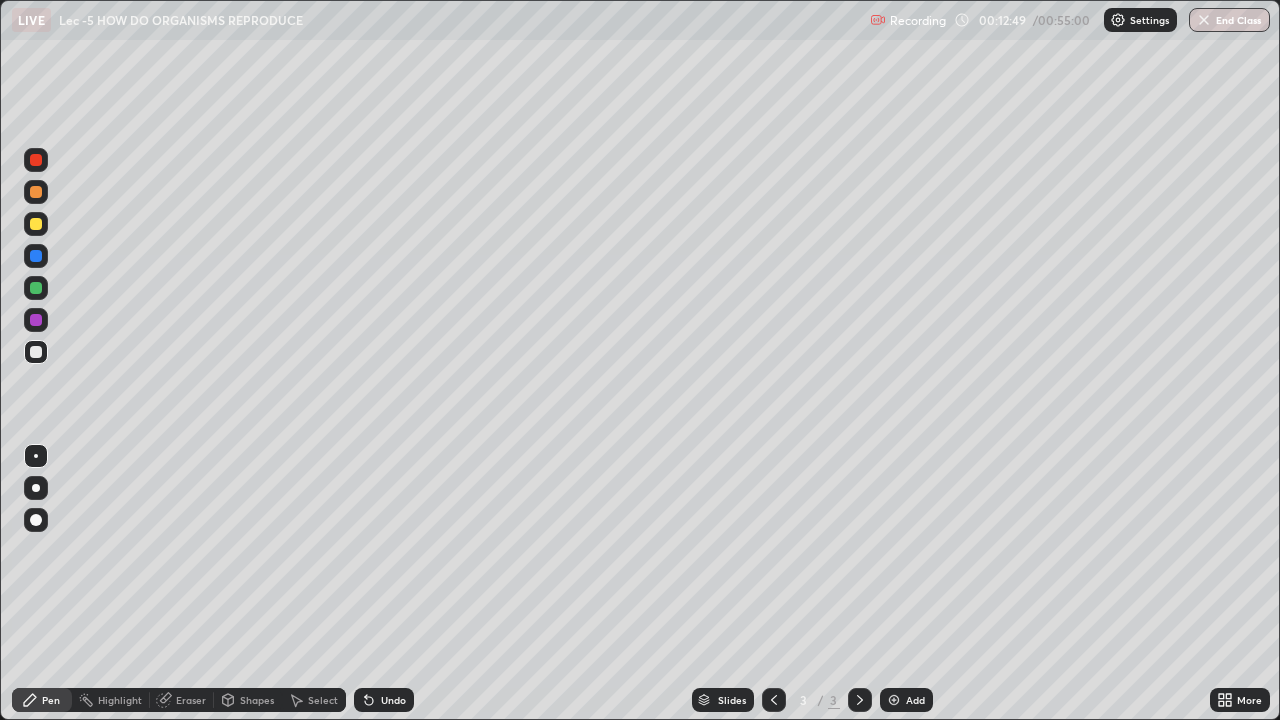 click on "Undo" at bounding box center (384, 700) 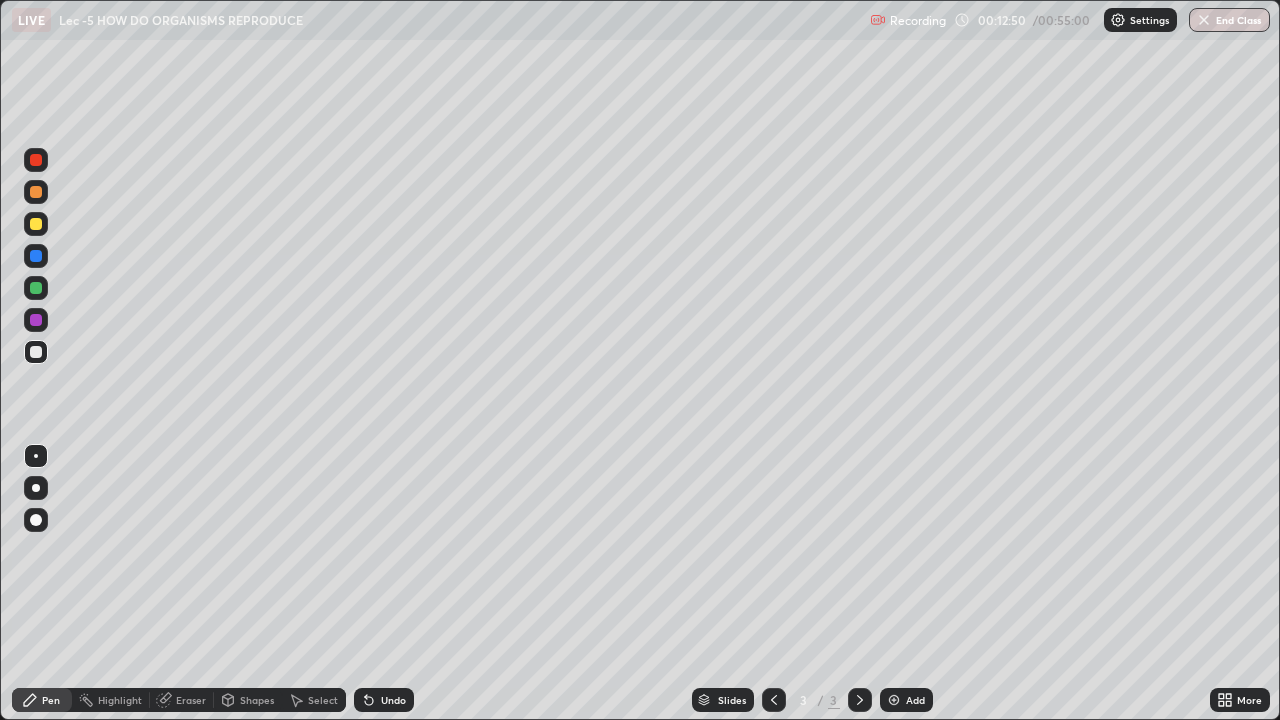 click 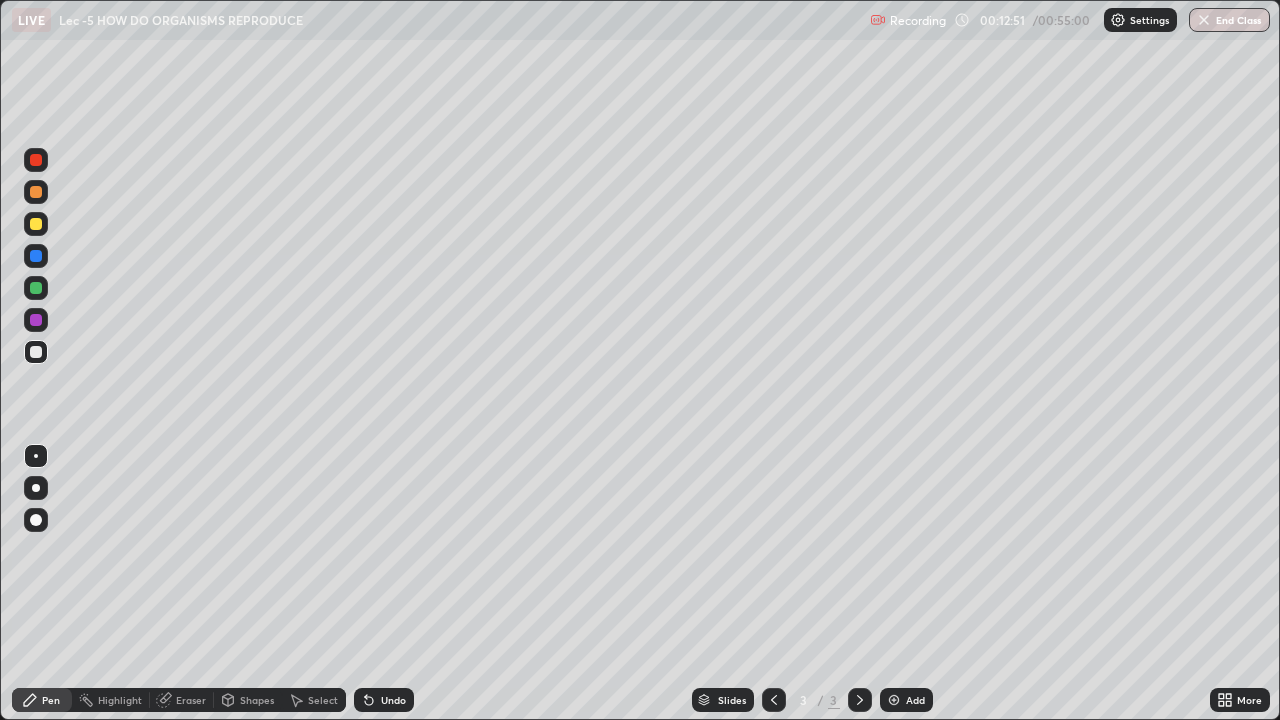 click 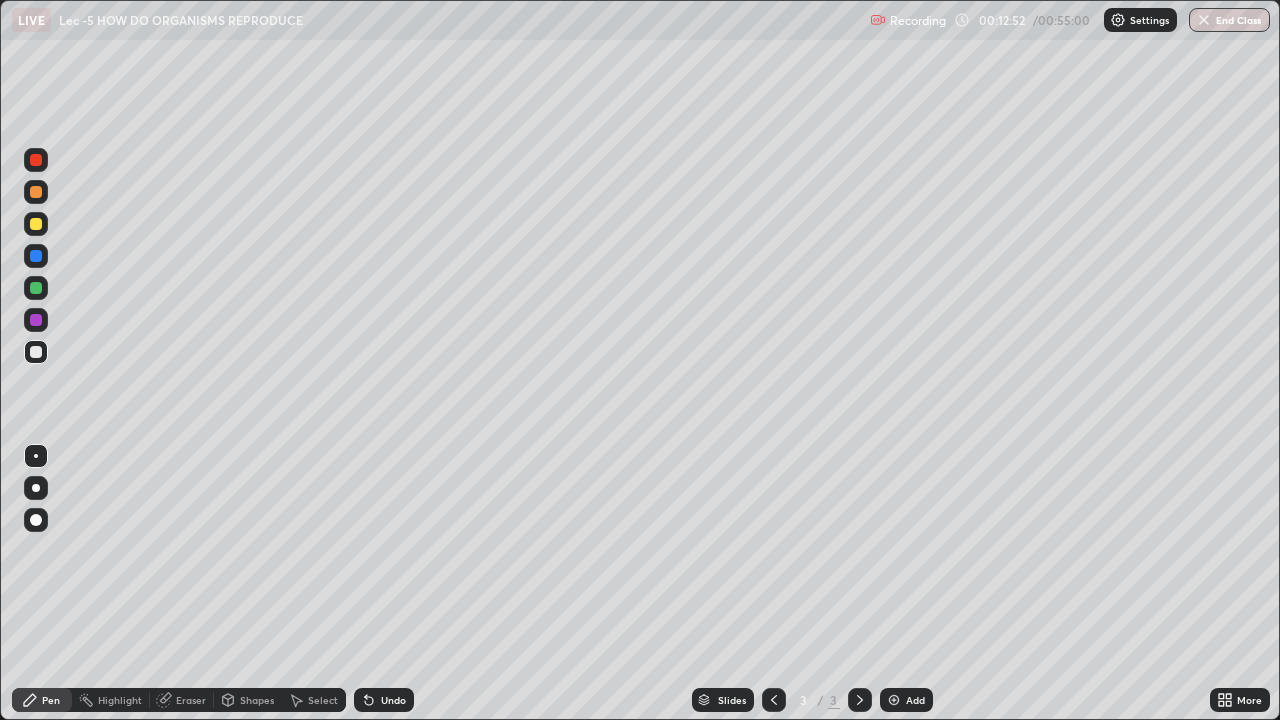 click 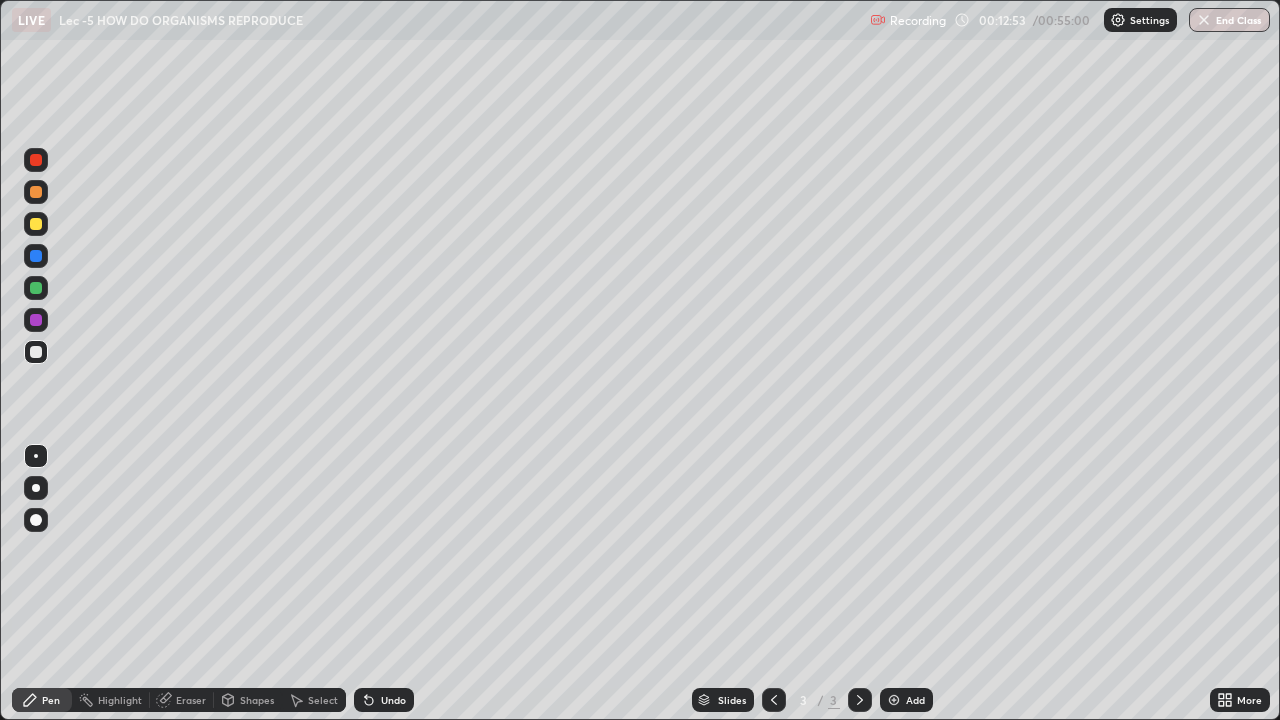 click on "Undo" at bounding box center [384, 700] 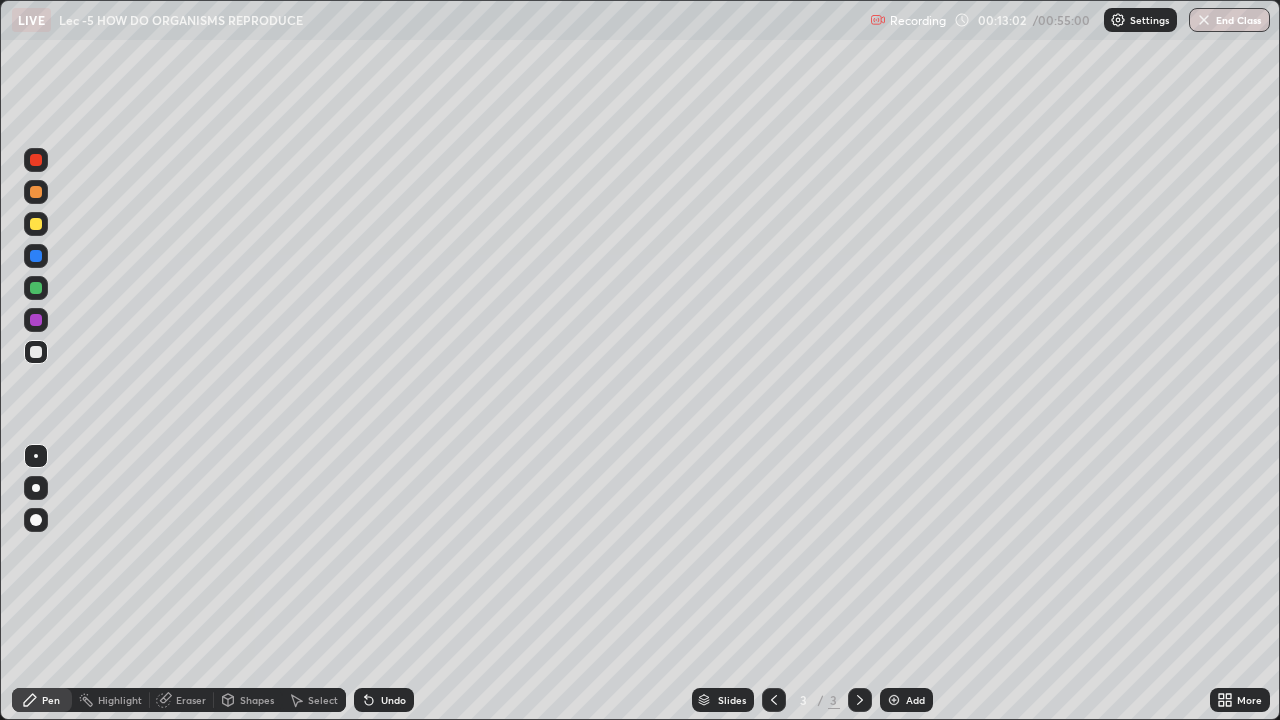 click on "Undo" at bounding box center [393, 700] 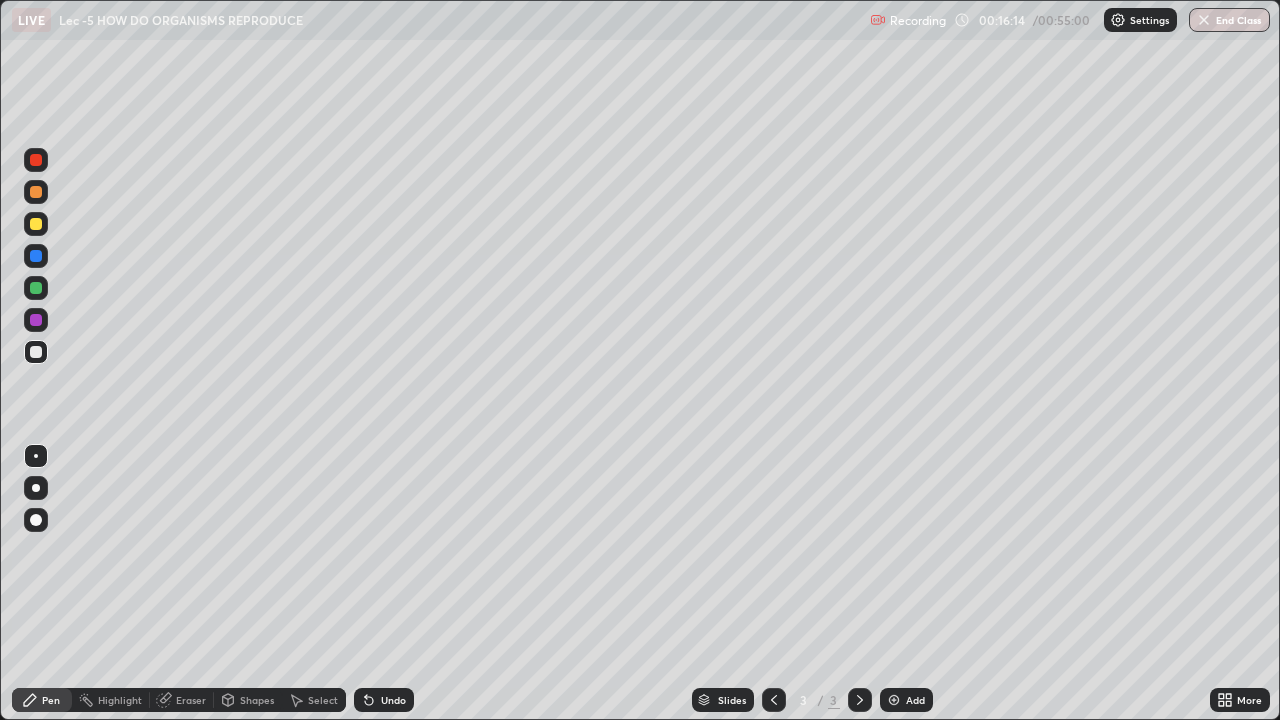 click on "Shapes" at bounding box center (257, 700) 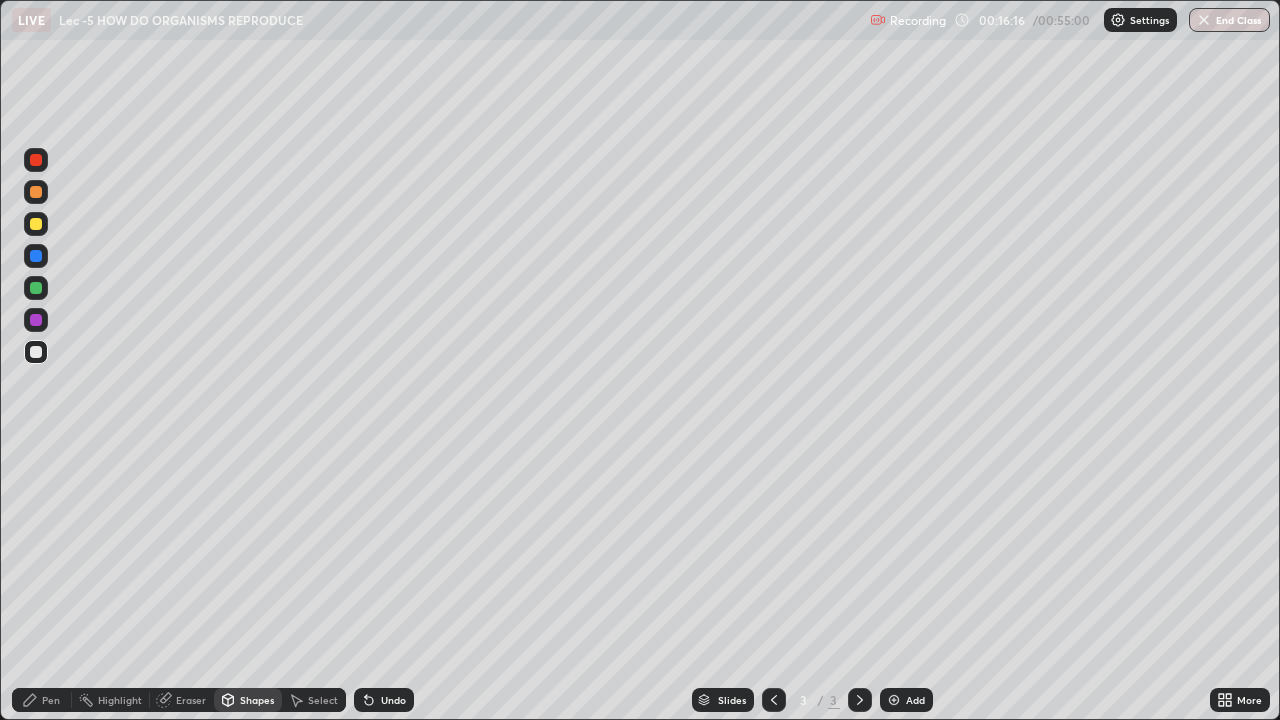 click on "Eraser" at bounding box center (182, 700) 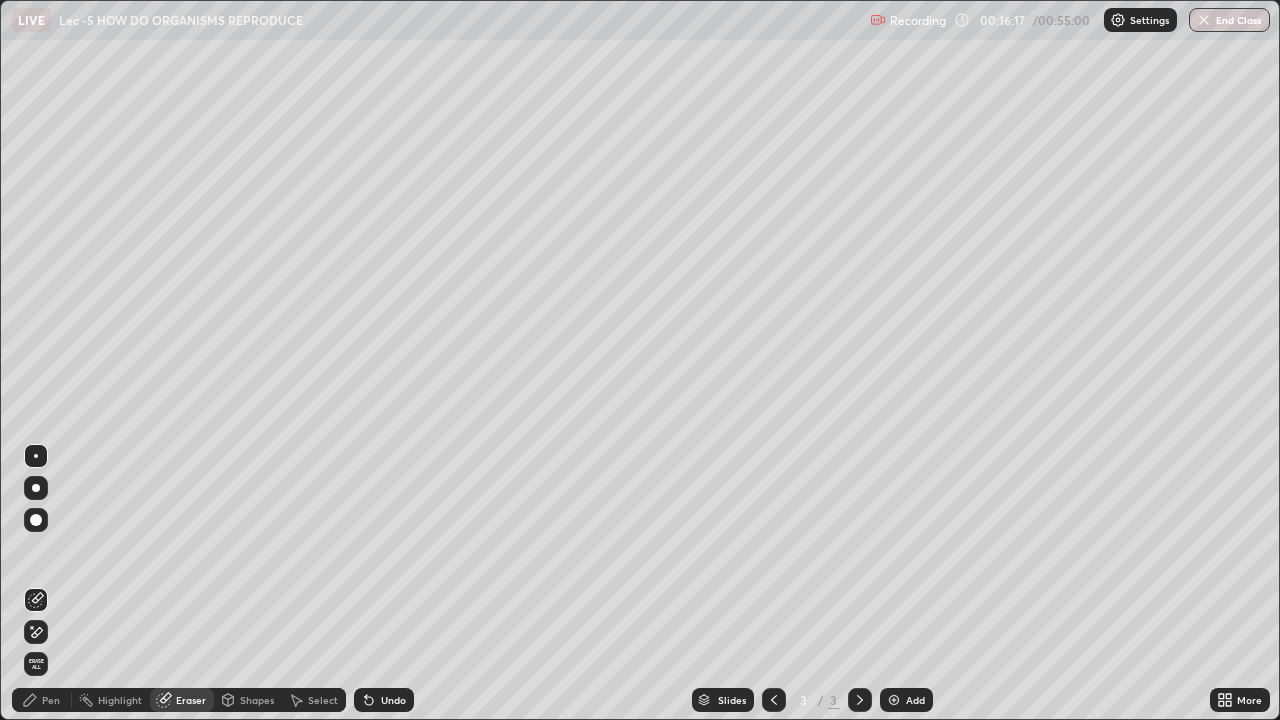 click on "Pen" at bounding box center [42, 700] 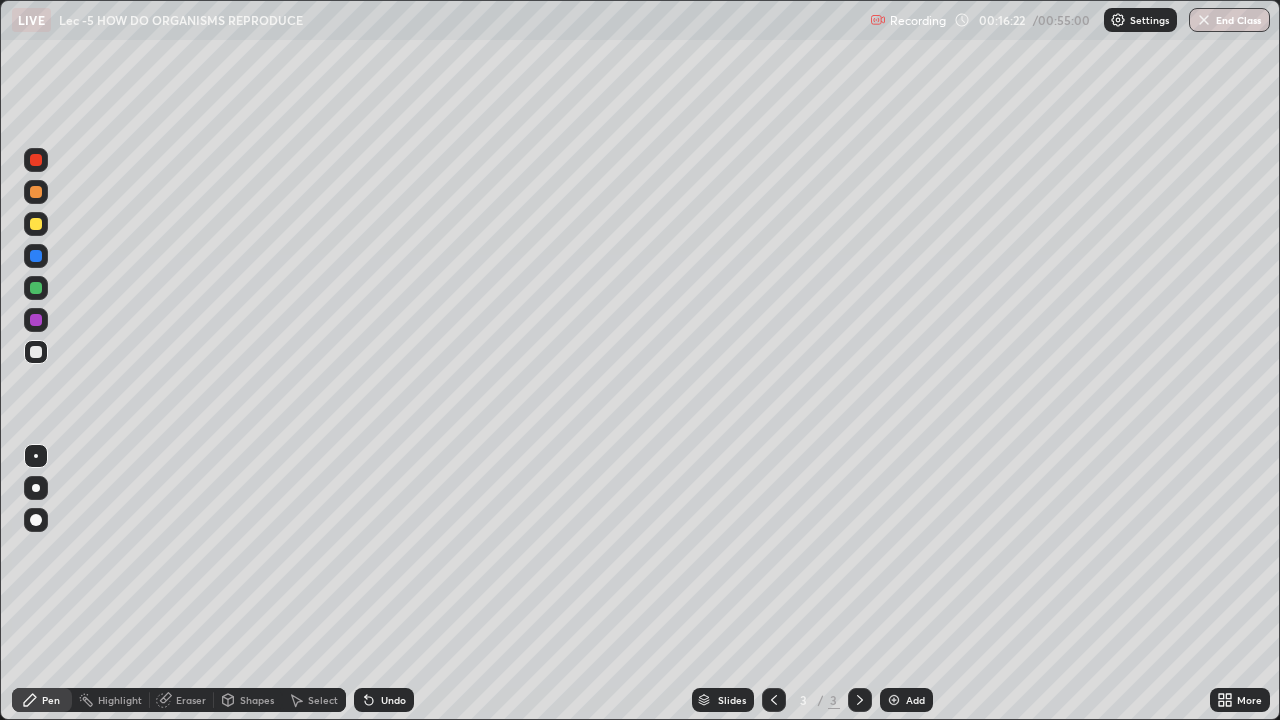 click on "Add" at bounding box center [906, 700] 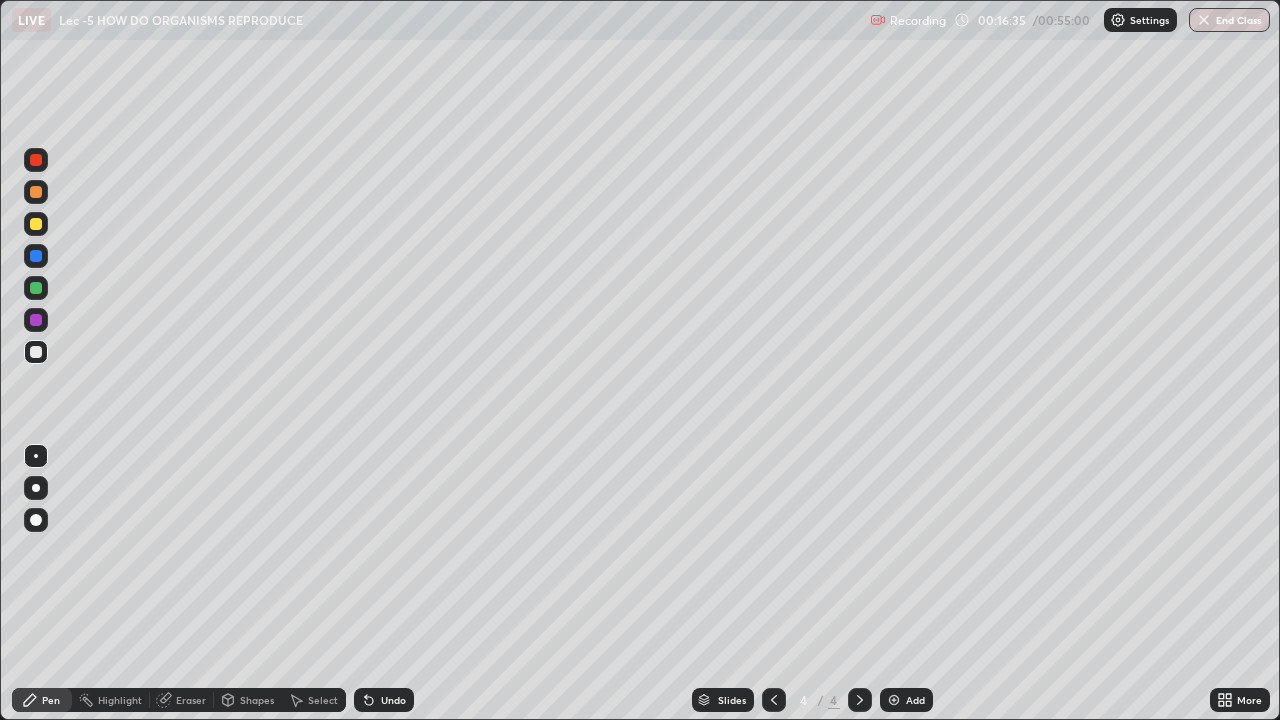 click at bounding box center (36, 160) 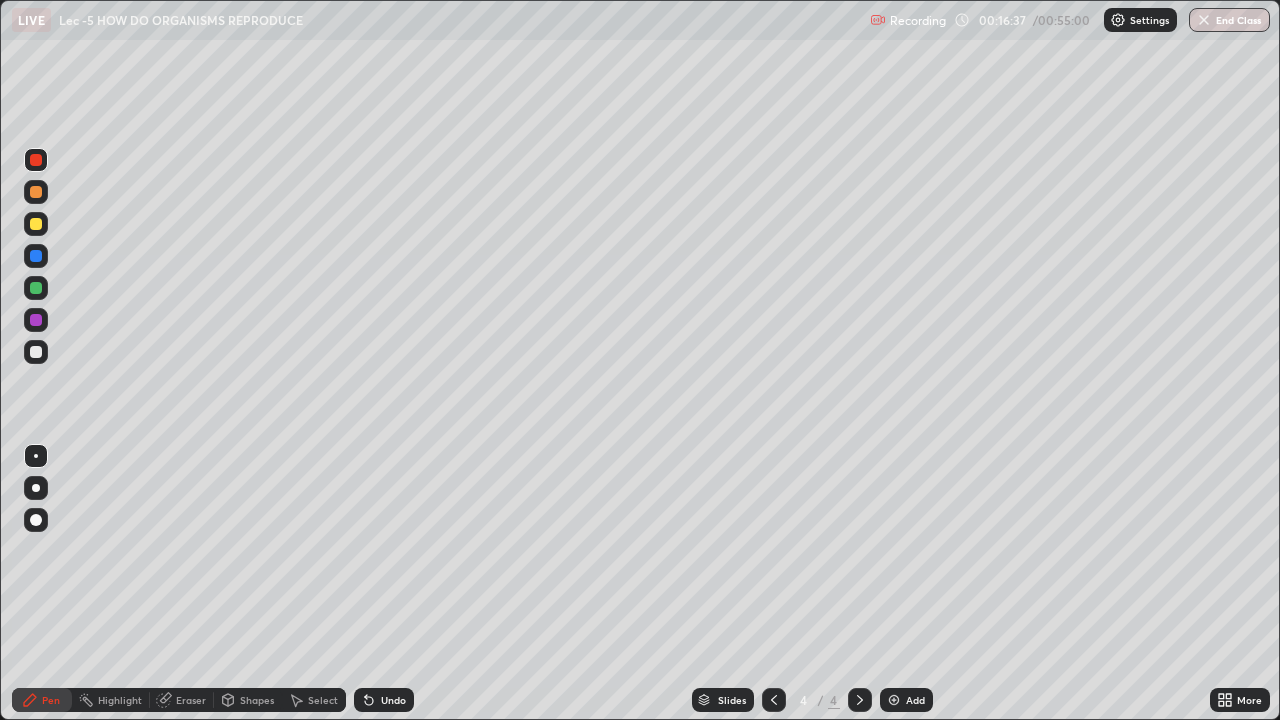 click at bounding box center [36, 288] 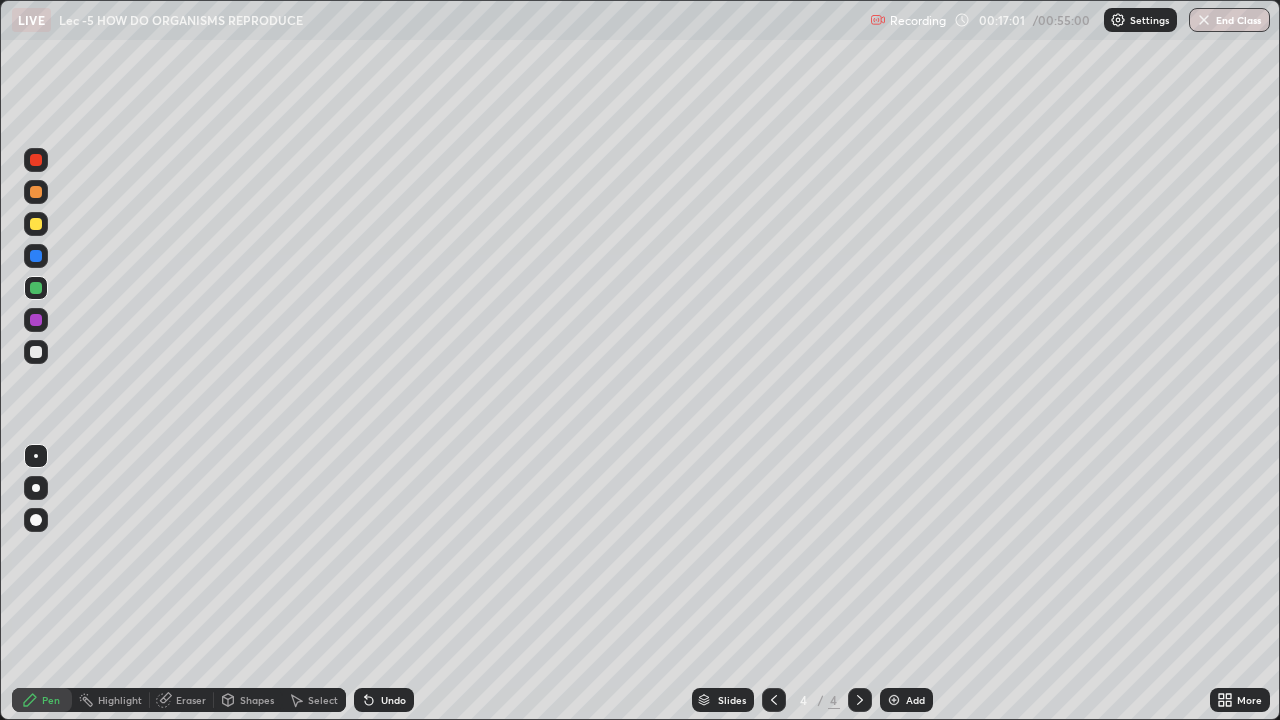 click on "Eraser" at bounding box center [191, 700] 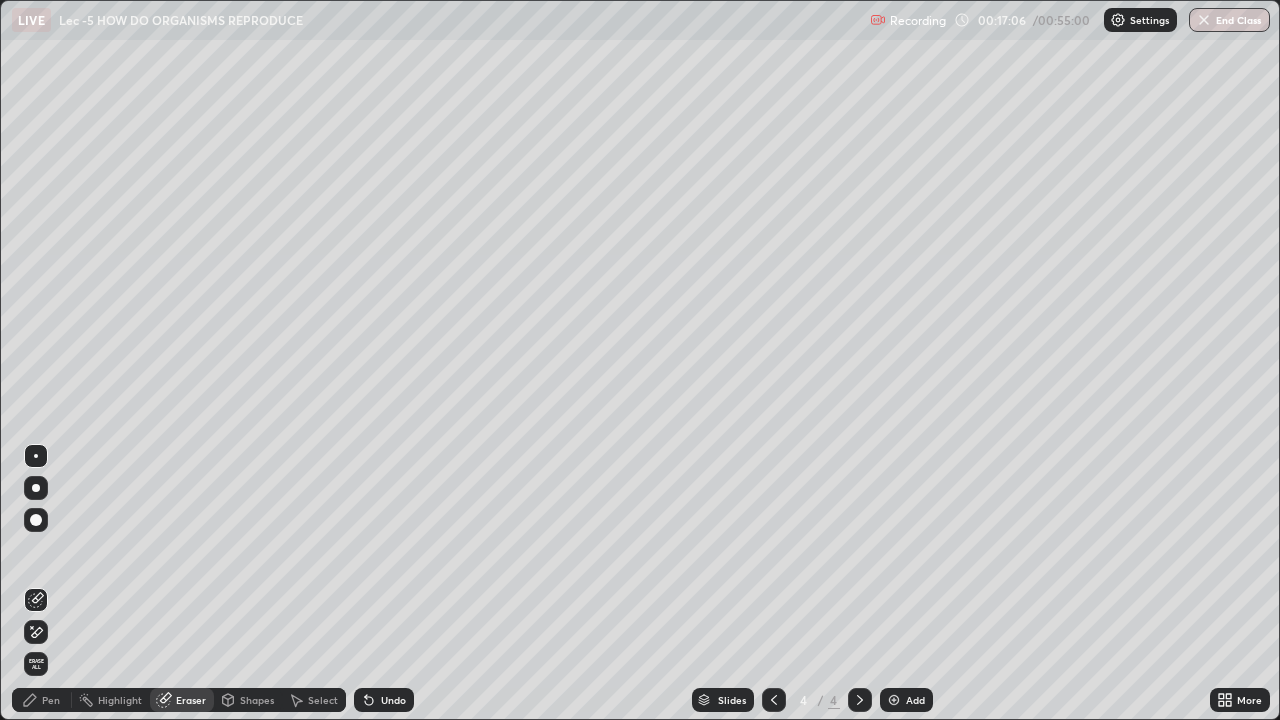 click on "Pen" at bounding box center [51, 700] 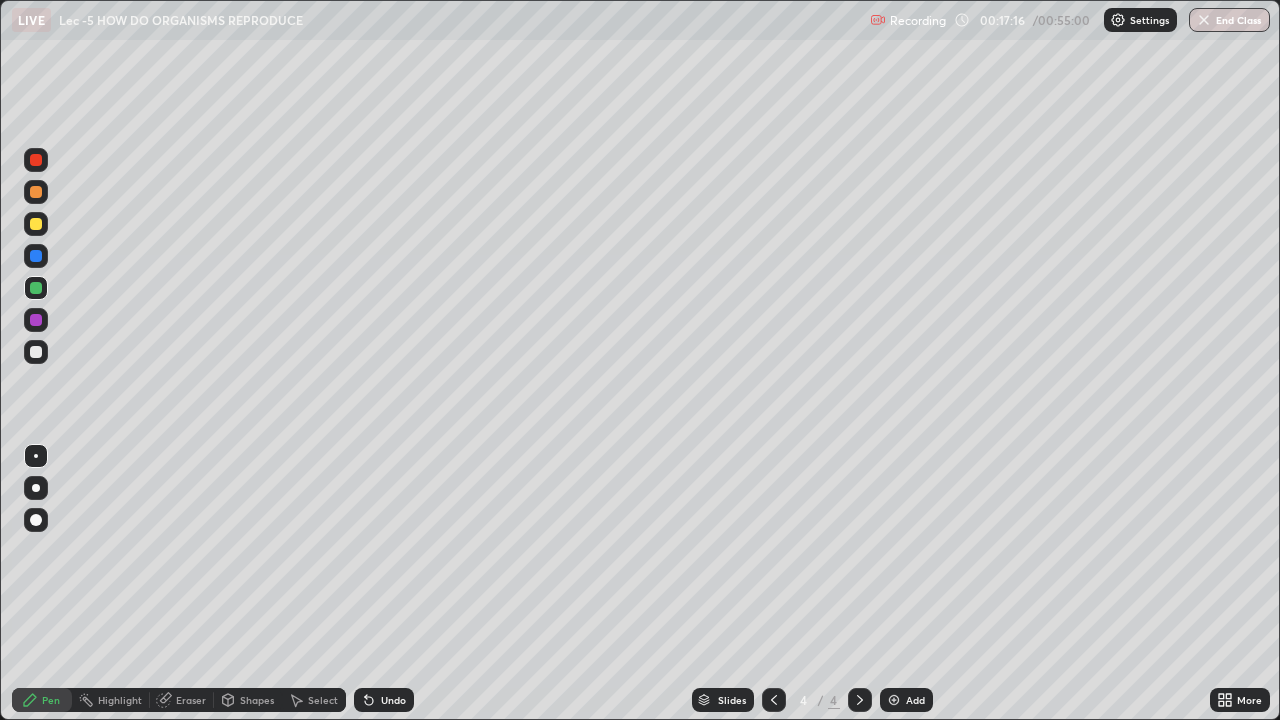 click at bounding box center [36, 520] 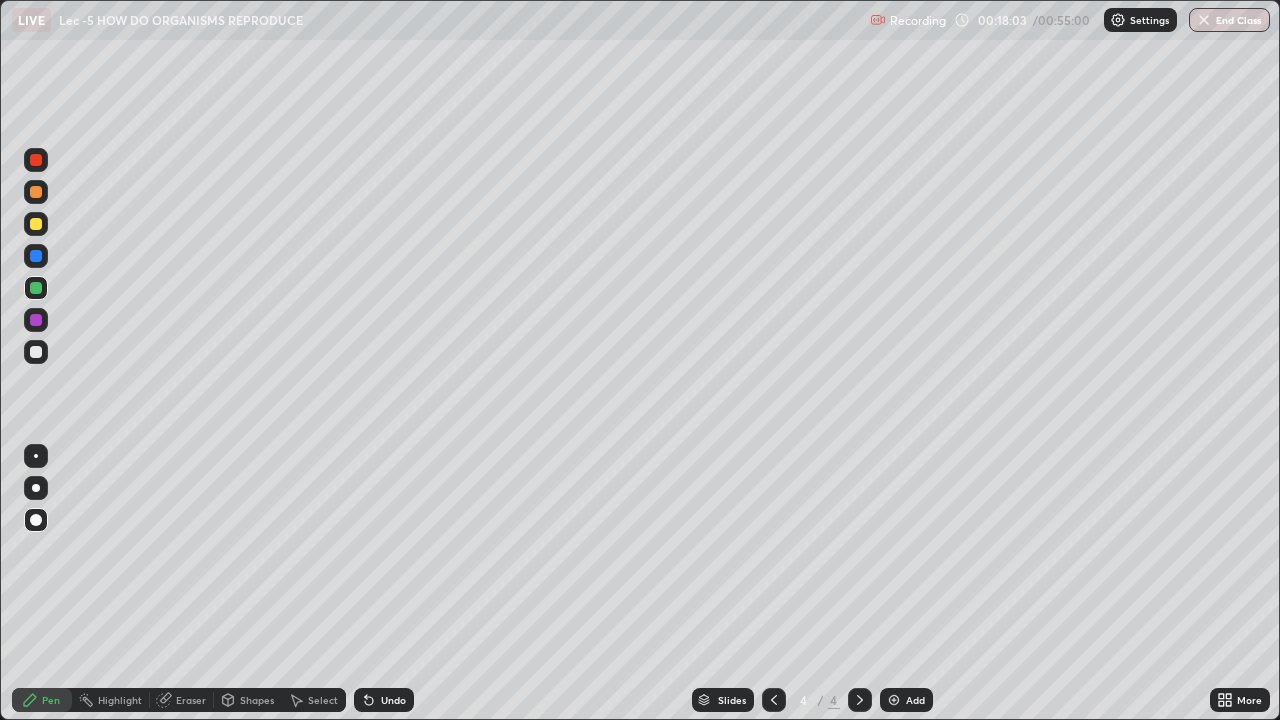 click on "Eraser" at bounding box center (182, 700) 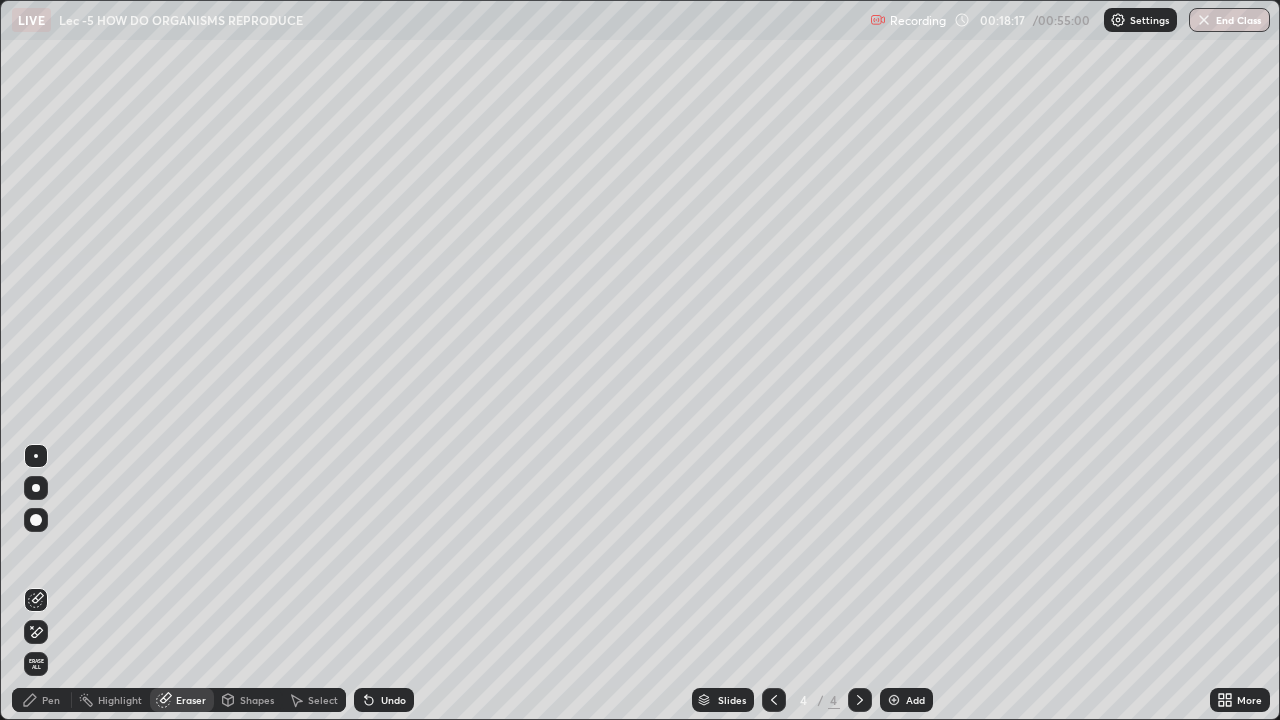 click on "Pen" at bounding box center [51, 700] 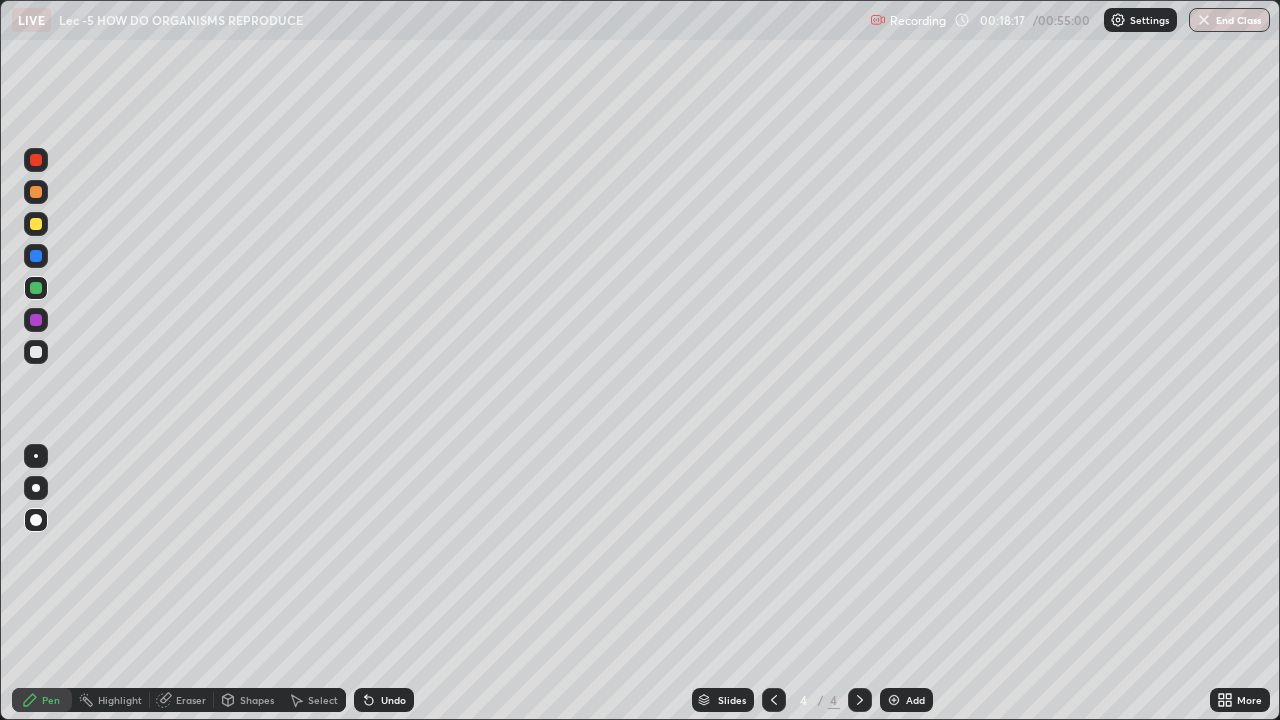 click at bounding box center [36, 160] 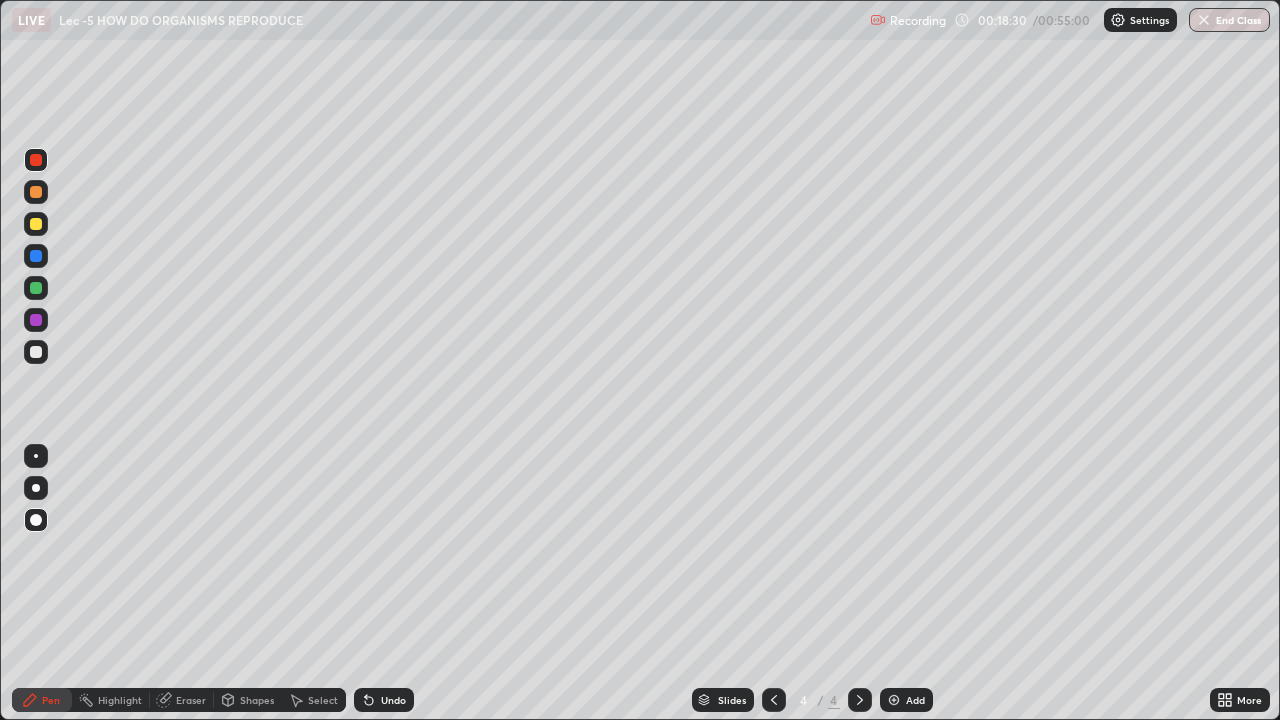 click at bounding box center [36, 352] 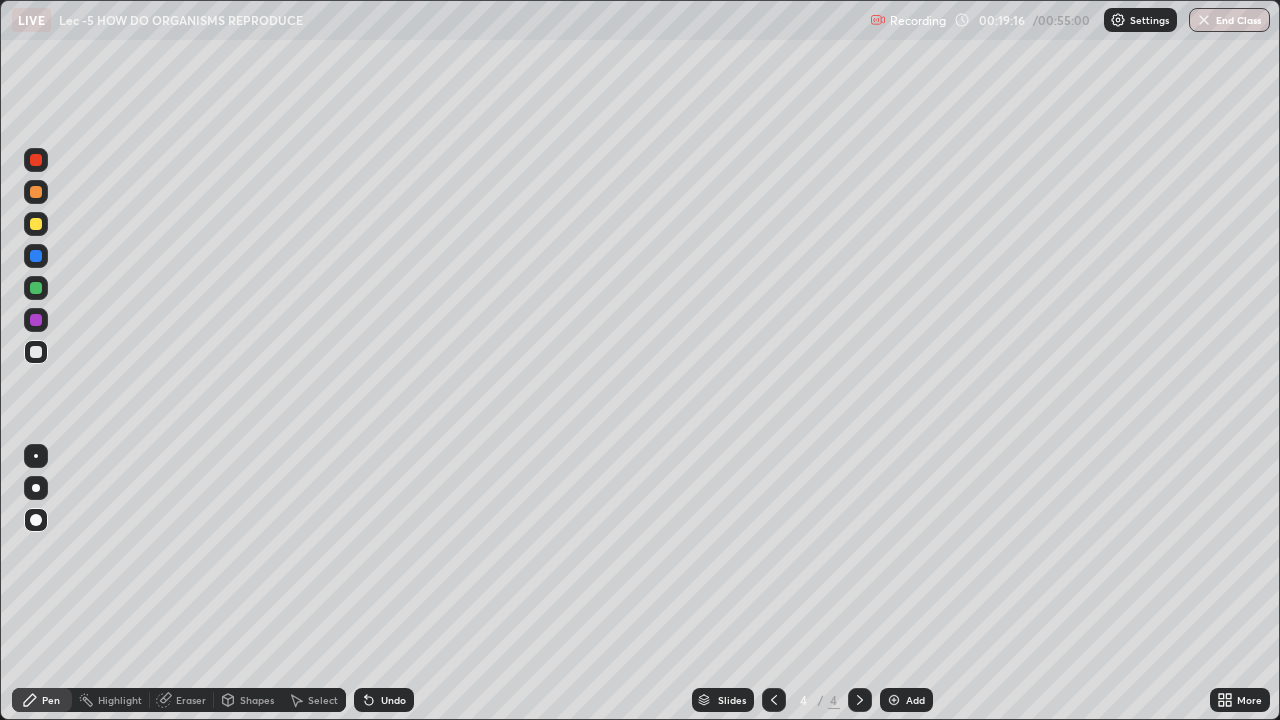 click at bounding box center [36, 456] 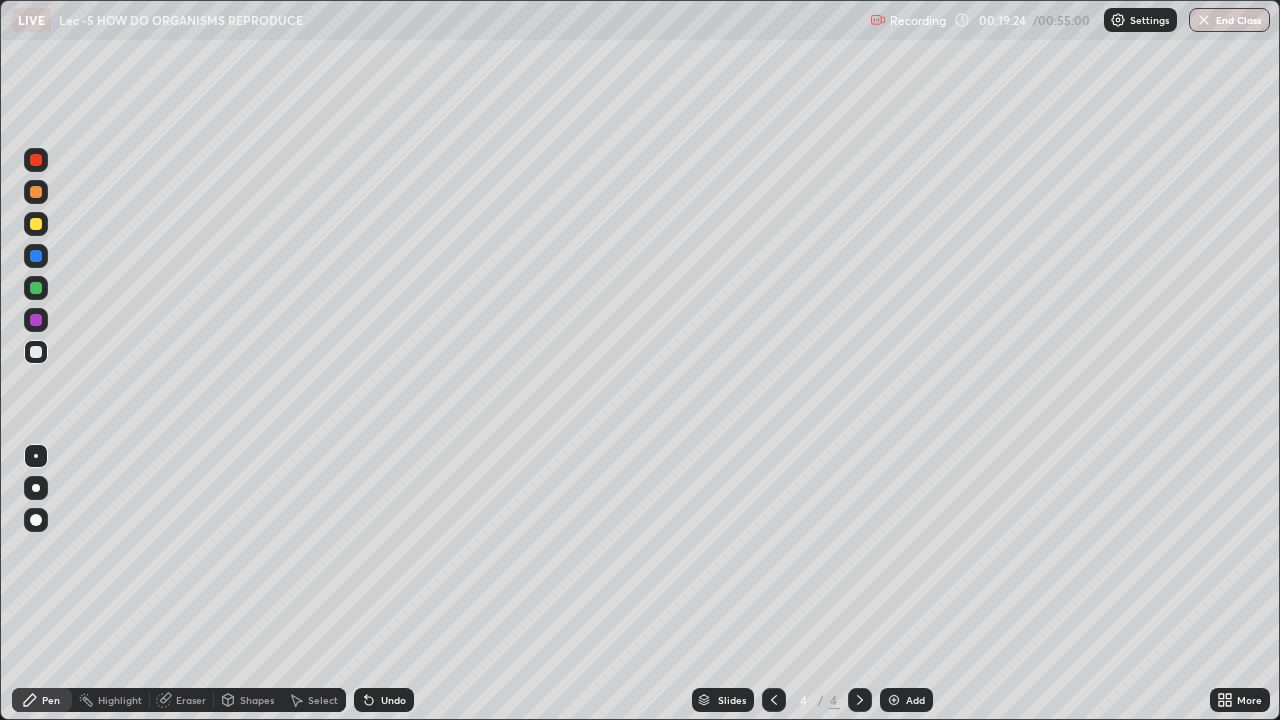 click at bounding box center [36, 288] 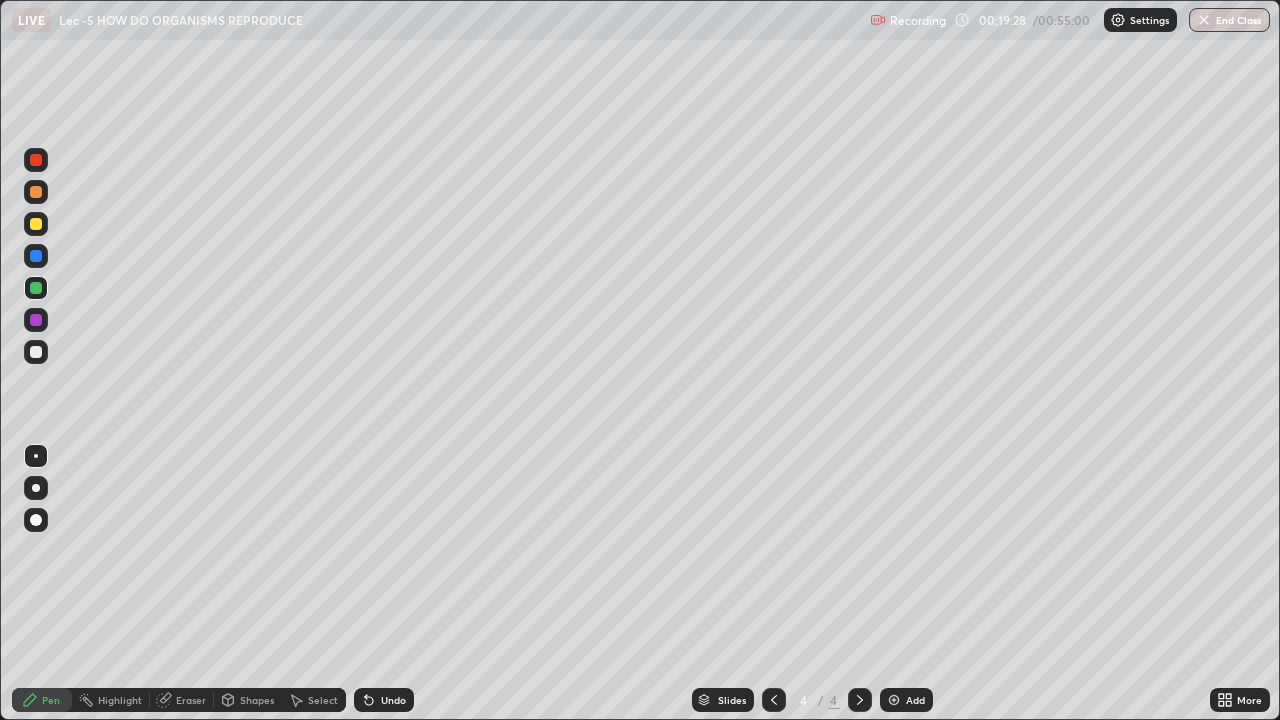 click at bounding box center (36, 520) 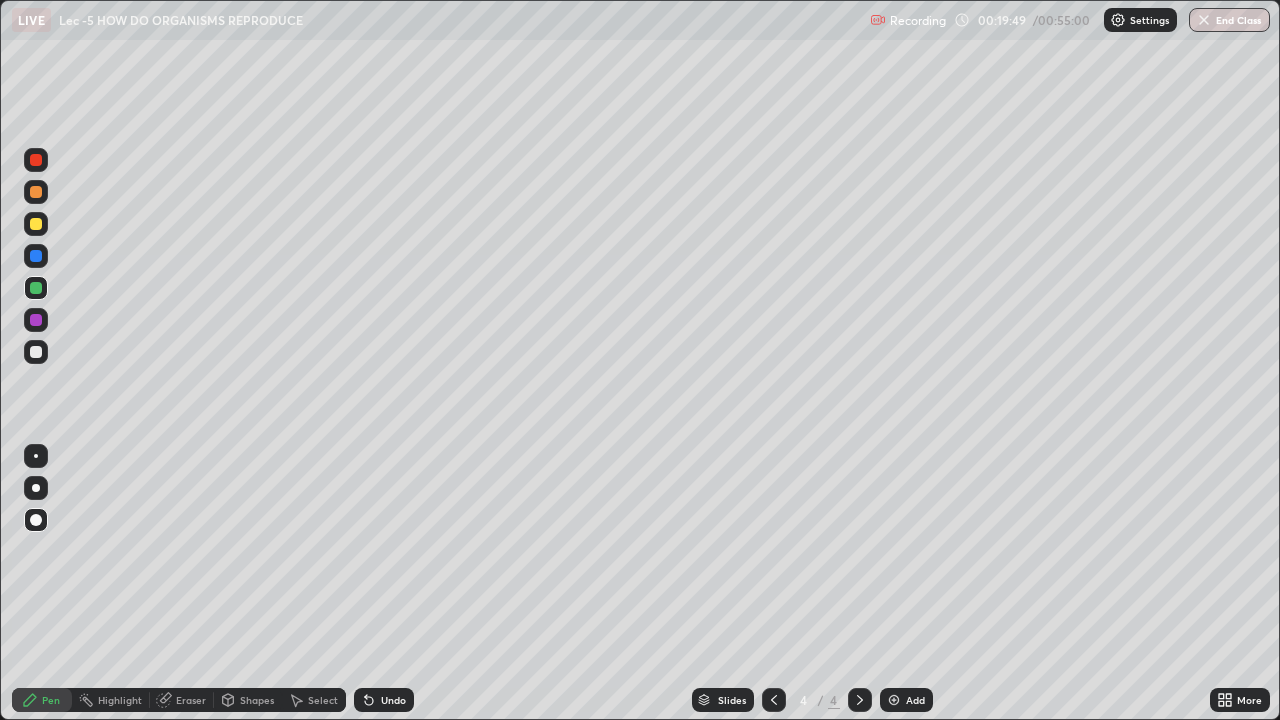 click on "Eraser" at bounding box center [191, 700] 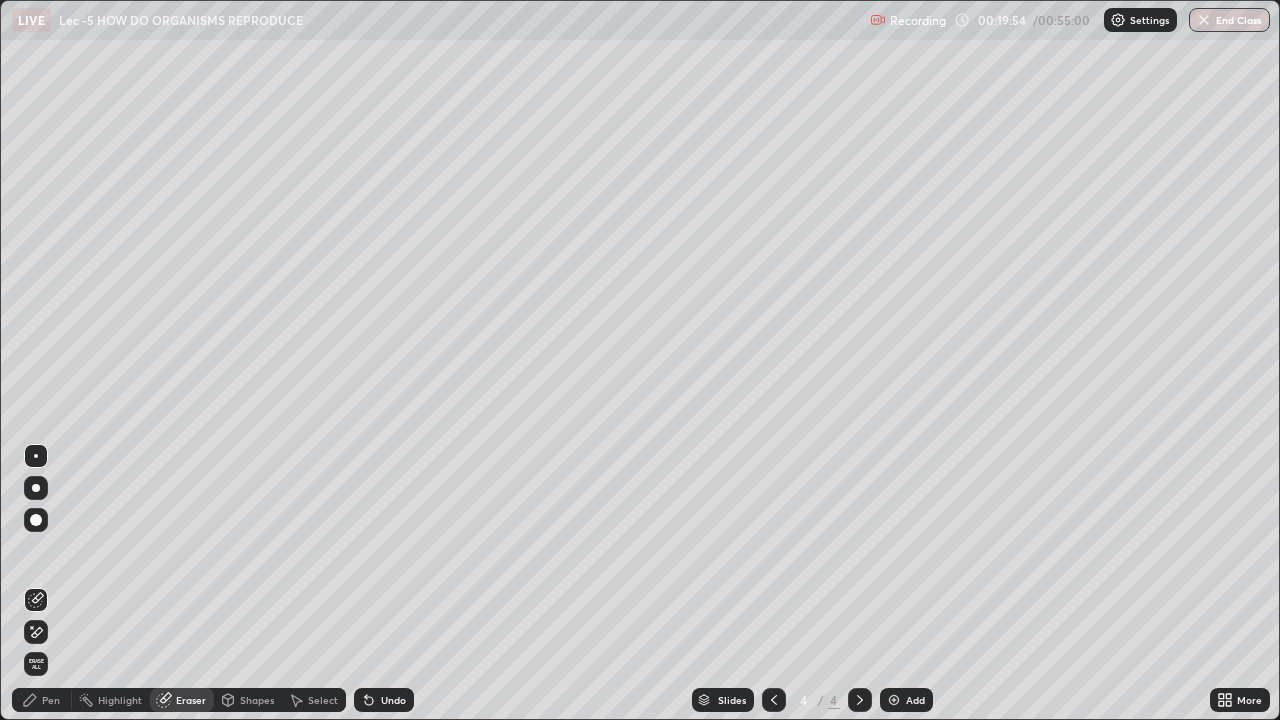 click on "Pen" at bounding box center [42, 700] 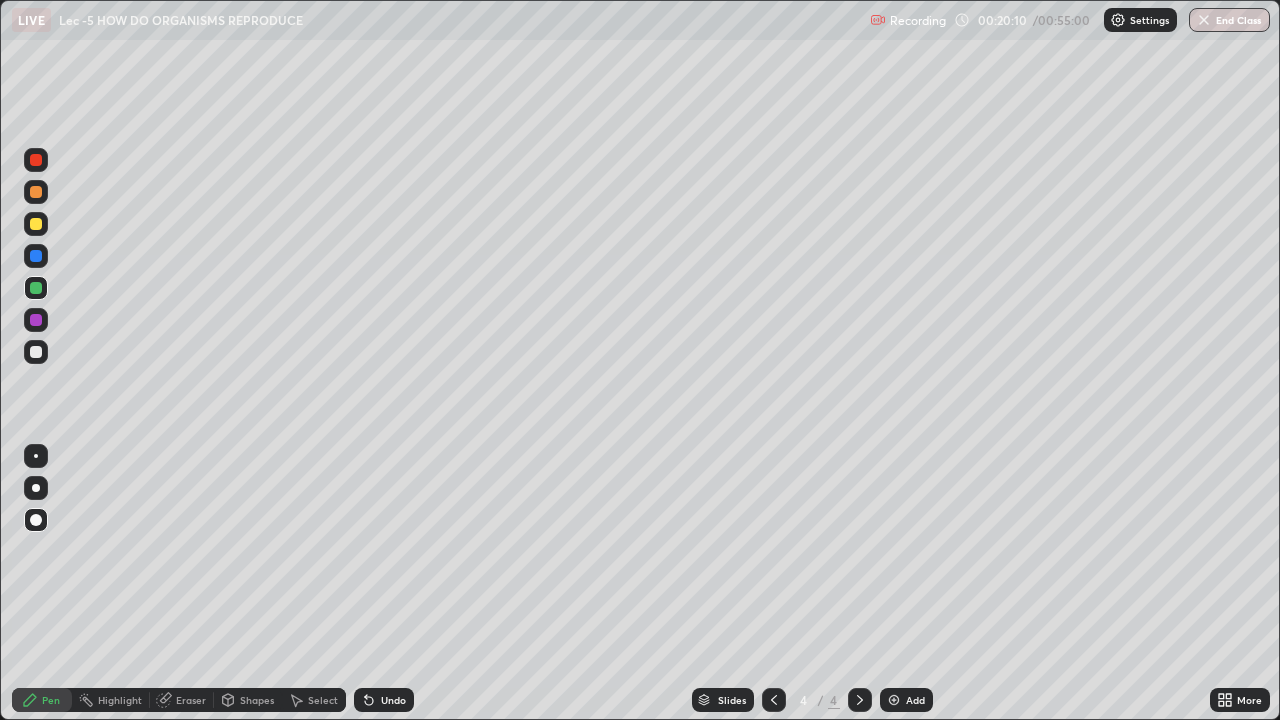 click at bounding box center (36, 456) 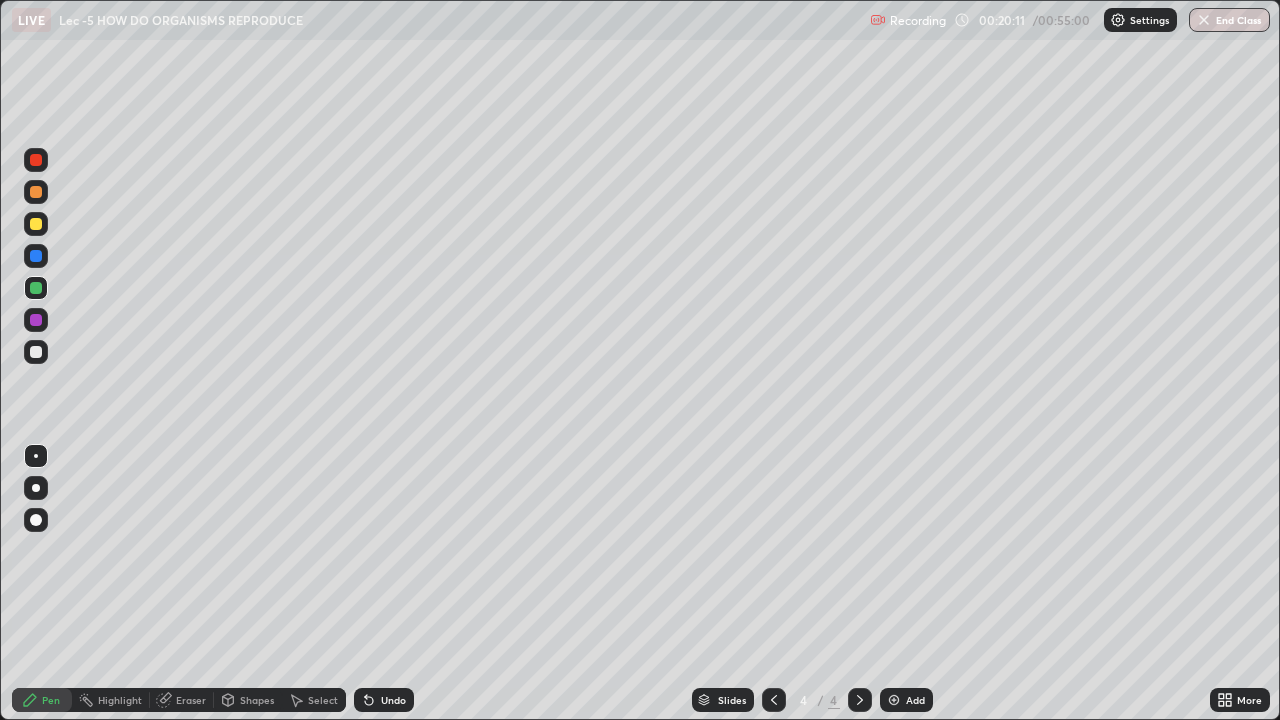 click at bounding box center (36, 352) 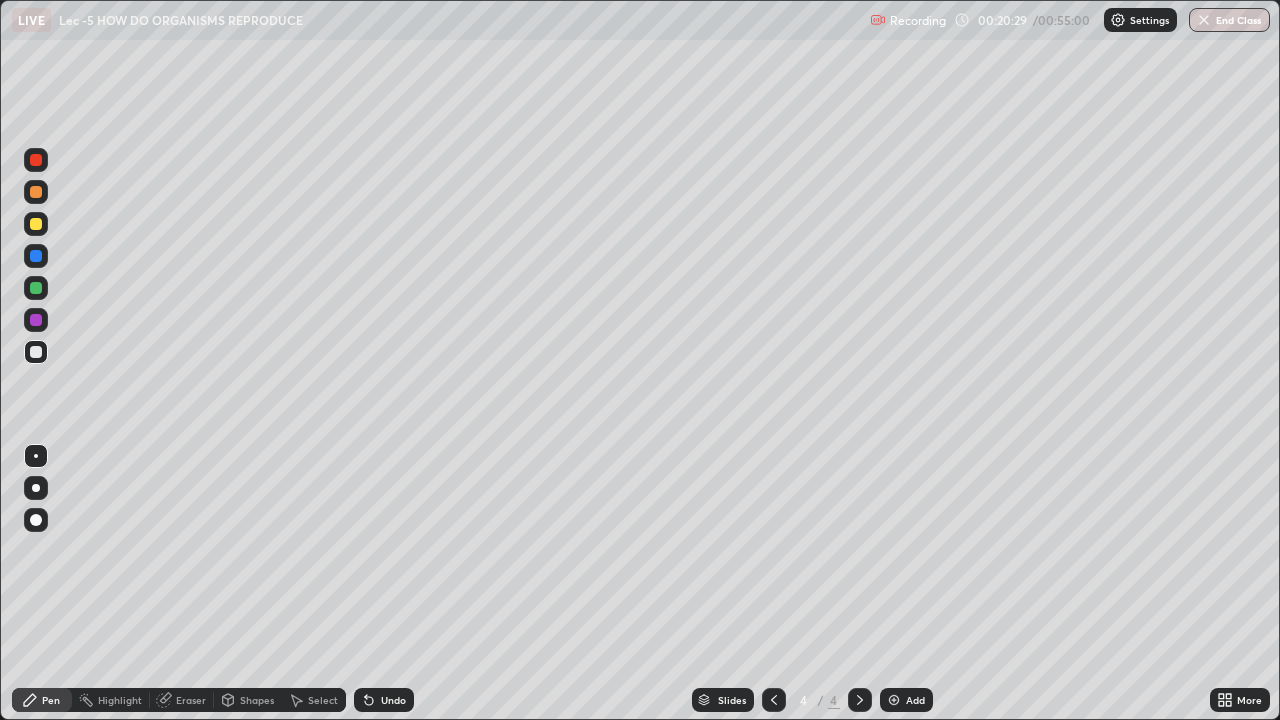 click on "Undo" at bounding box center (393, 700) 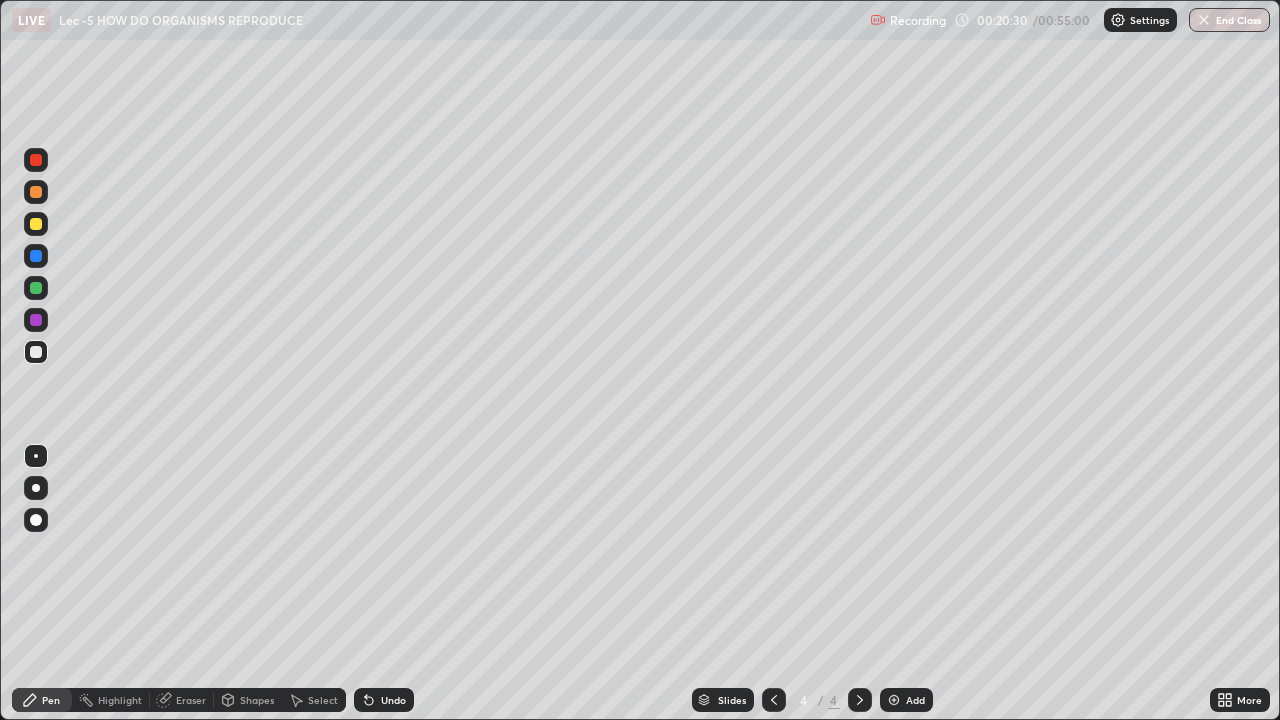 click on "Undo" at bounding box center (393, 700) 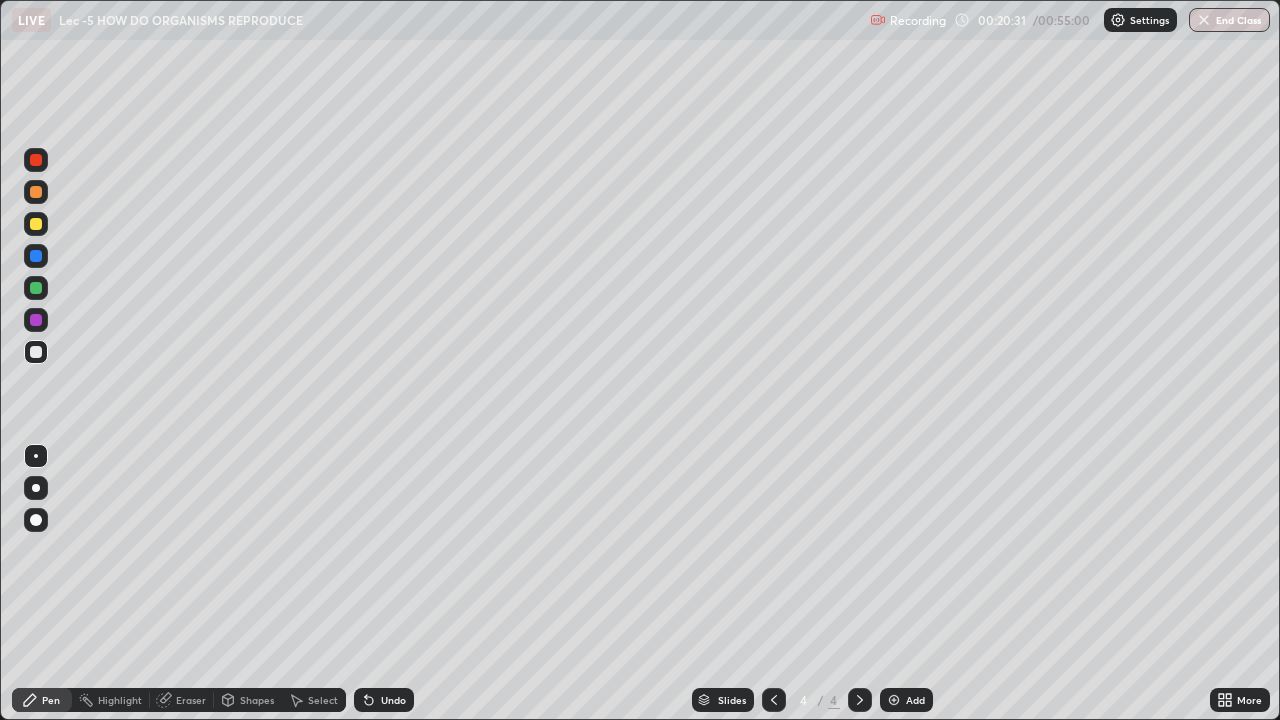 click on "Undo" at bounding box center (384, 700) 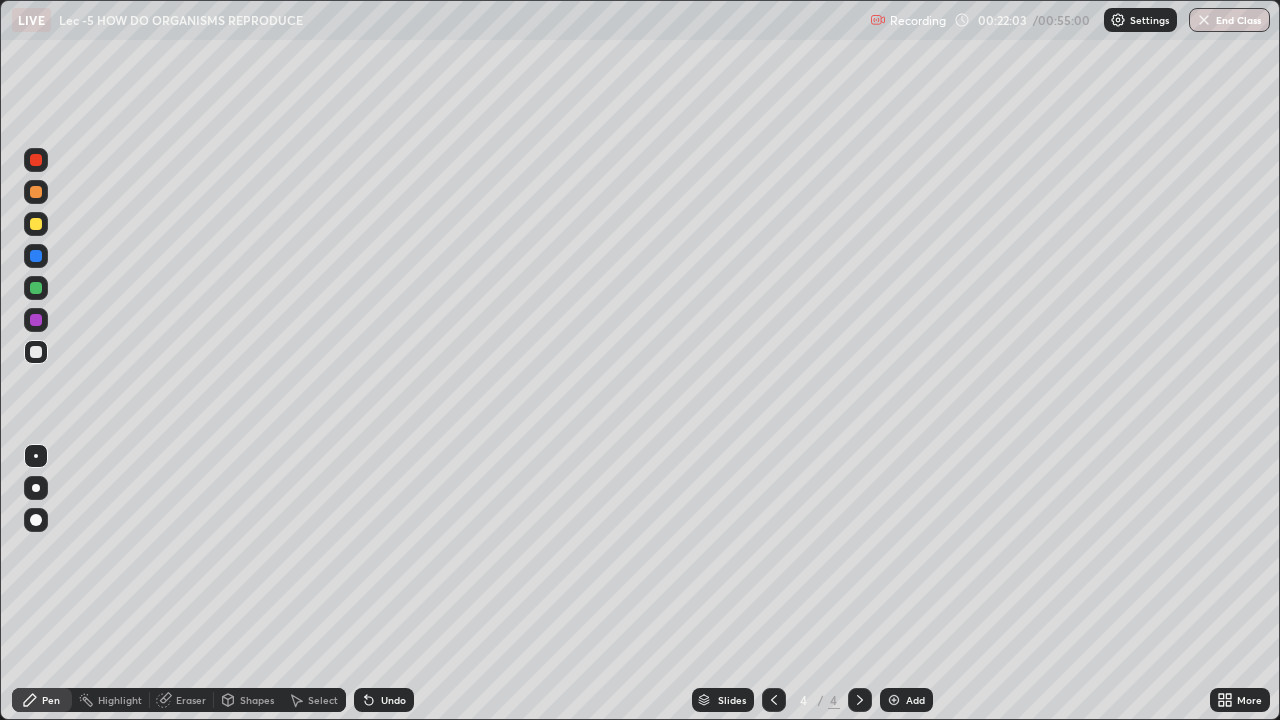 click on "Undo" at bounding box center [393, 700] 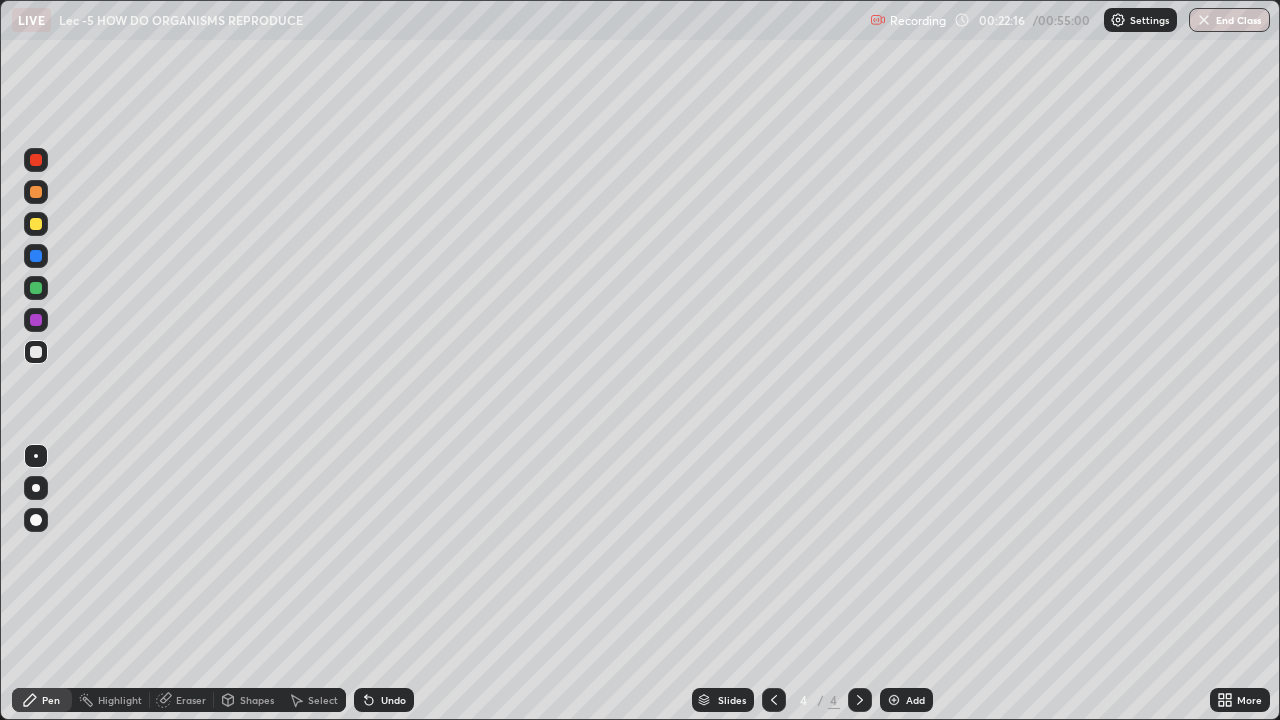 click on "Undo" at bounding box center (384, 700) 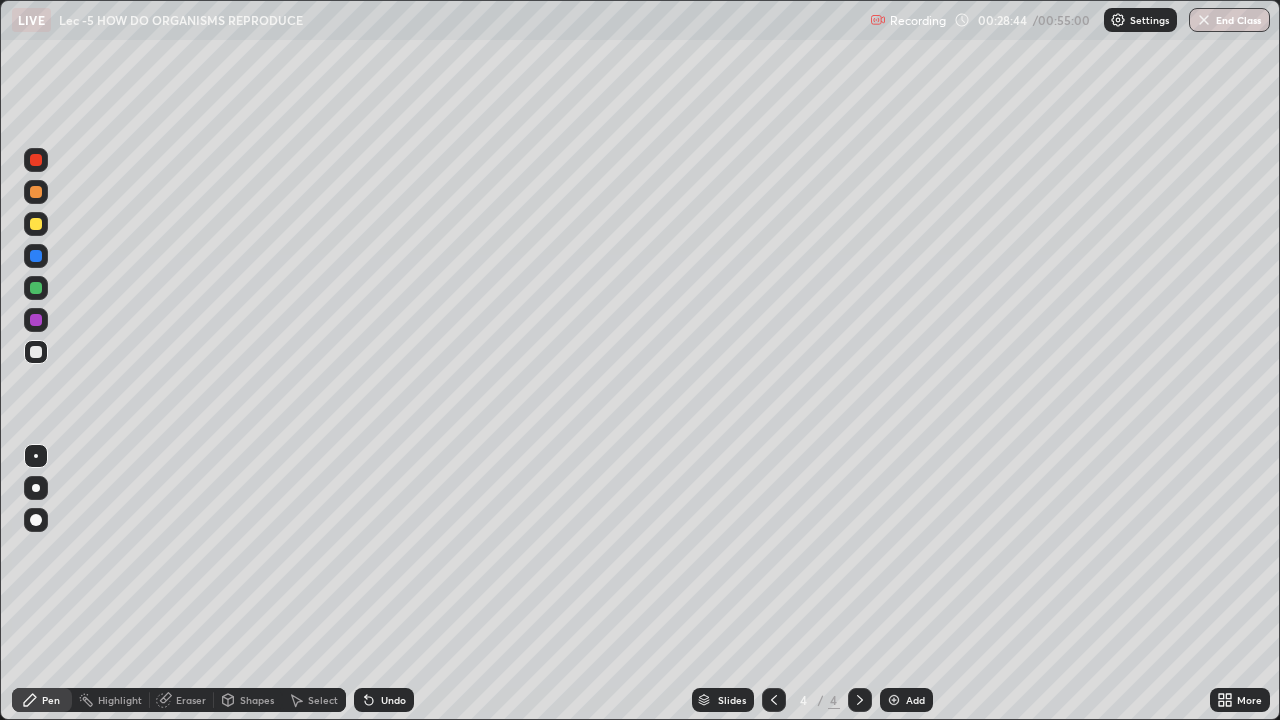 click 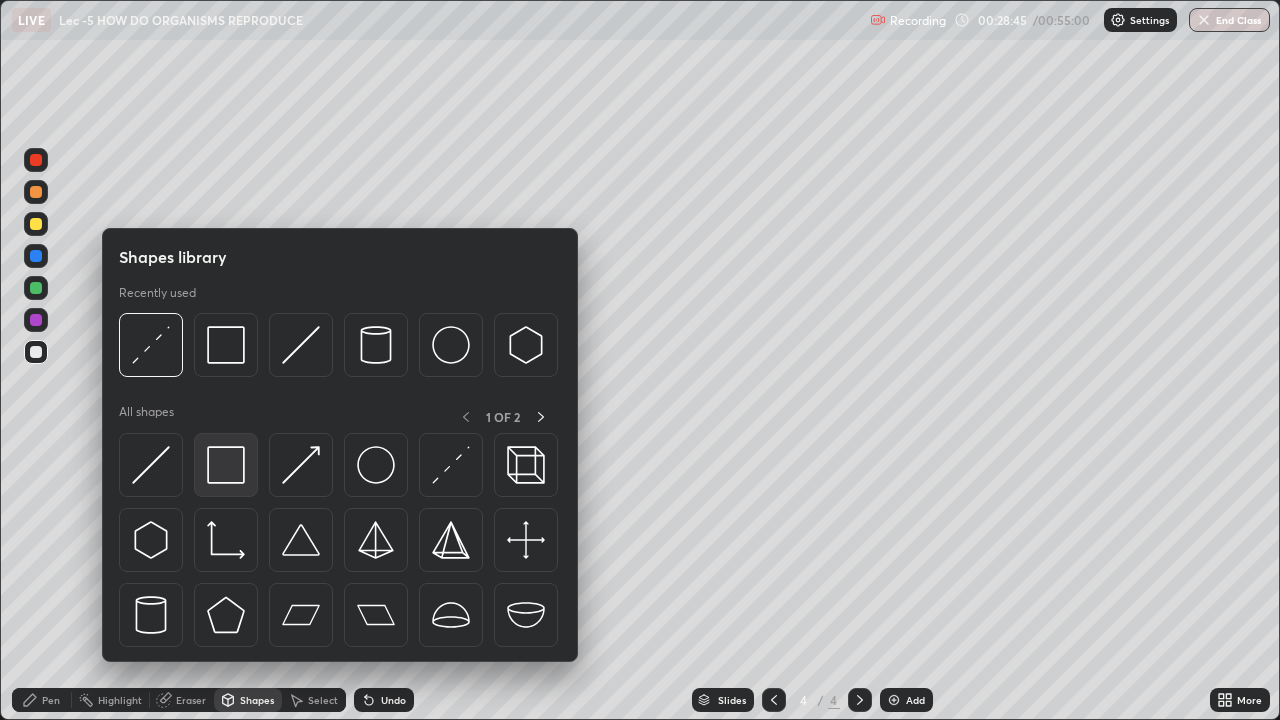 click at bounding box center (226, 465) 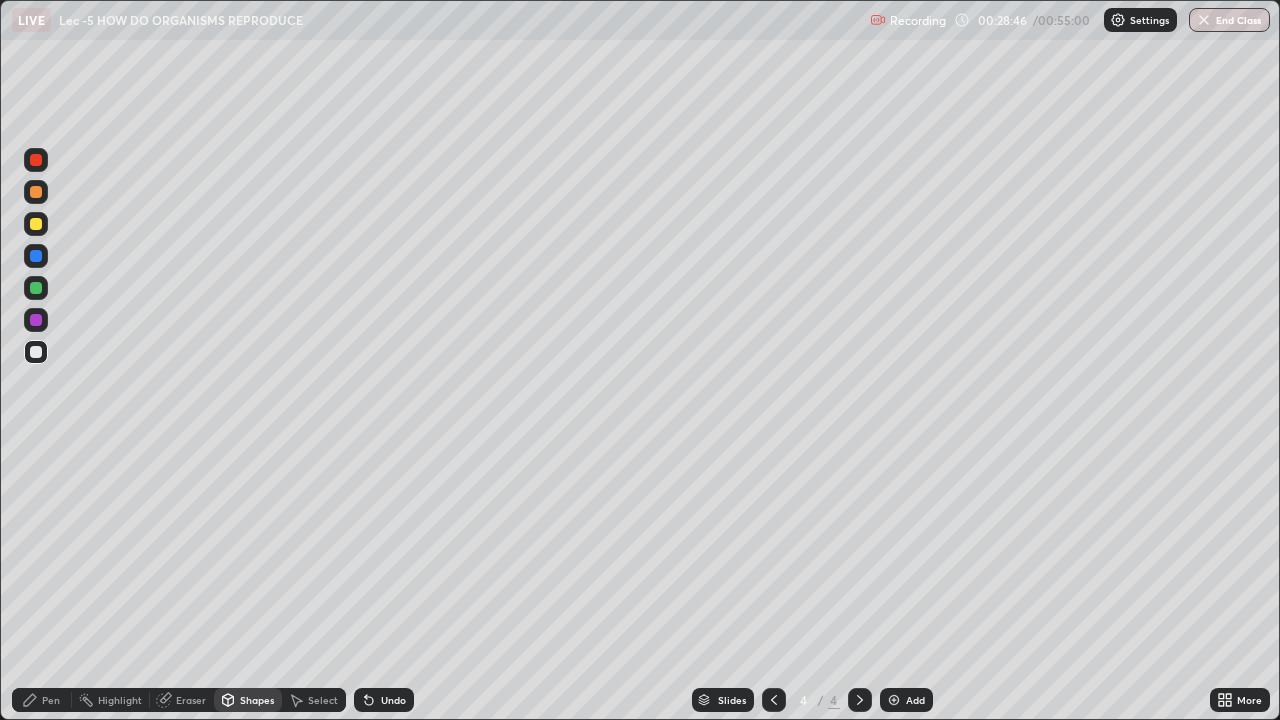 click at bounding box center [36, 320] 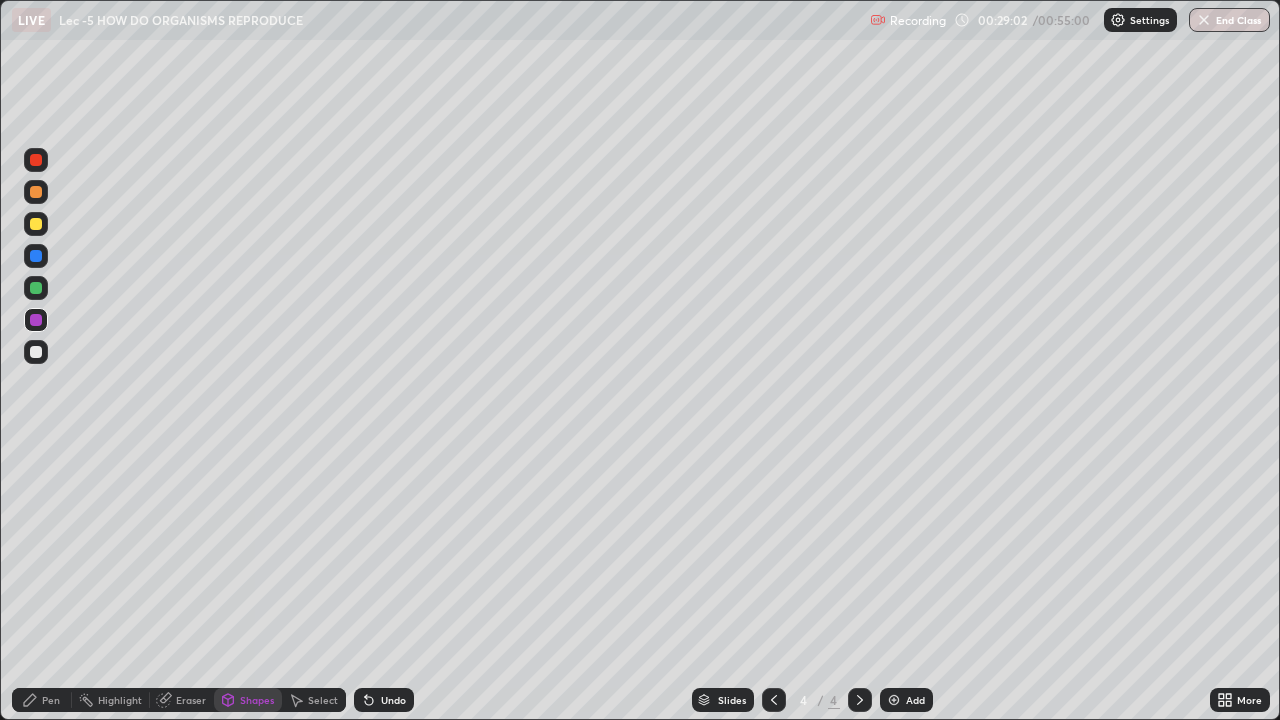 click on "Pen" at bounding box center (51, 700) 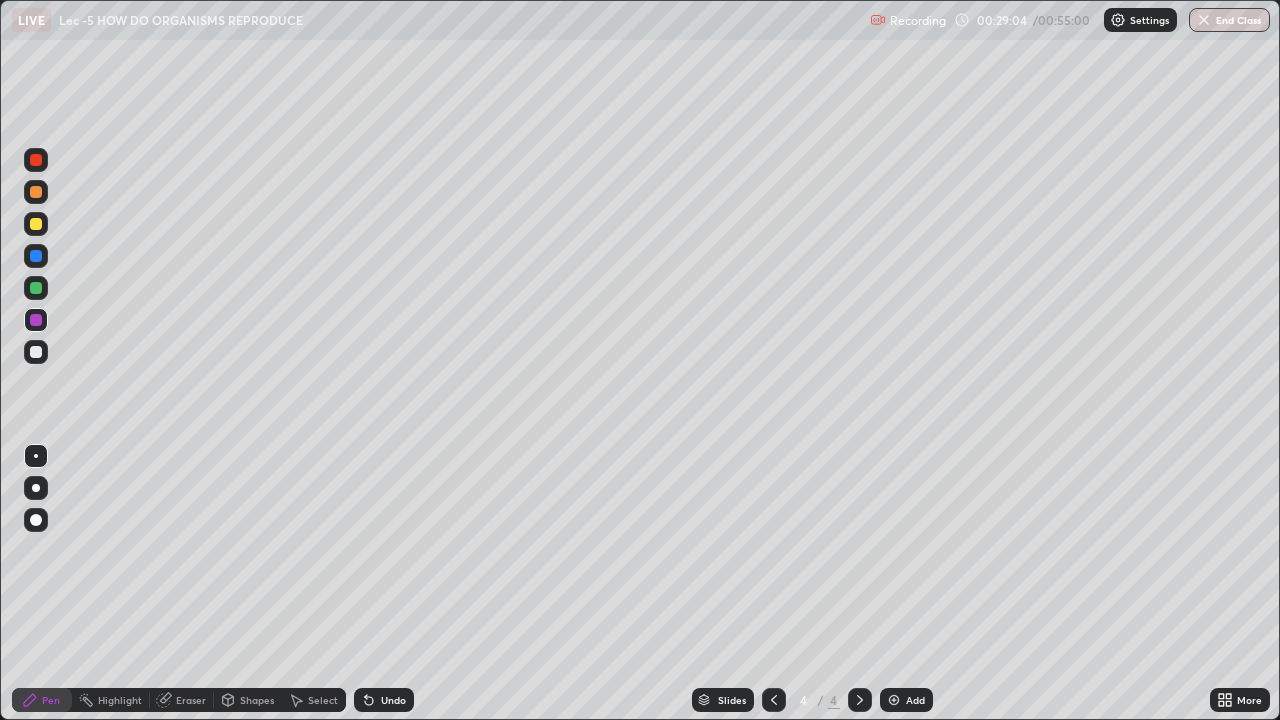 click at bounding box center [36, 352] 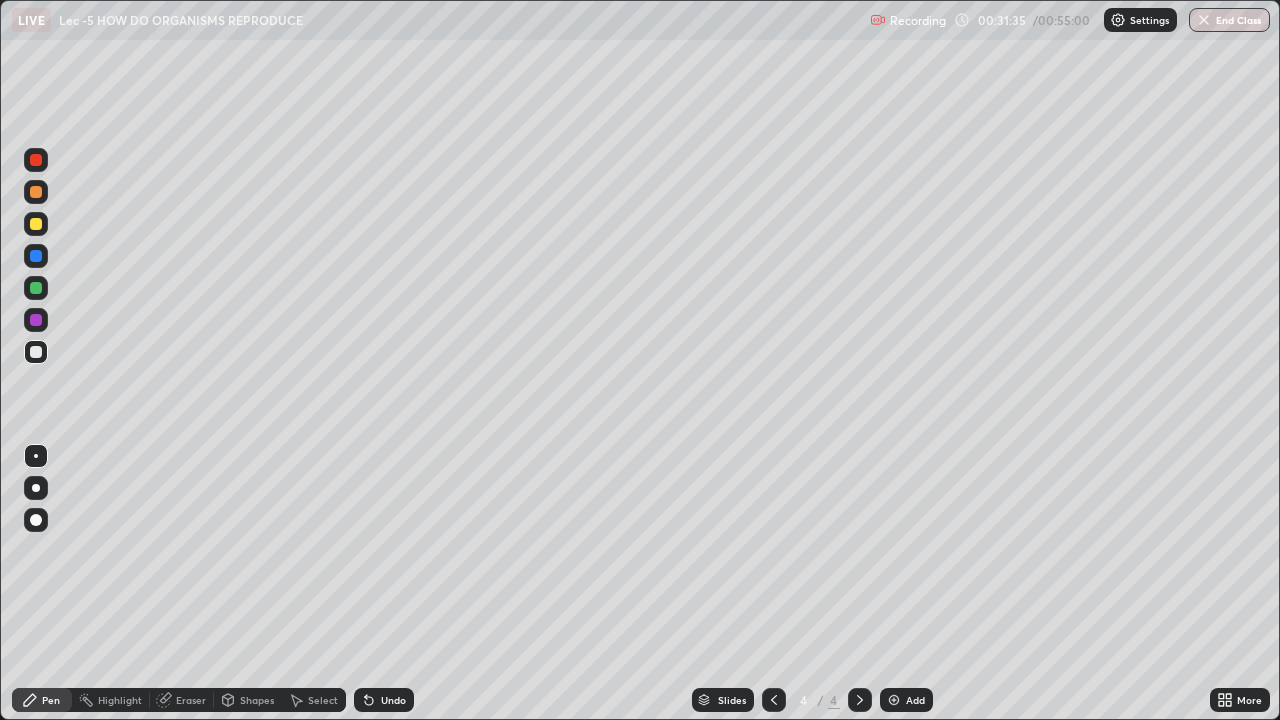 click 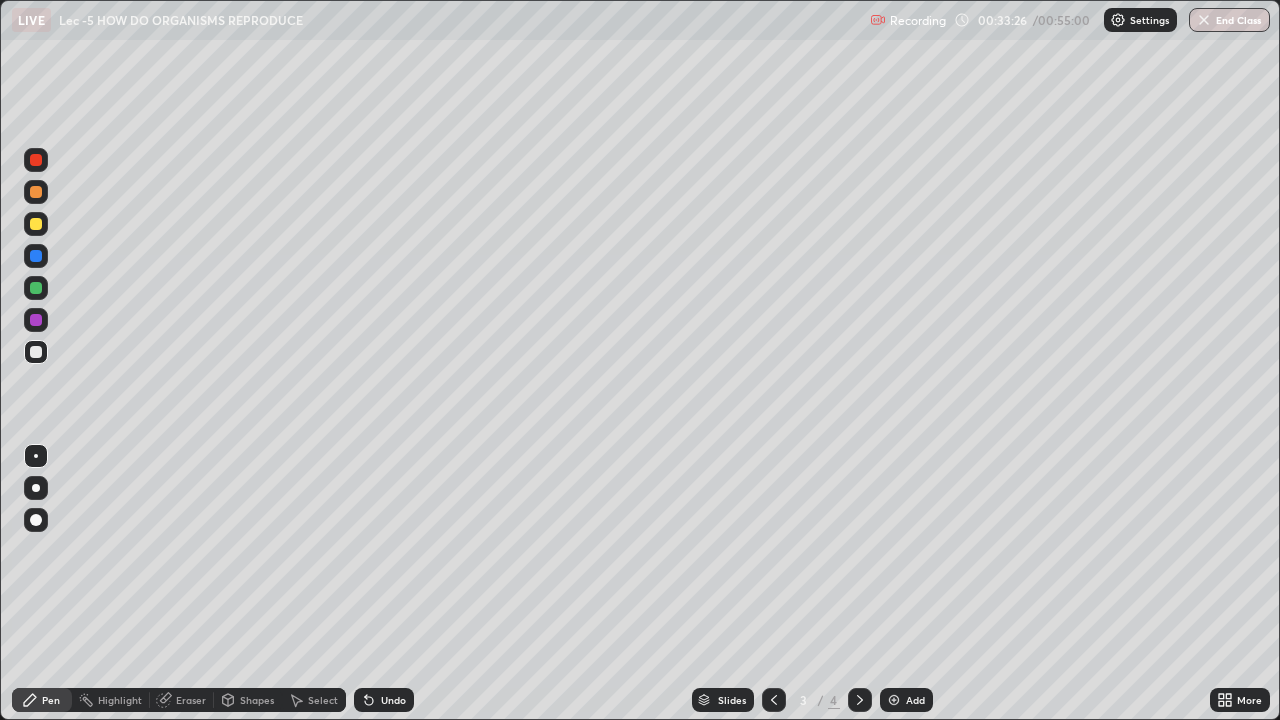 click 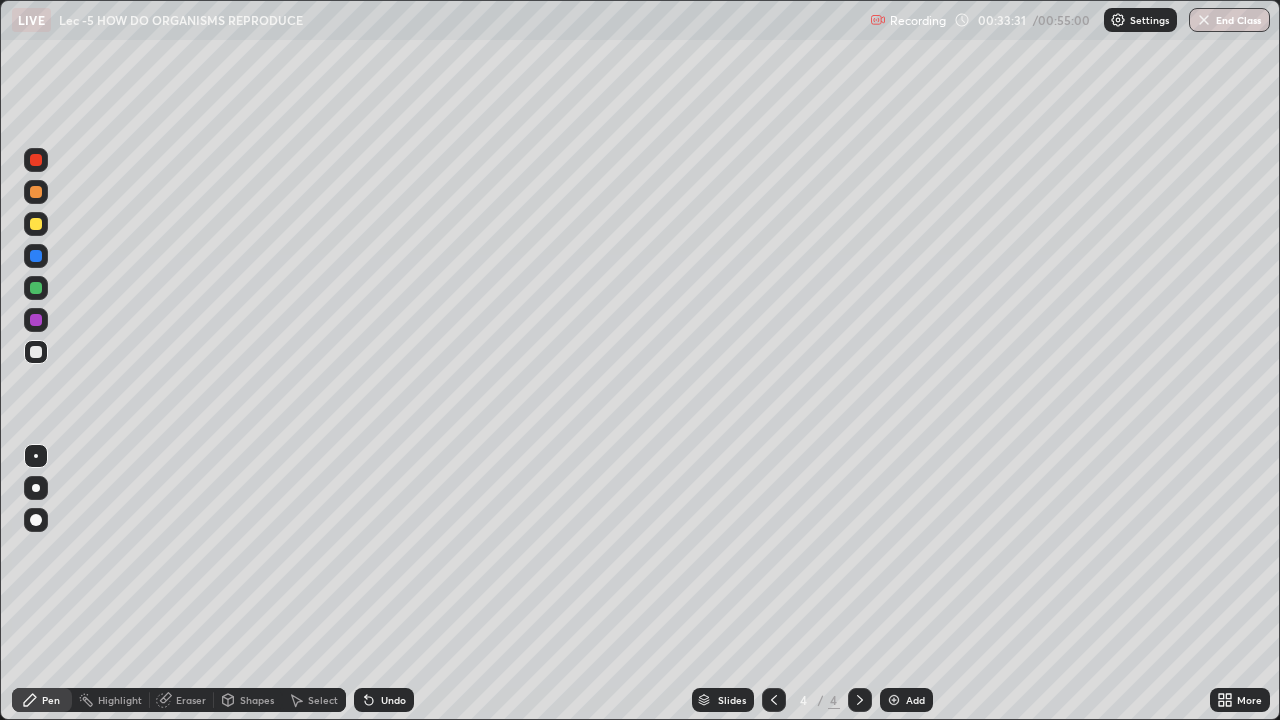 click at bounding box center [774, 700] 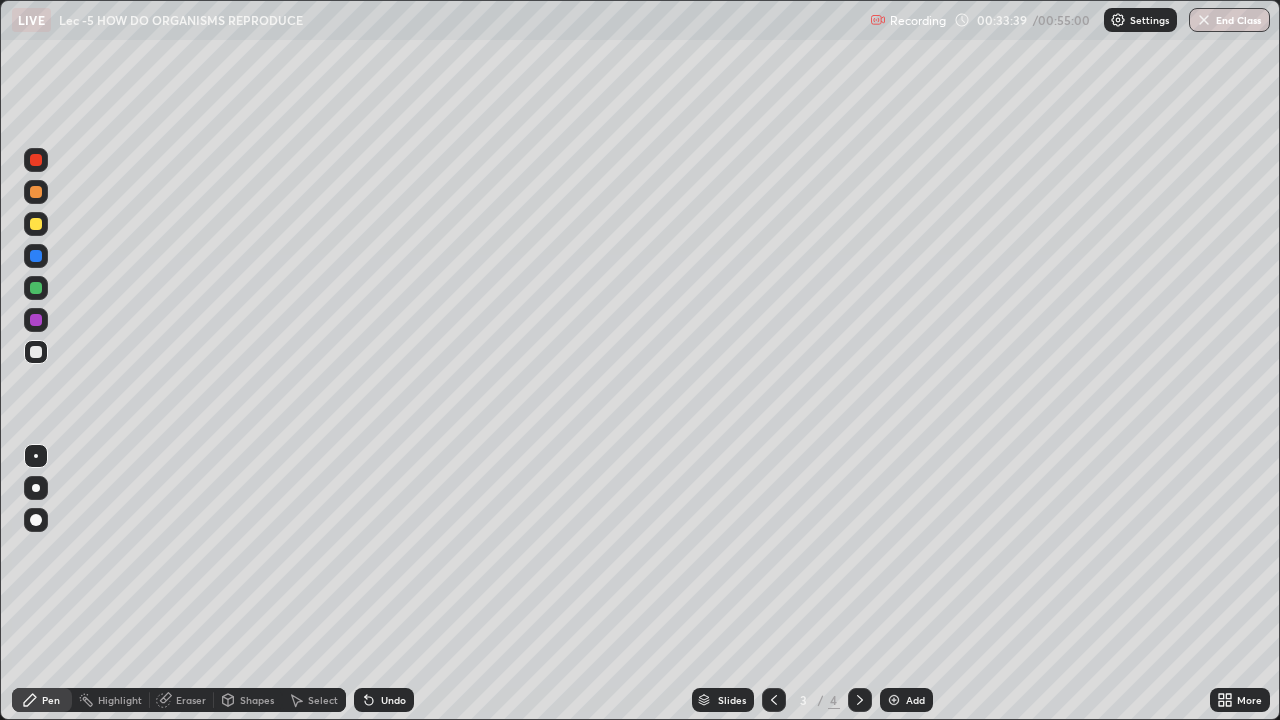 click 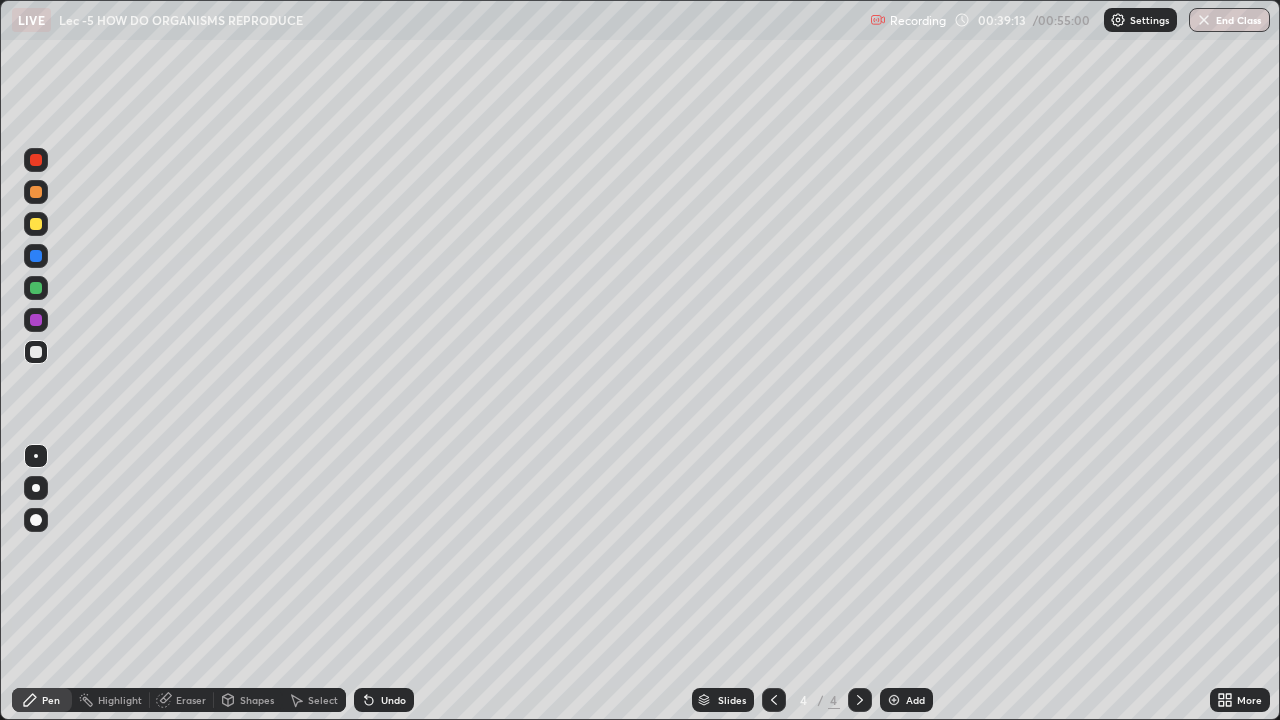 click on "Highlight" at bounding box center (120, 700) 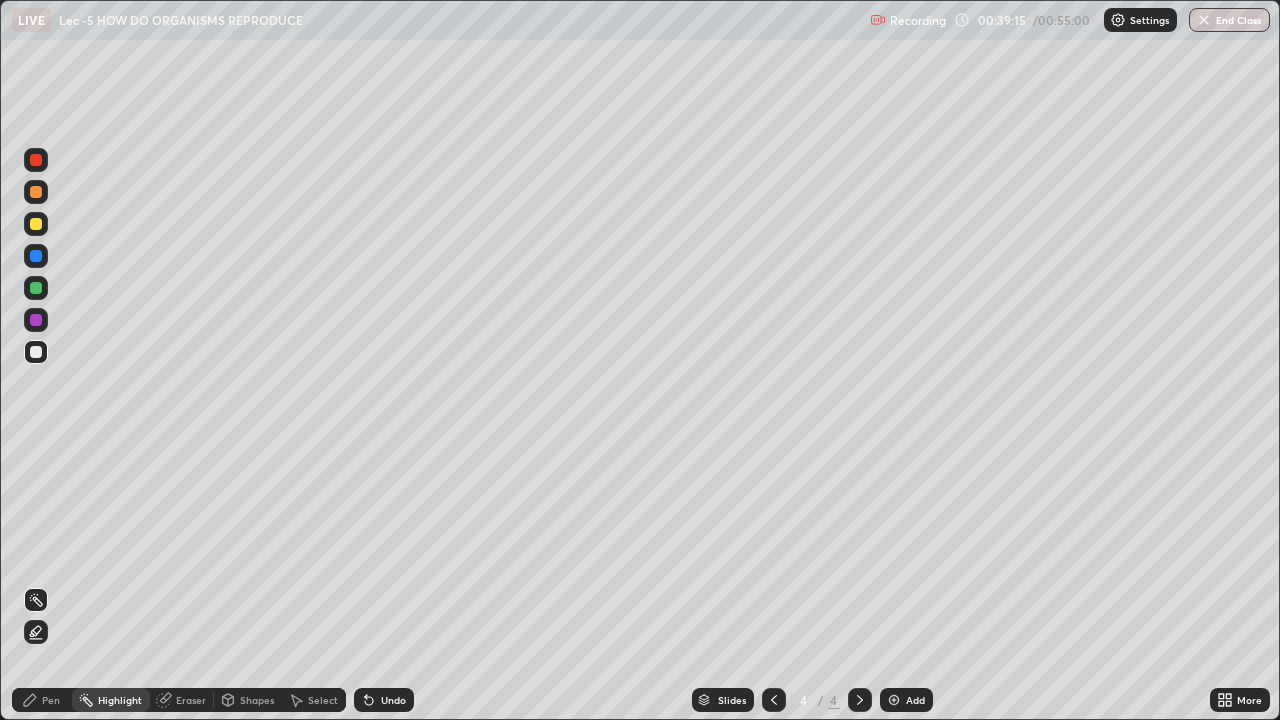 click at bounding box center (36, 160) 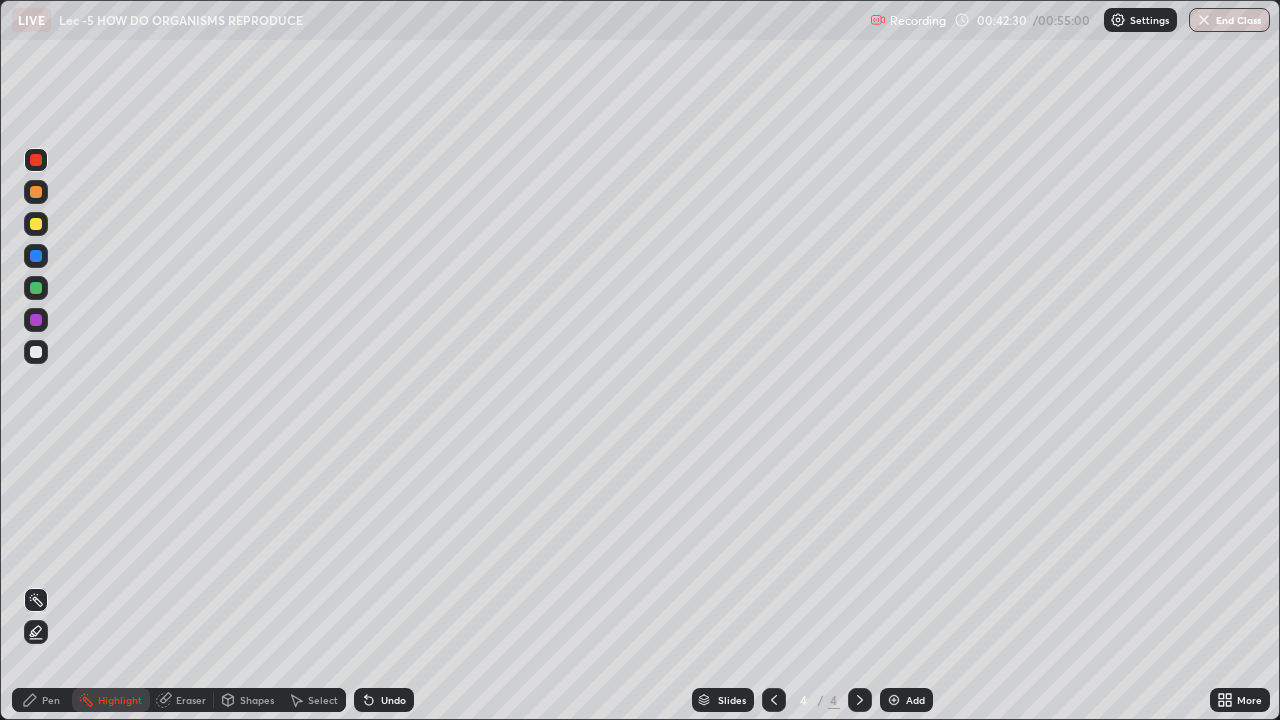 click on "Pen" at bounding box center [51, 700] 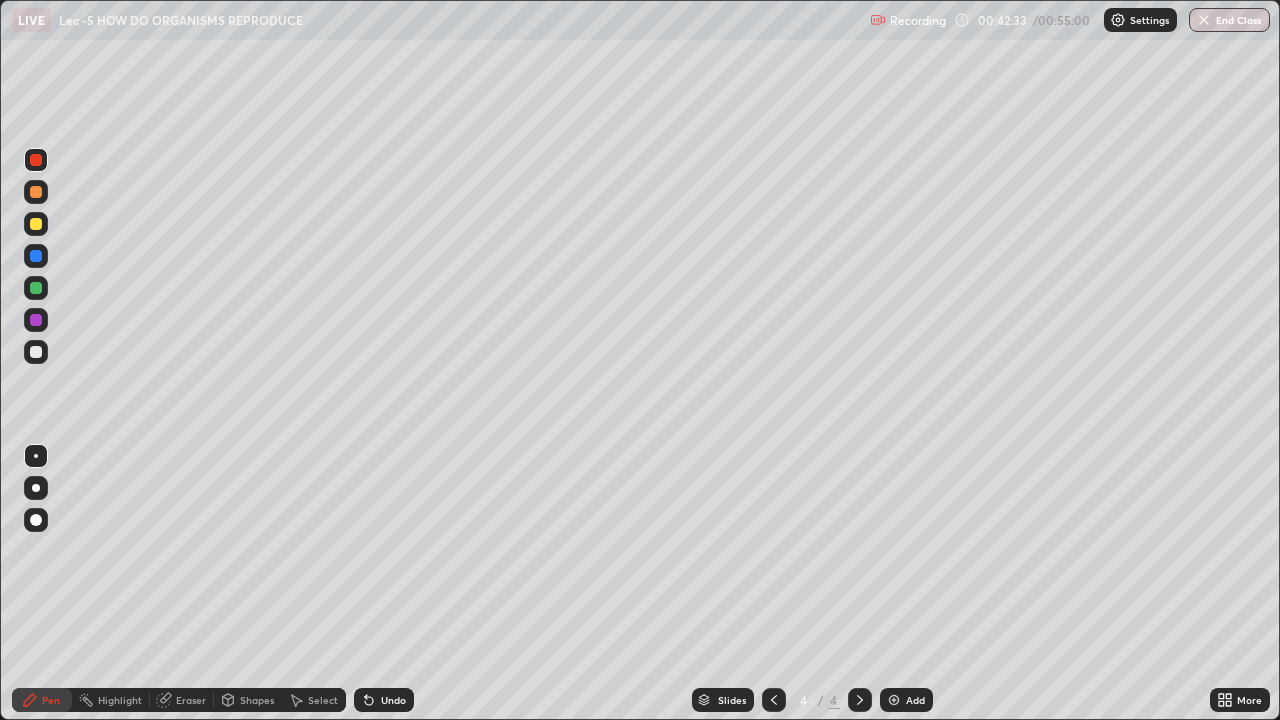 click at bounding box center [36, 352] 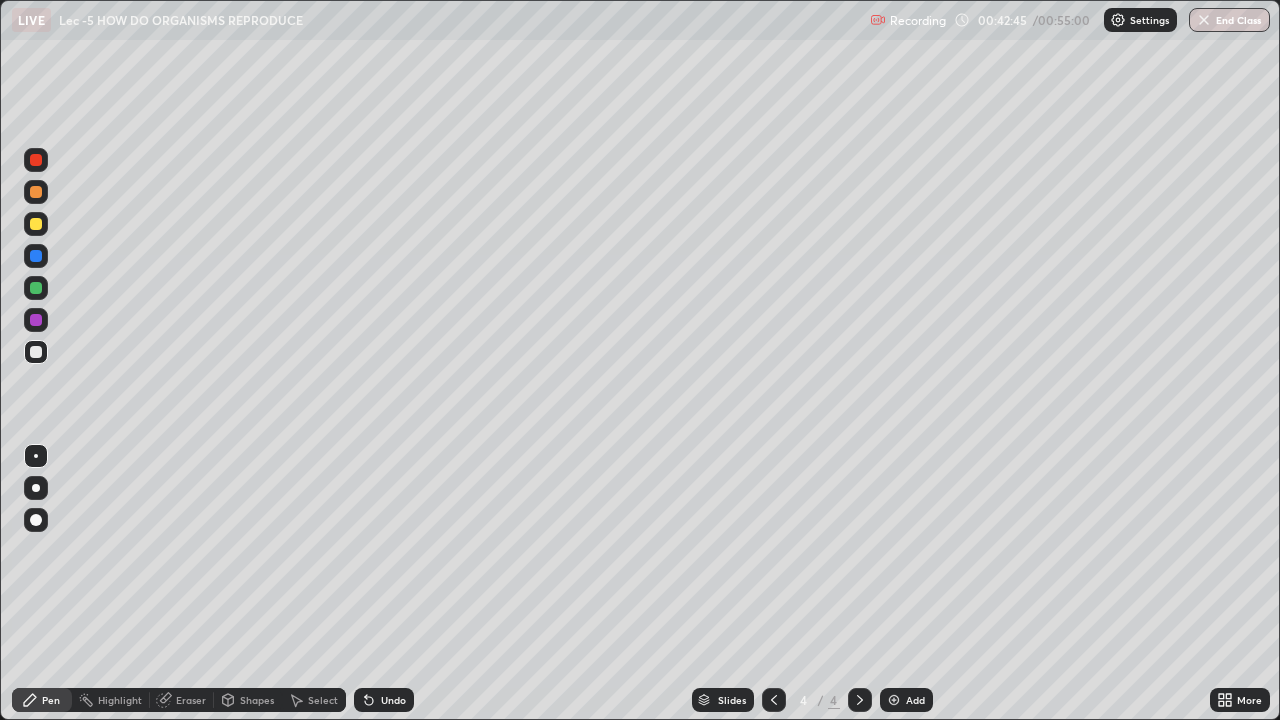 click at bounding box center [894, 700] 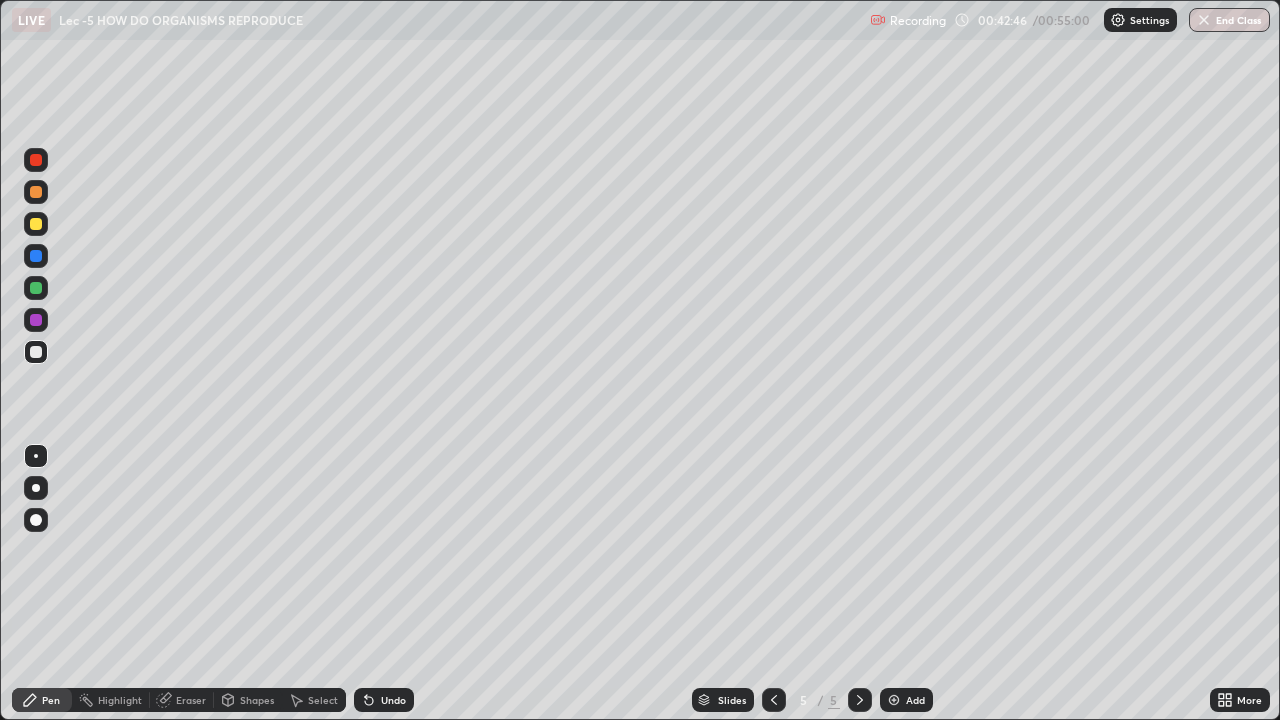 click at bounding box center [36, 192] 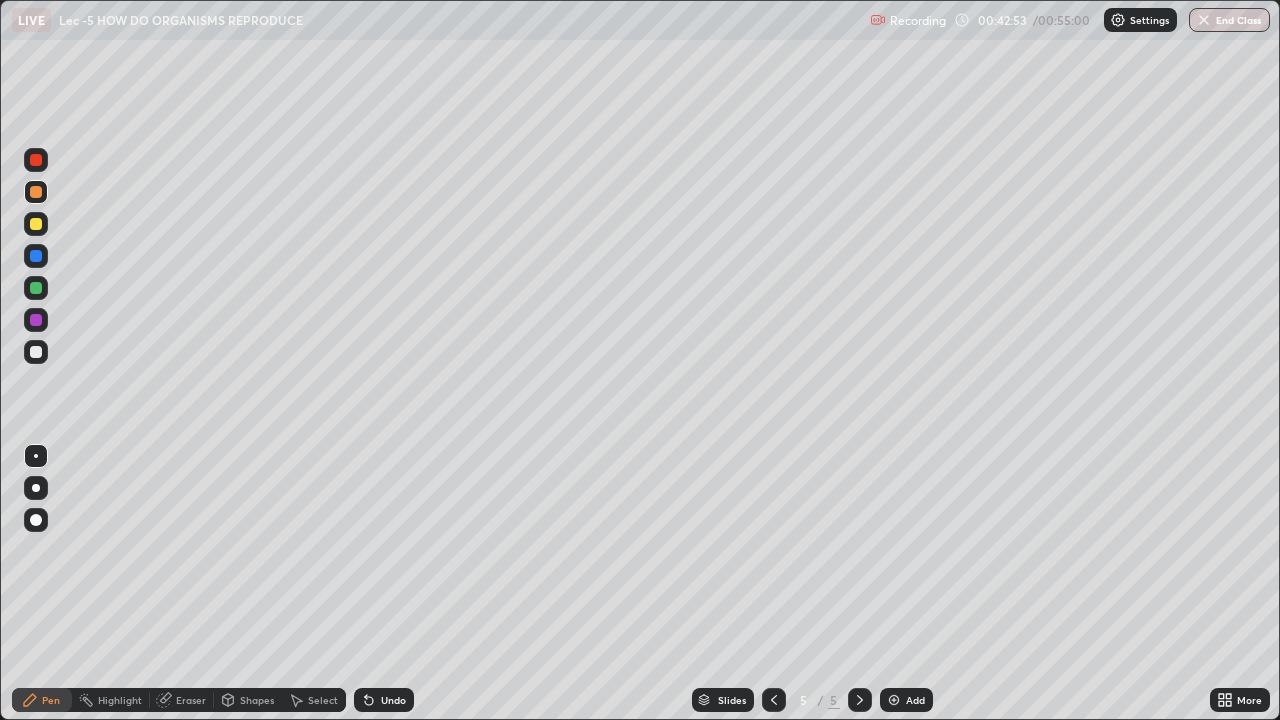 click on "Shapes" at bounding box center [257, 700] 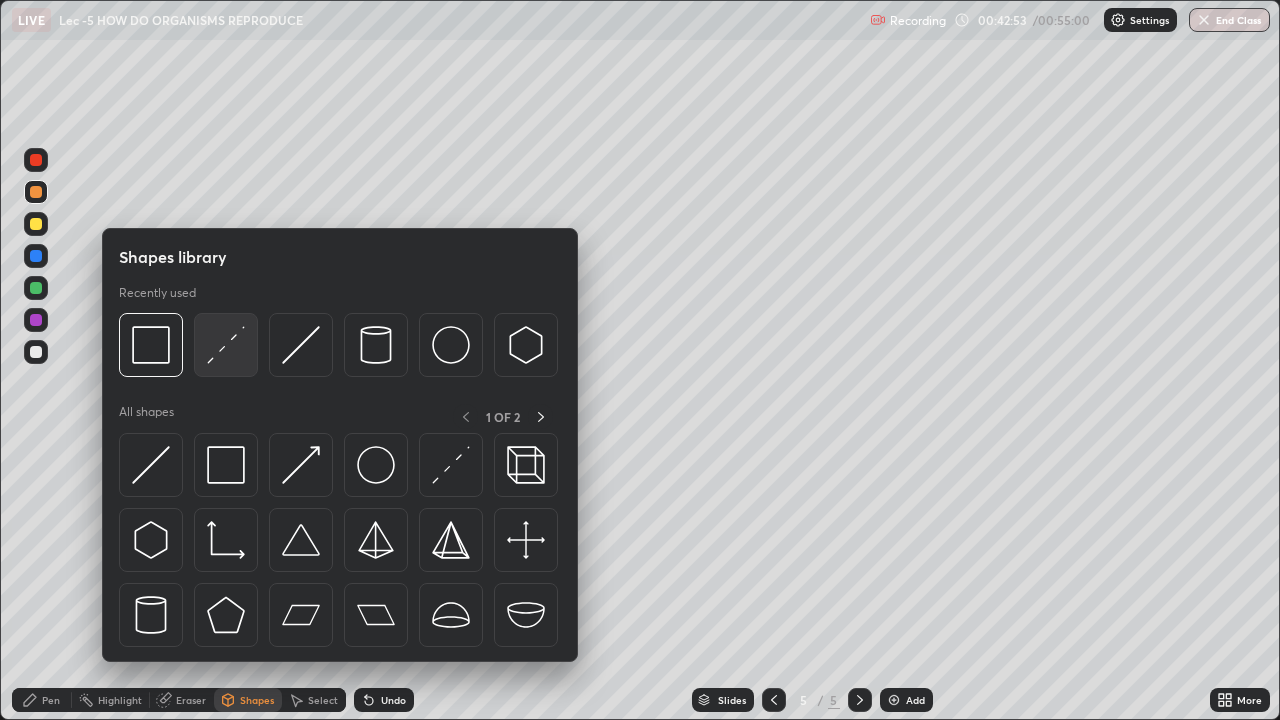click at bounding box center (226, 345) 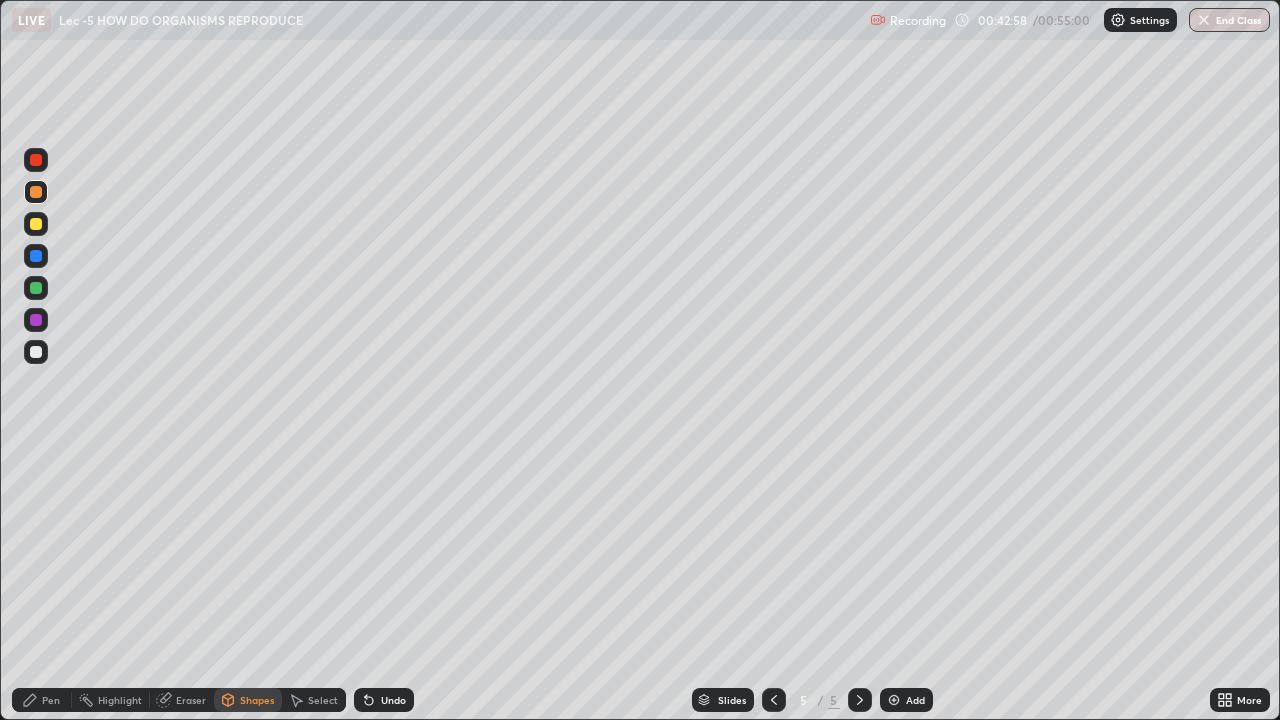 click on "Pen" at bounding box center [42, 700] 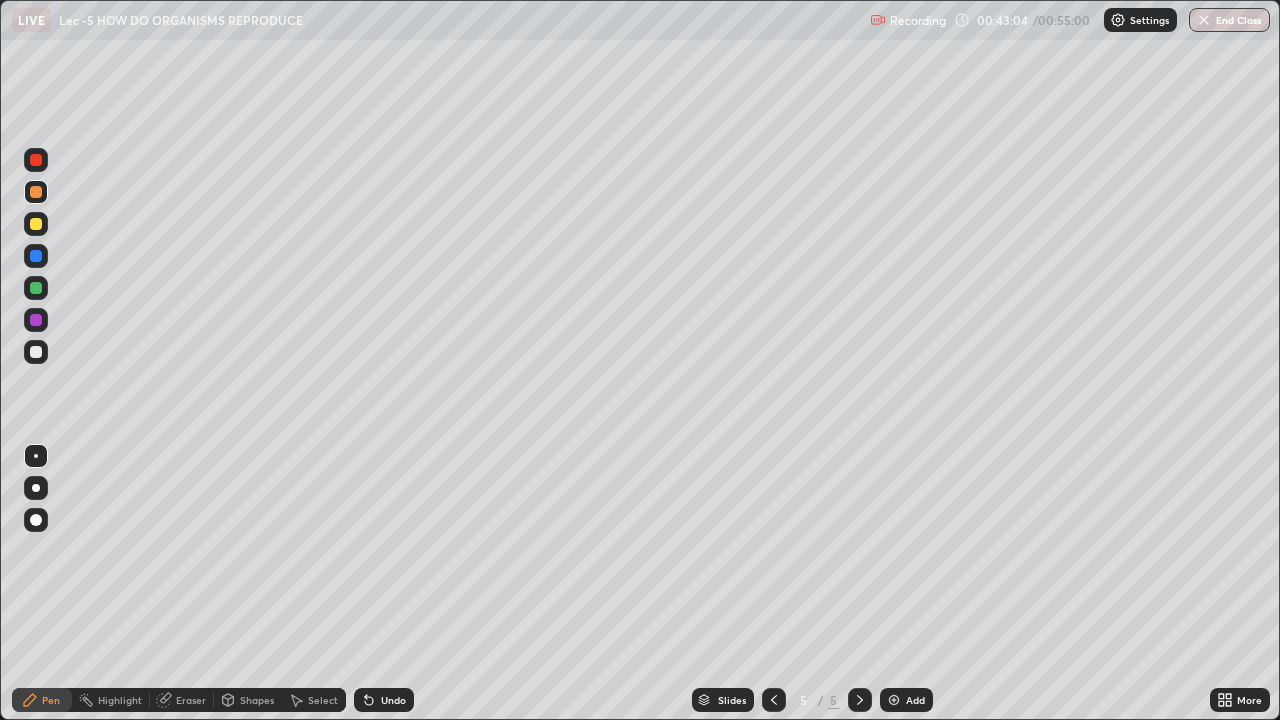 click at bounding box center (36, 352) 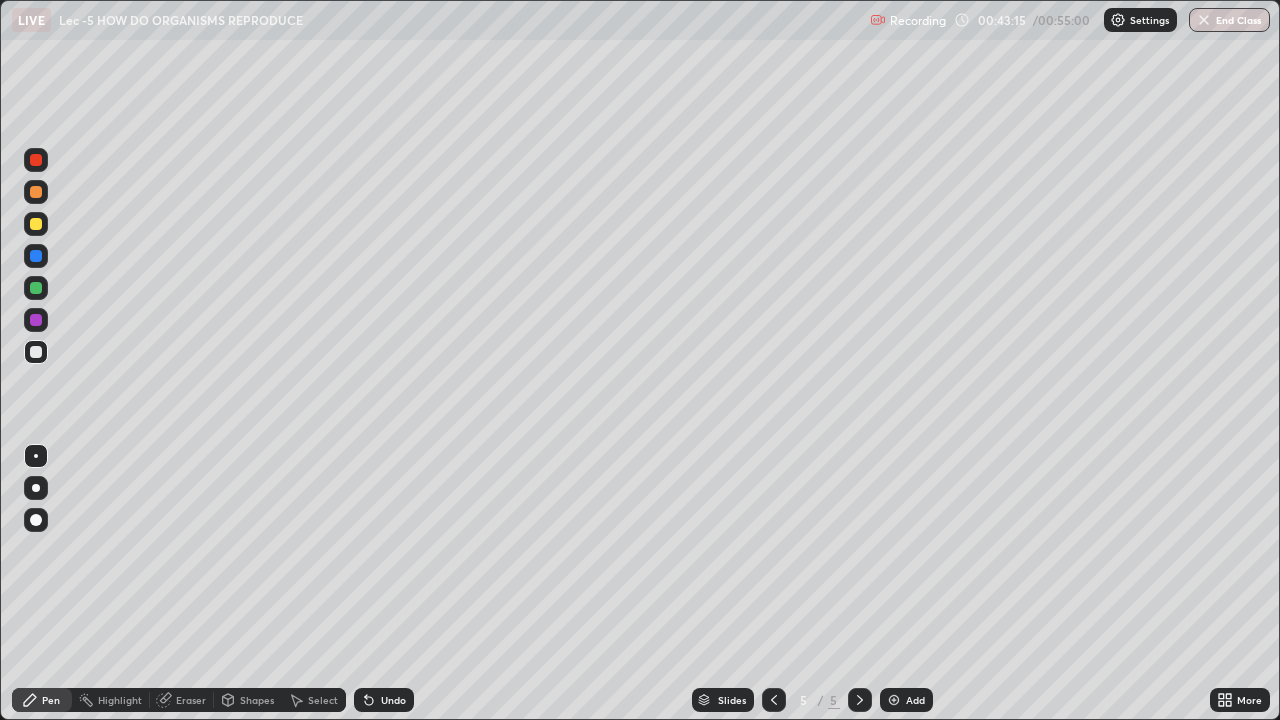 click at bounding box center (36, 520) 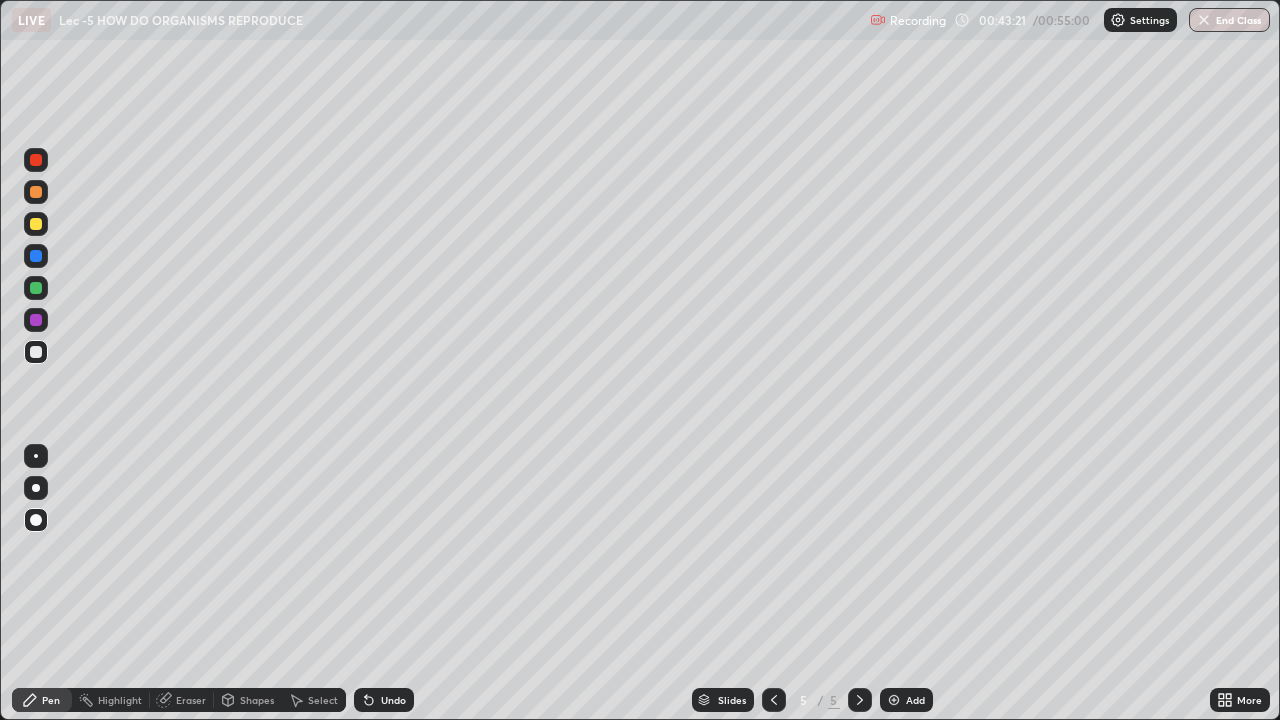 click on "Undo" at bounding box center [393, 700] 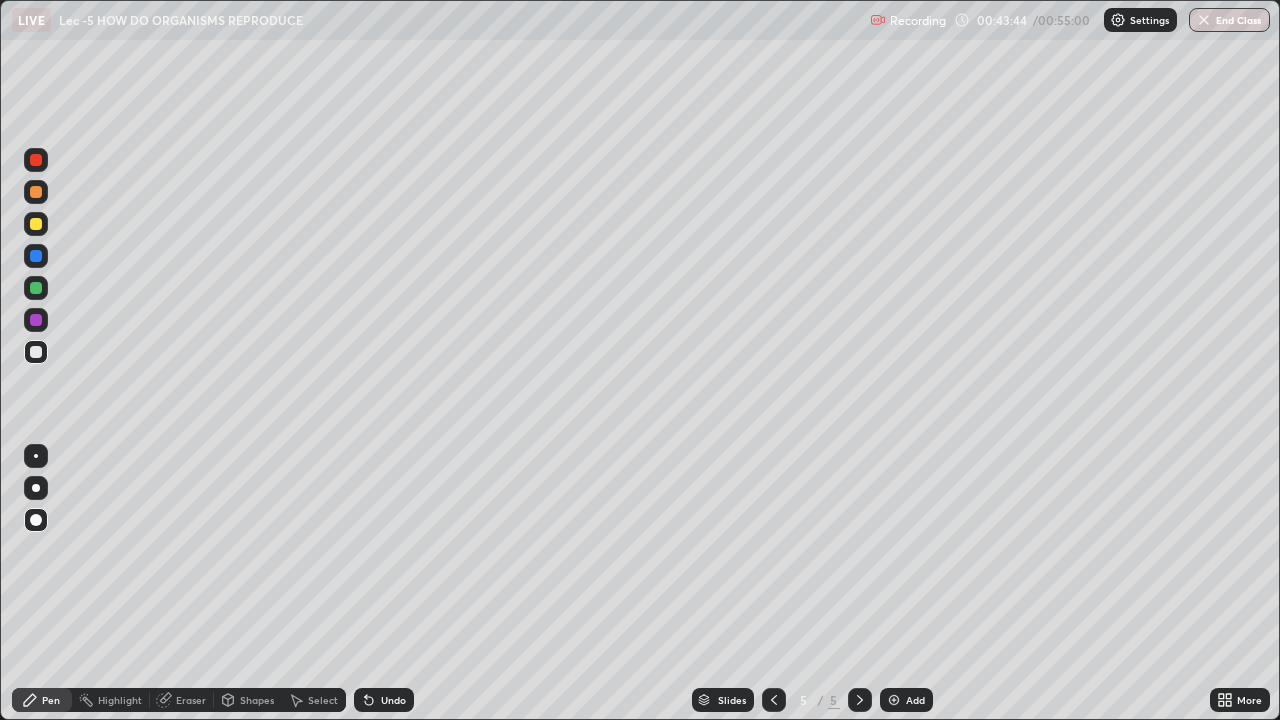click at bounding box center [36, 456] 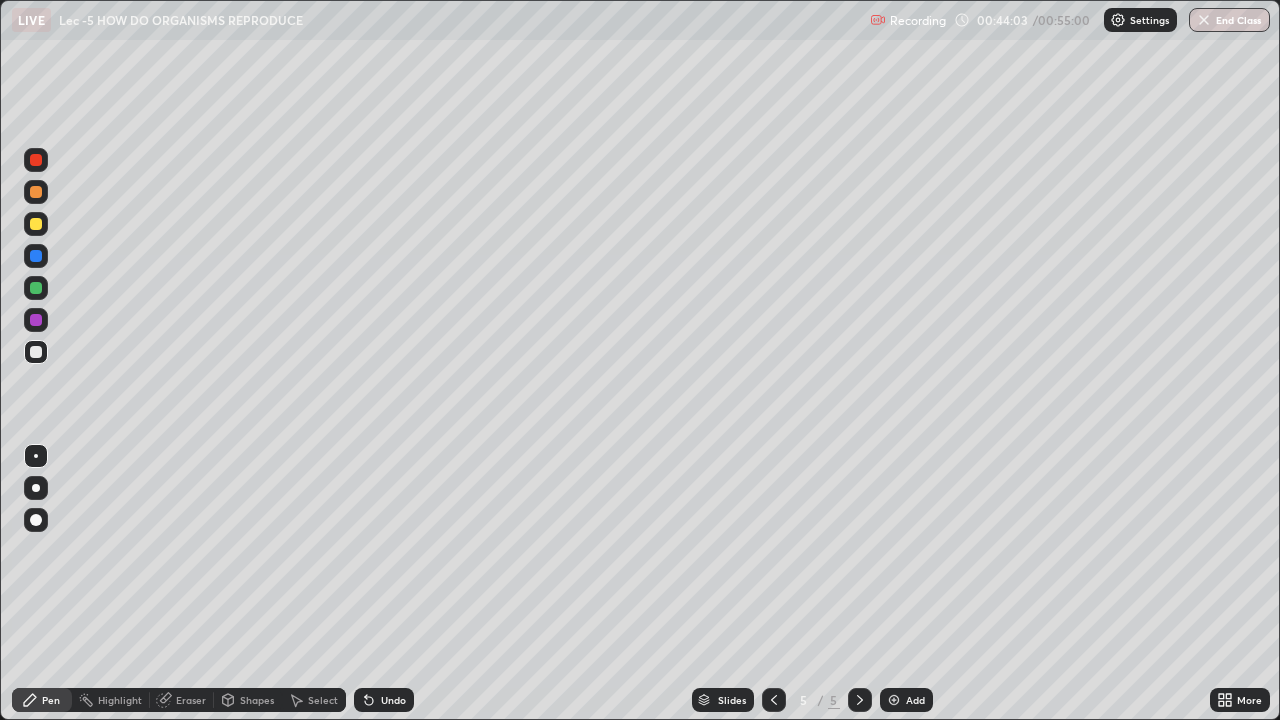 click on "Undo" at bounding box center (393, 700) 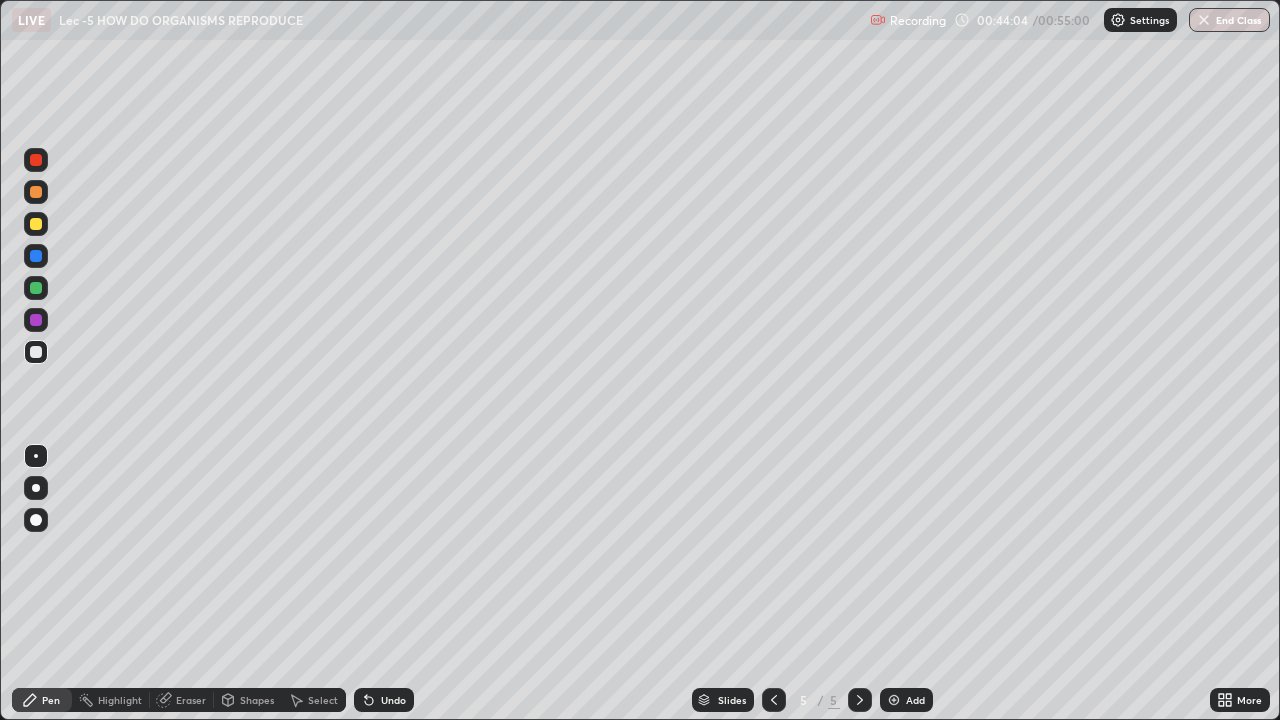 click on "Undo" at bounding box center [393, 700] 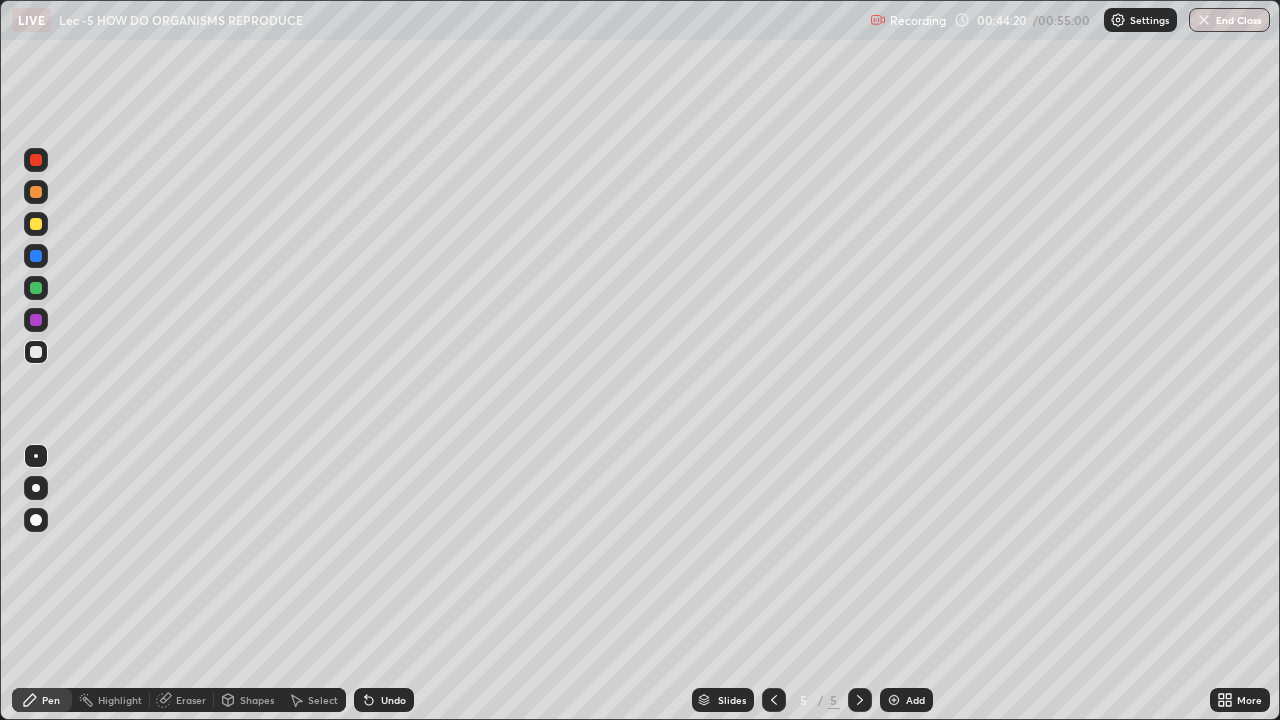 click at bounding box center (36, 520) 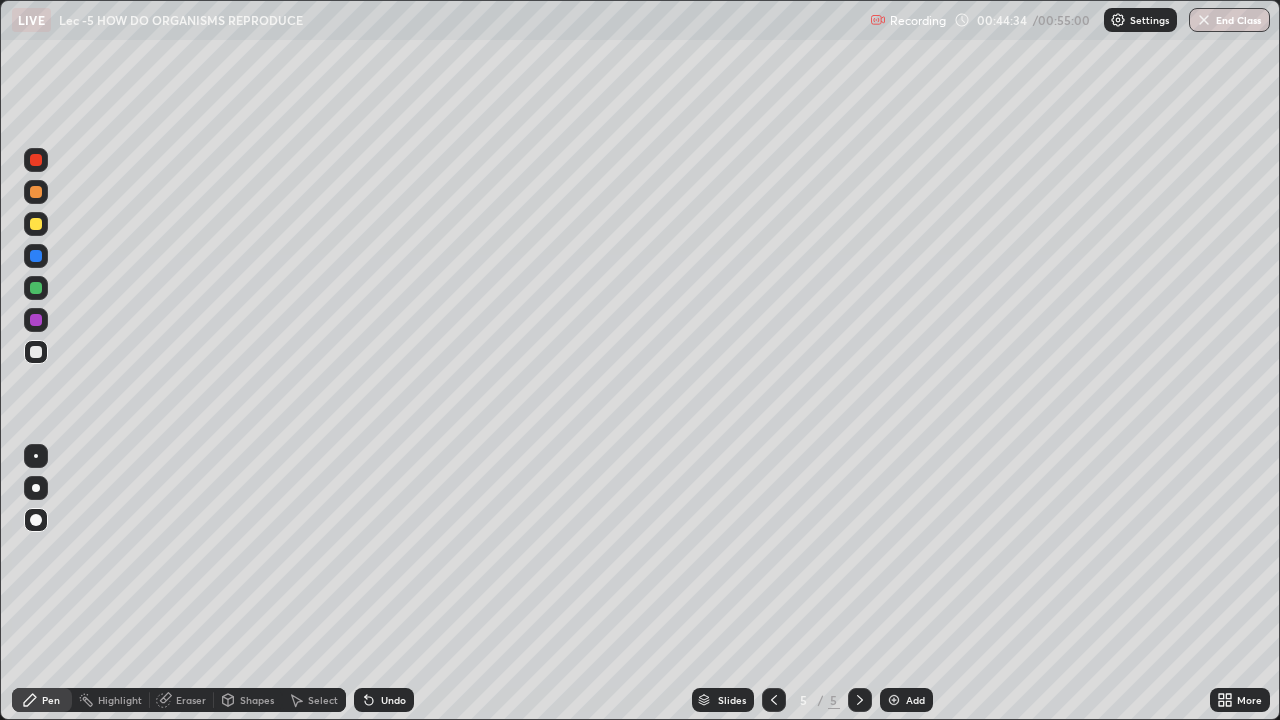 click at bounding box center [36, 488] 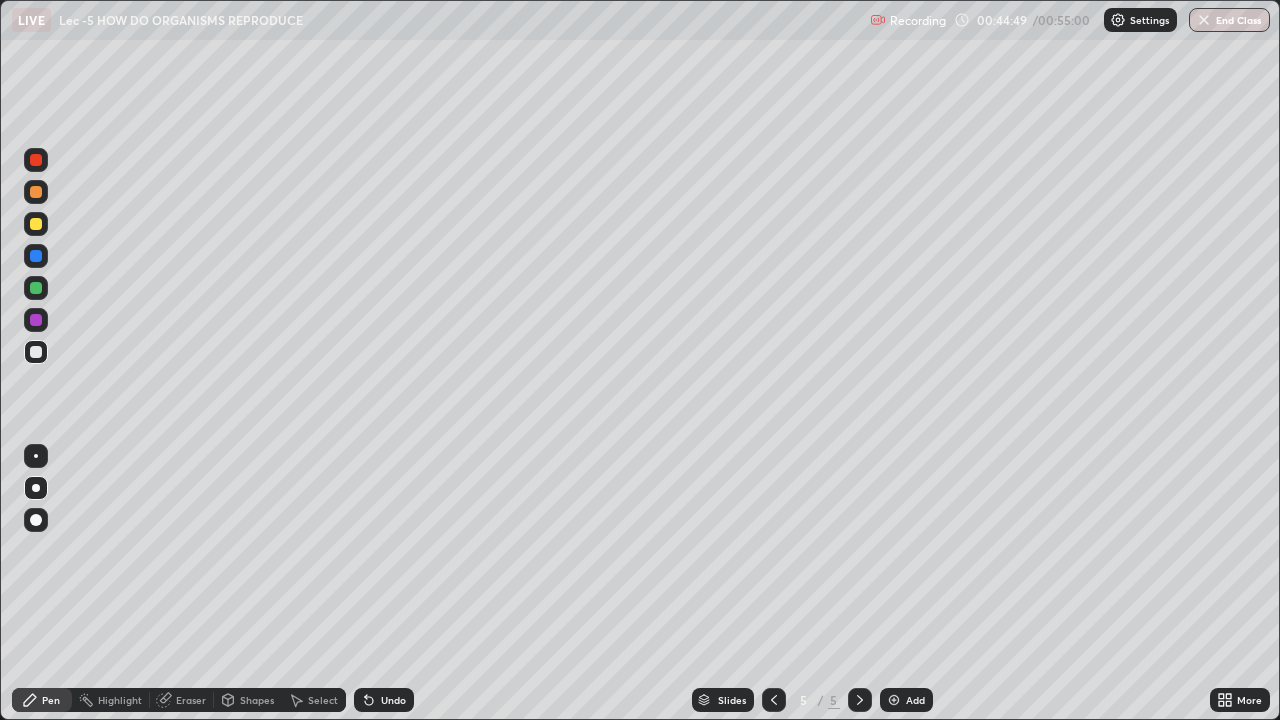 click at bounding box center (36, 520) 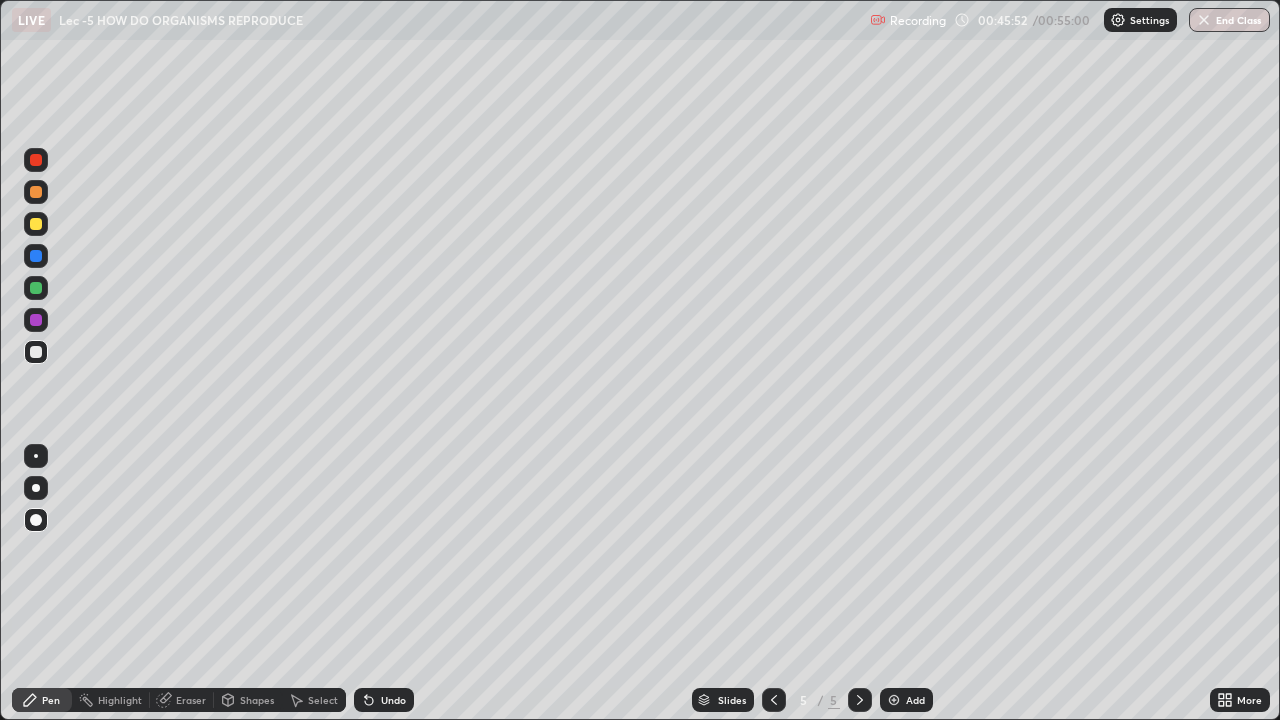 click on "Shapes" at bounding box center (248, 700) 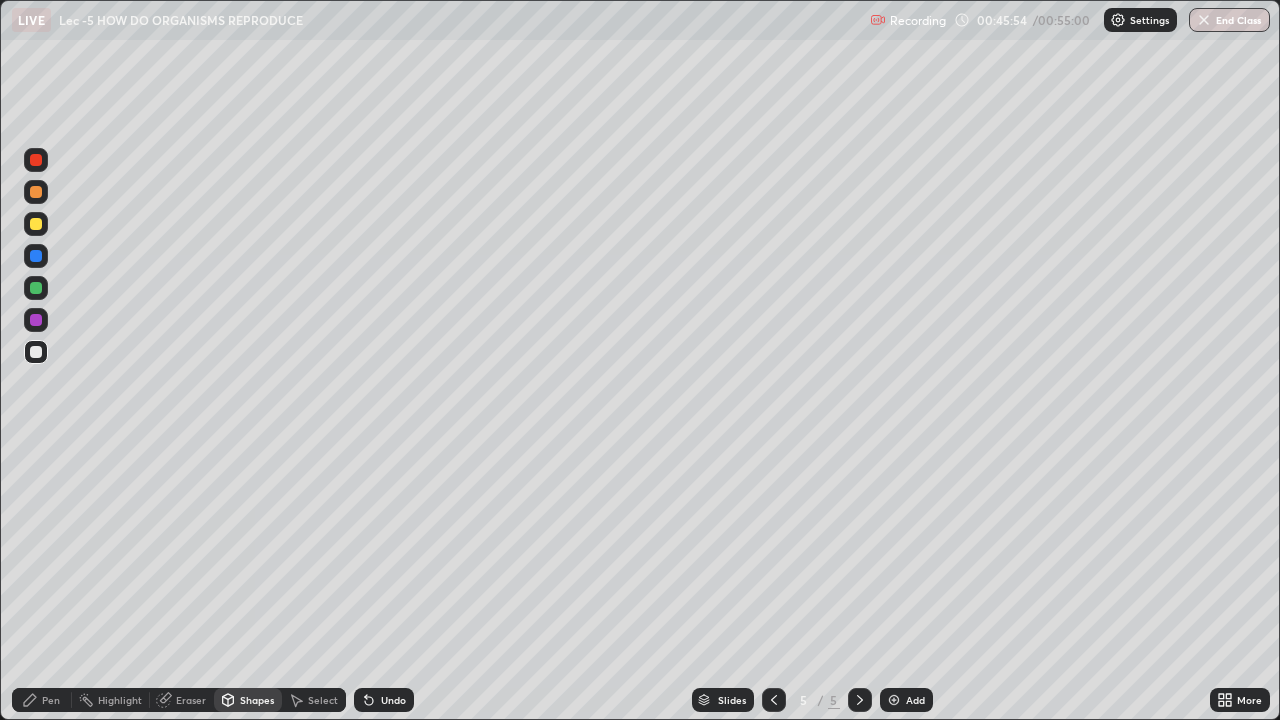 click on "Undo" at bounding box center (393, 700) 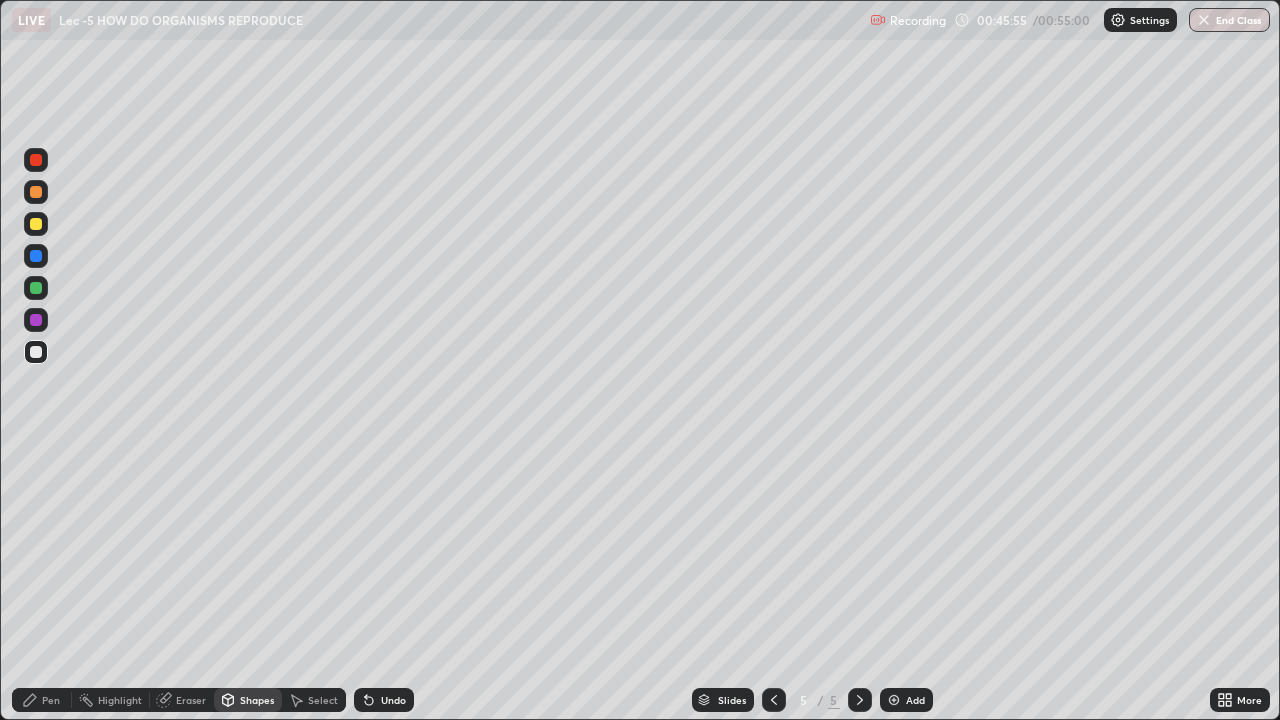 click on "Undo" at bounding box center [380, 700] 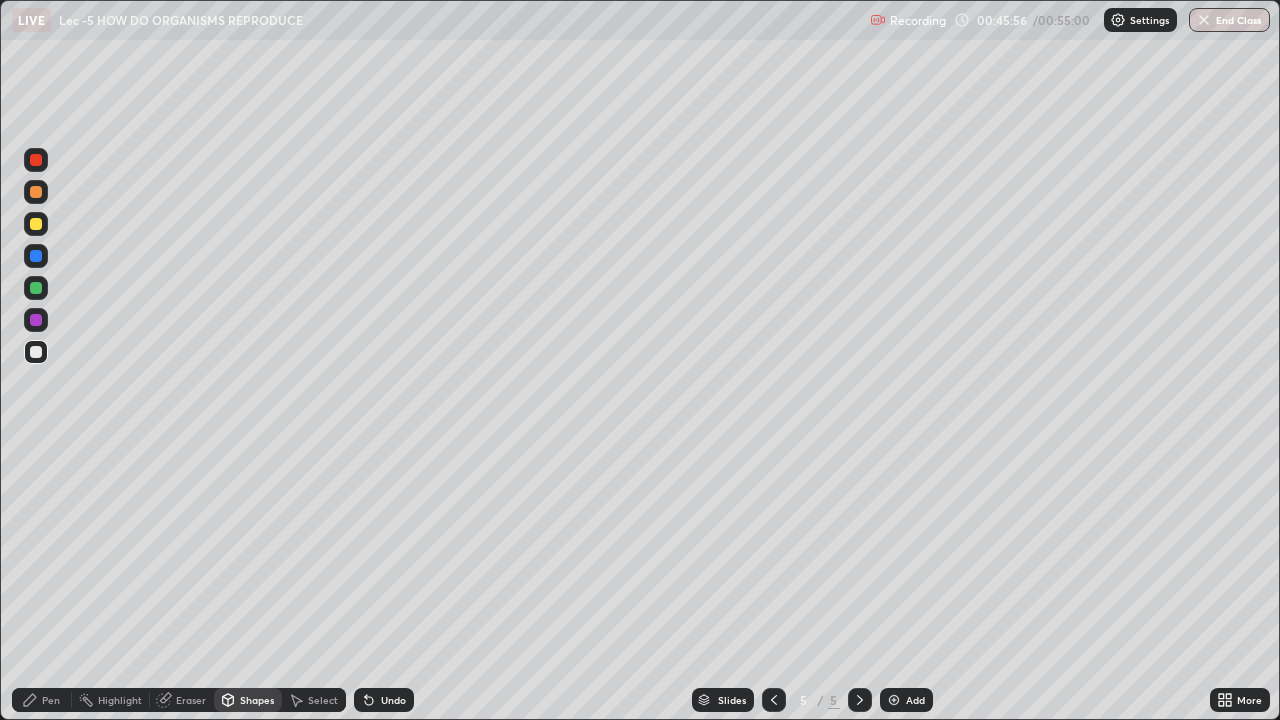 click on "Undo" at bounding box center (393, 700) 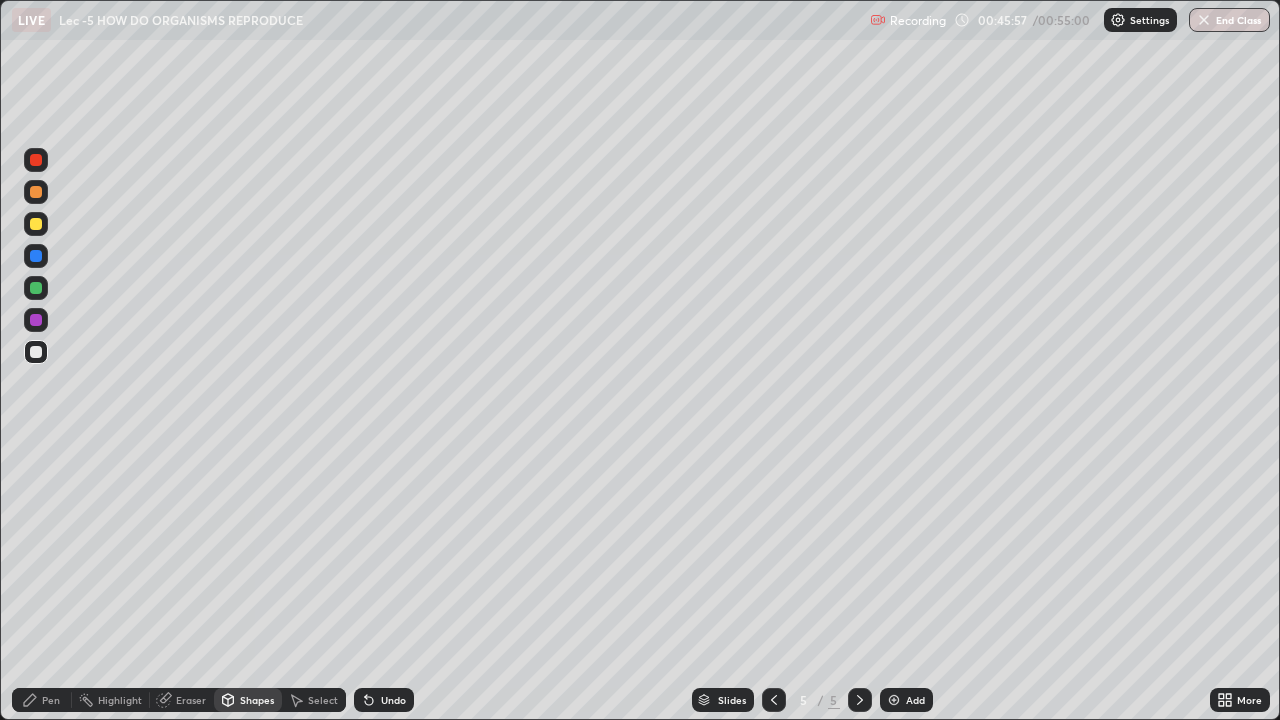 click on "Undo" at bounding box center [393, 700] 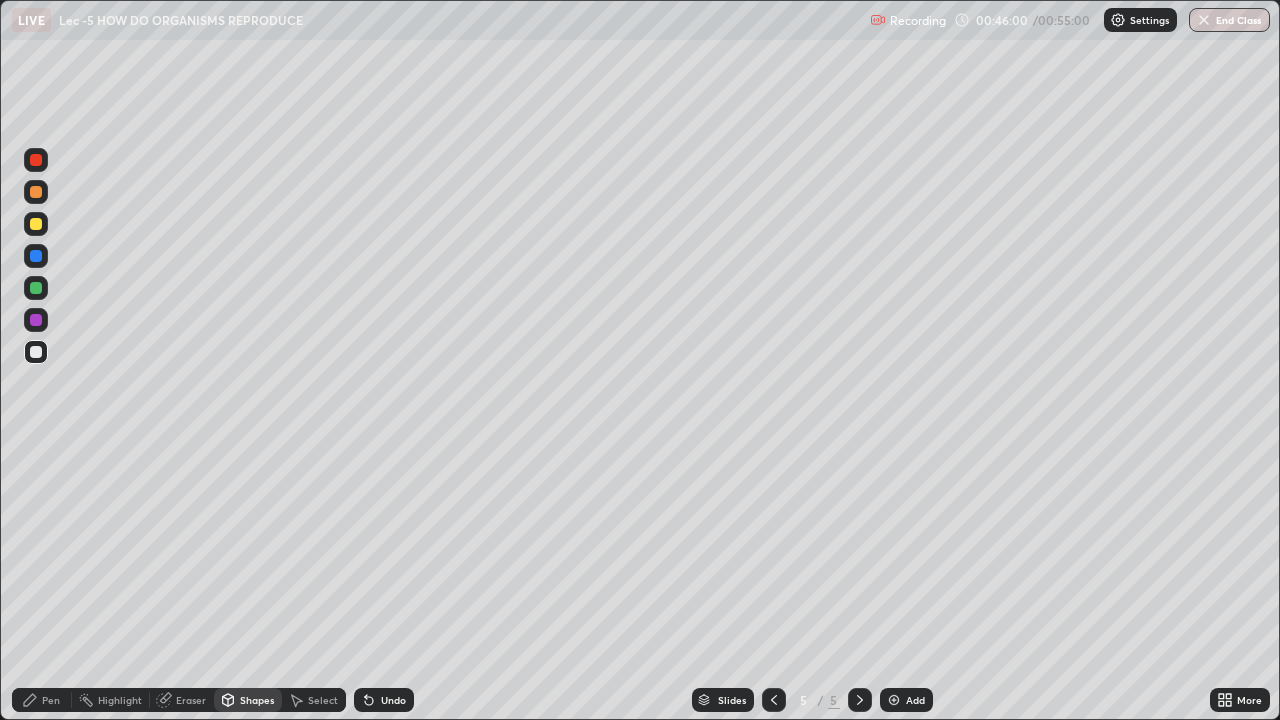 click on "Pen" at bounding box center [51, 700] 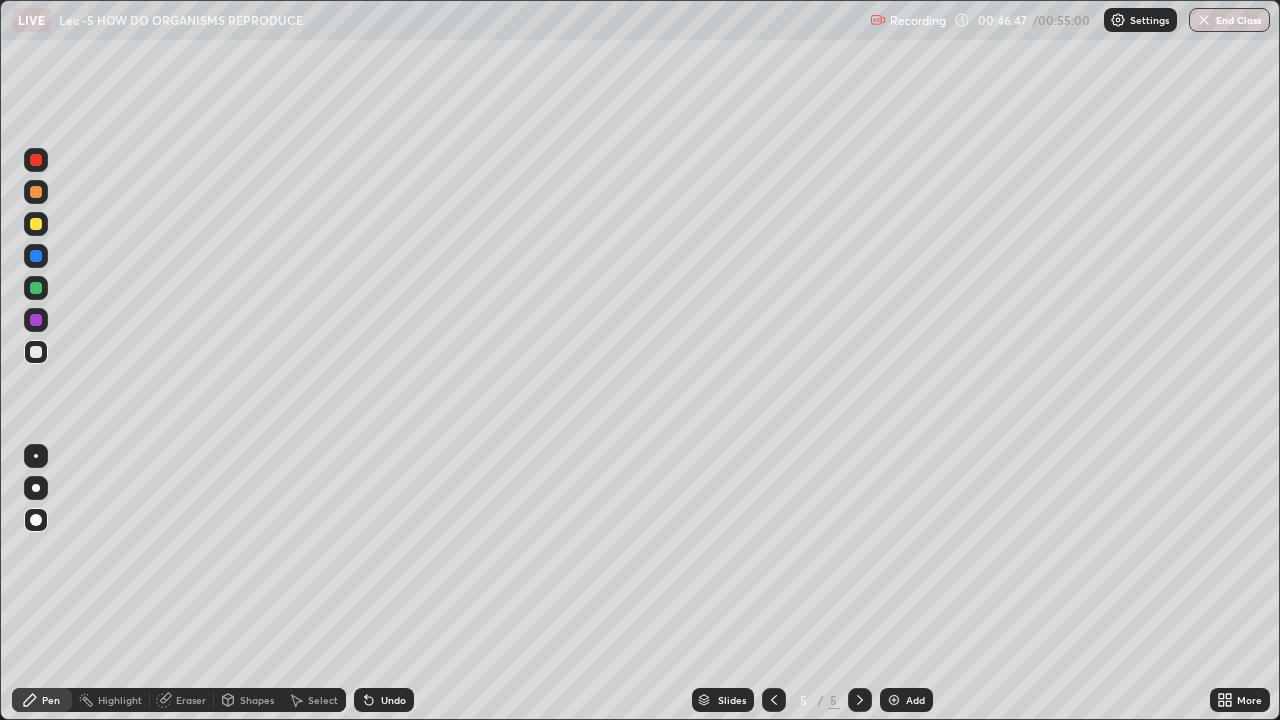 click at bounding box center [36, 456] 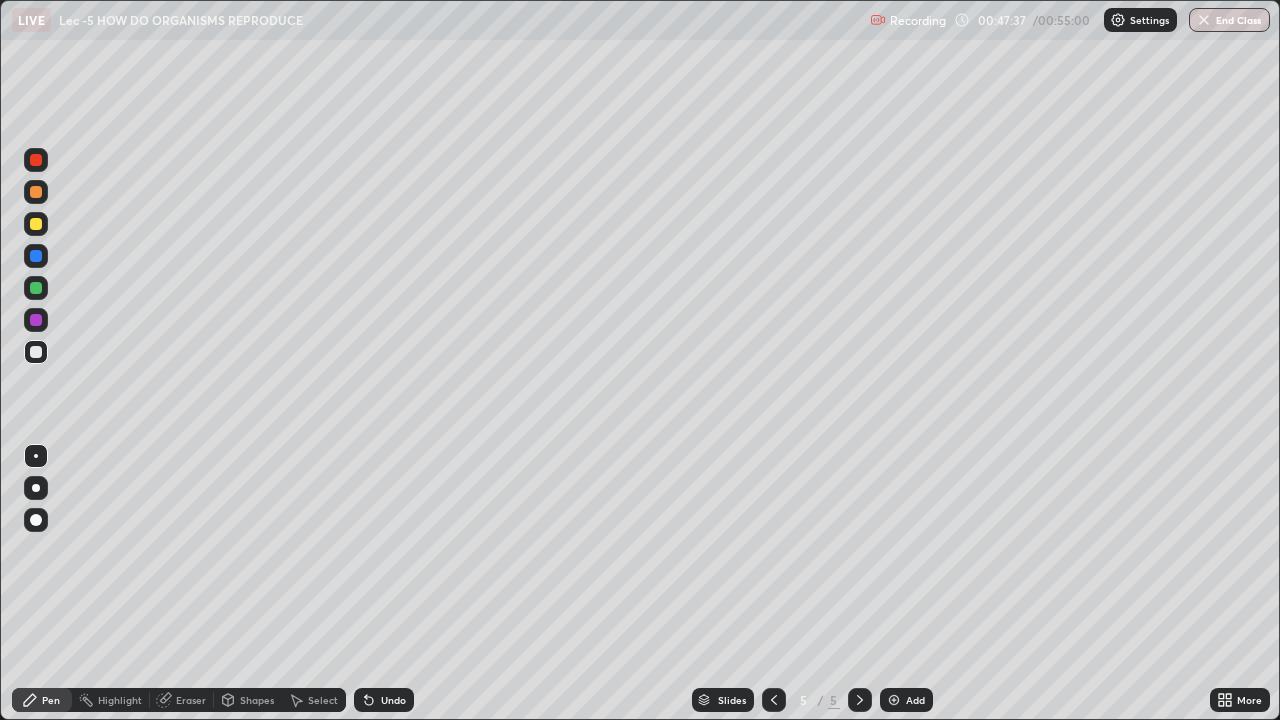 click on "Undo" at bounding box center (384, 700) 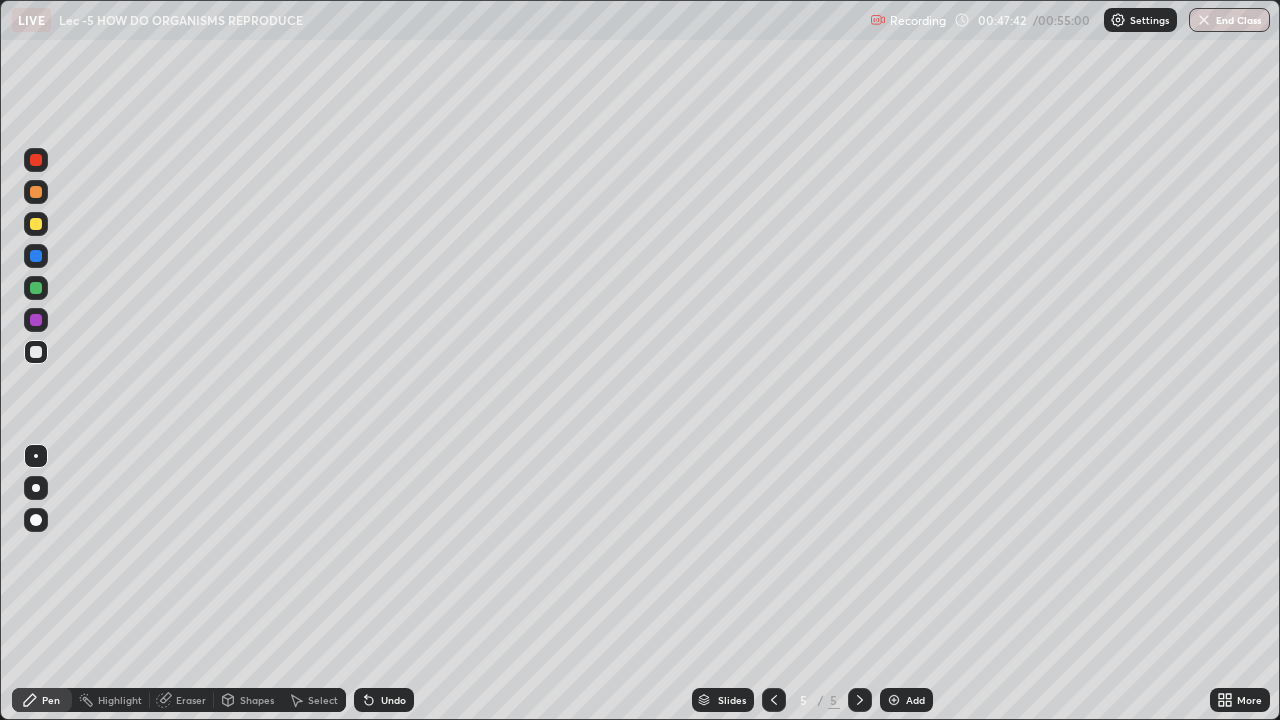 click on "Undo" at bounding box center [384, 700] 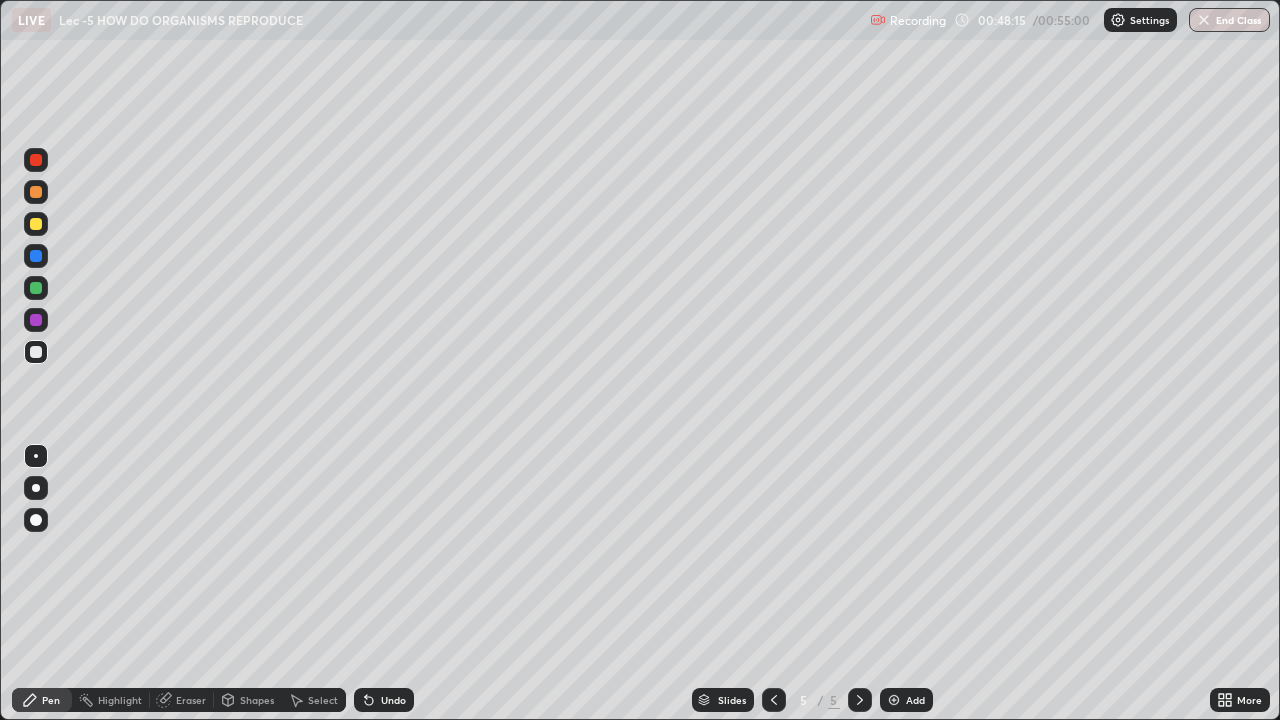 click on "Eraser" at bounding box center [191, 700] 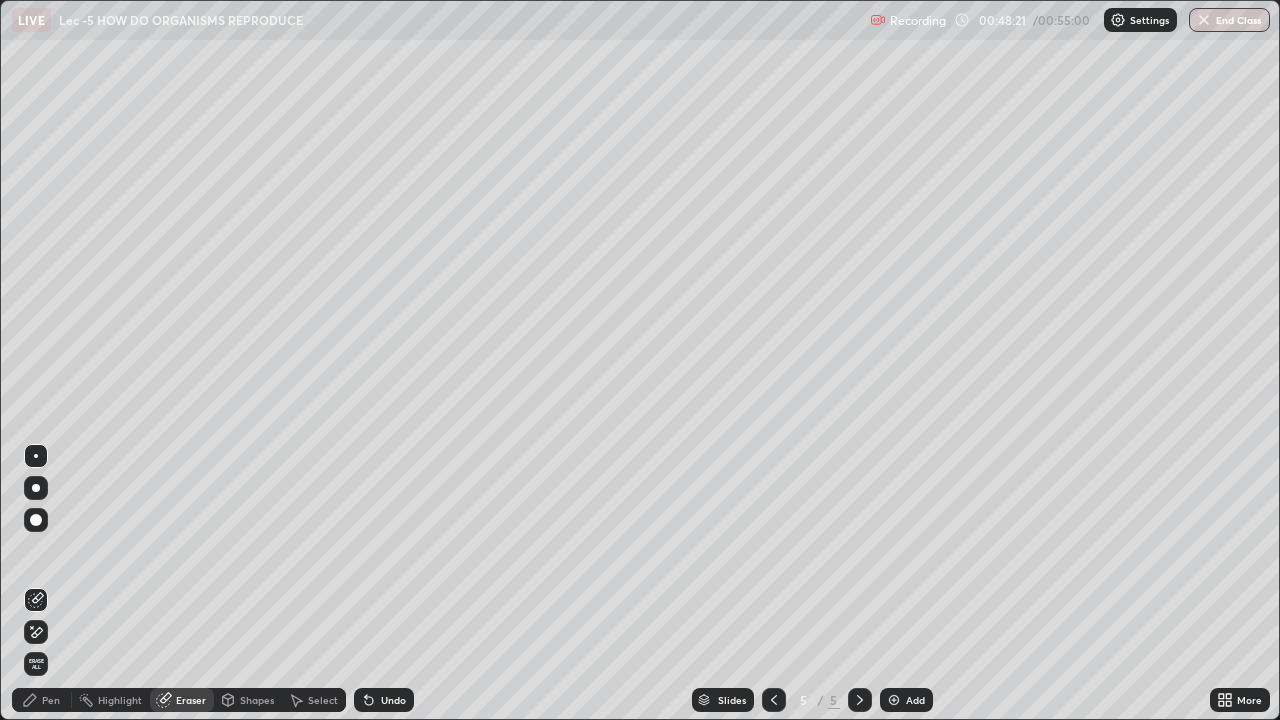 click on "Pen" at bounding box center [42, 700] 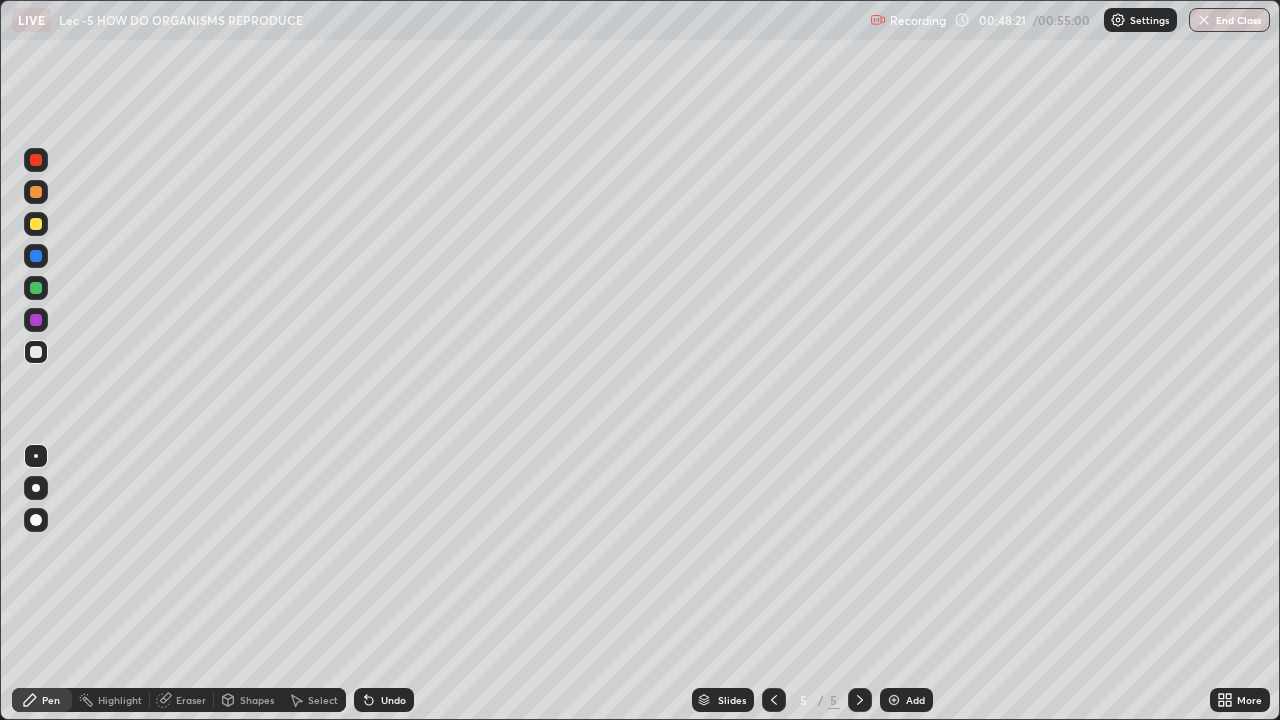 click at bounding box center (36, 520) 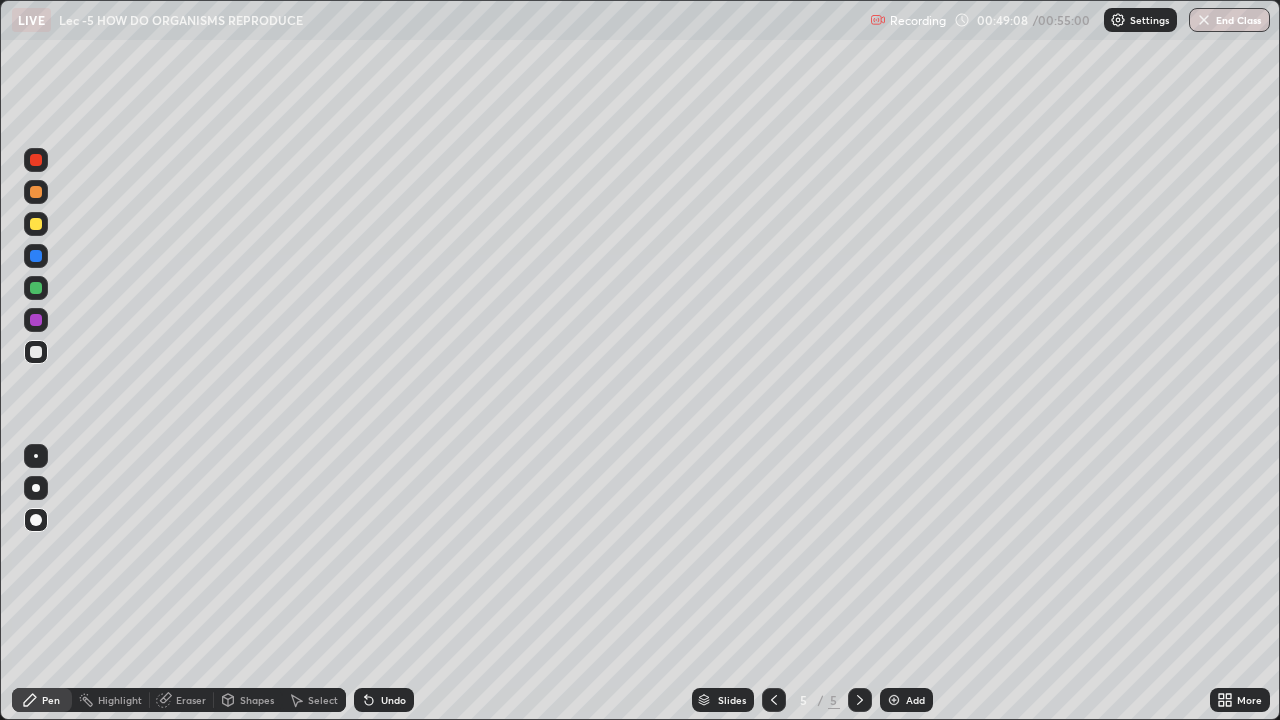 click at bounding box center [36, 456] 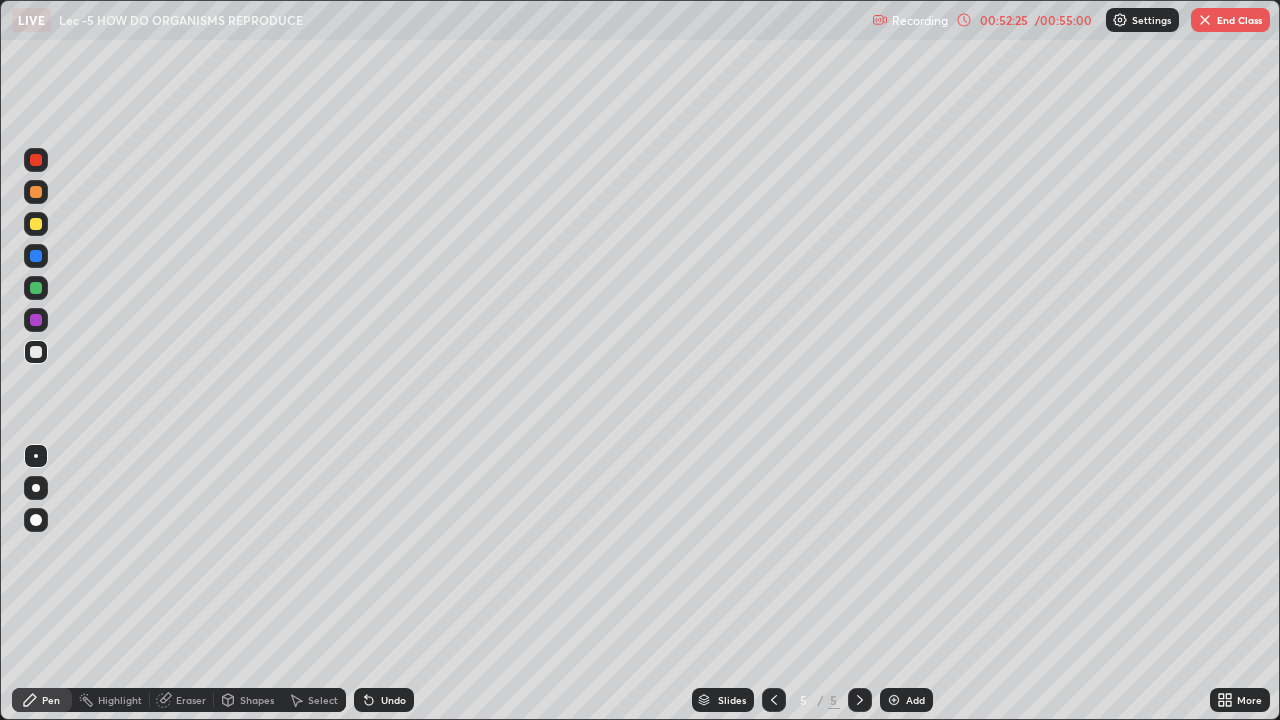 click 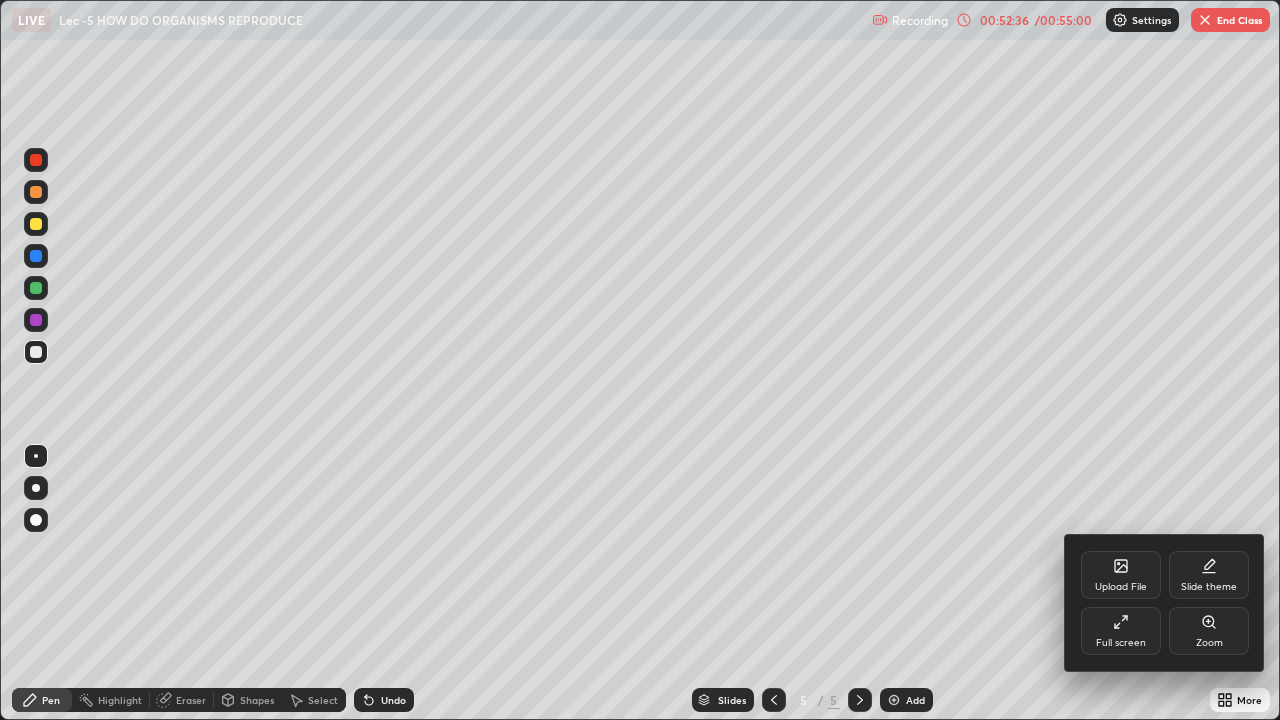 click 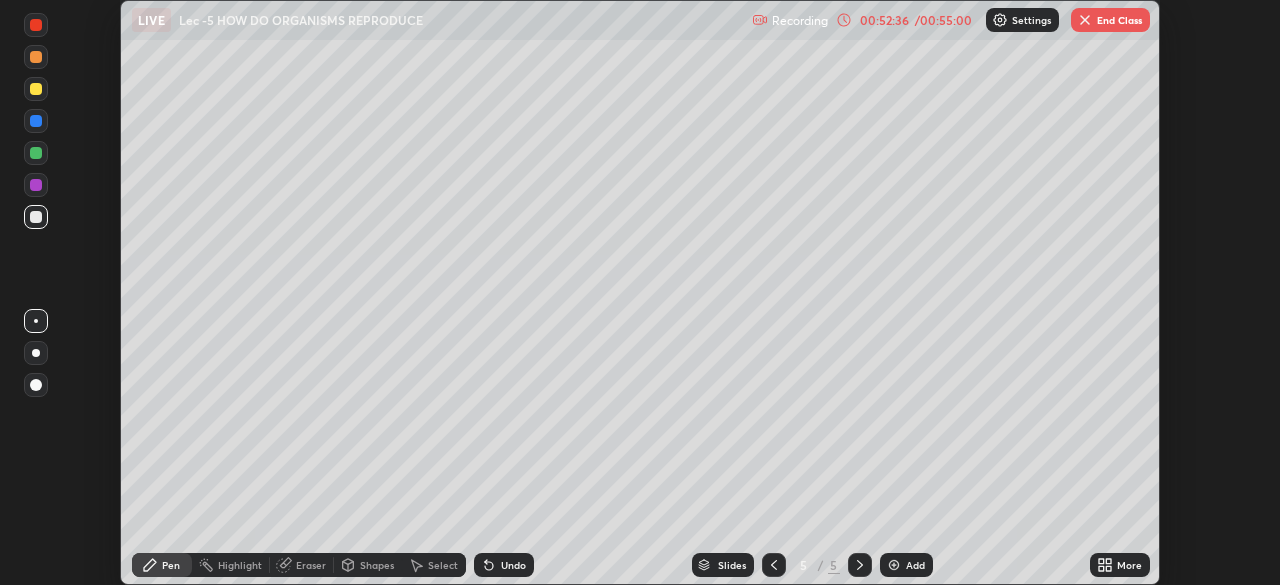 scroll, scrollTop: 585, scrollLeft: 1280, axis: both 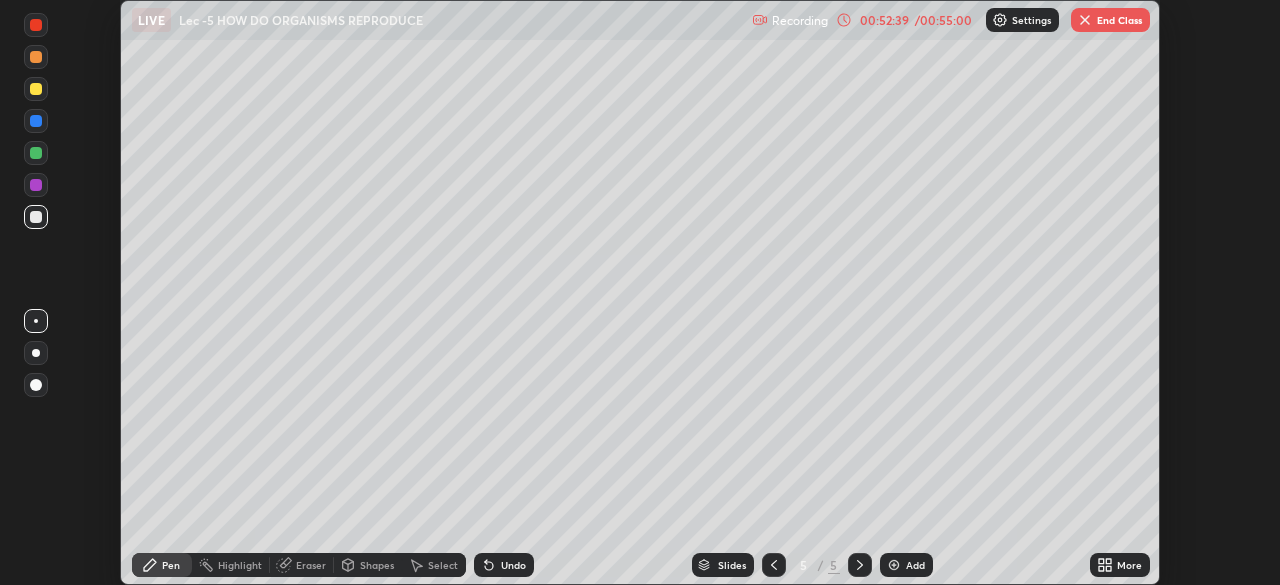 click on "End Class" at bounding box center [1110, 20] 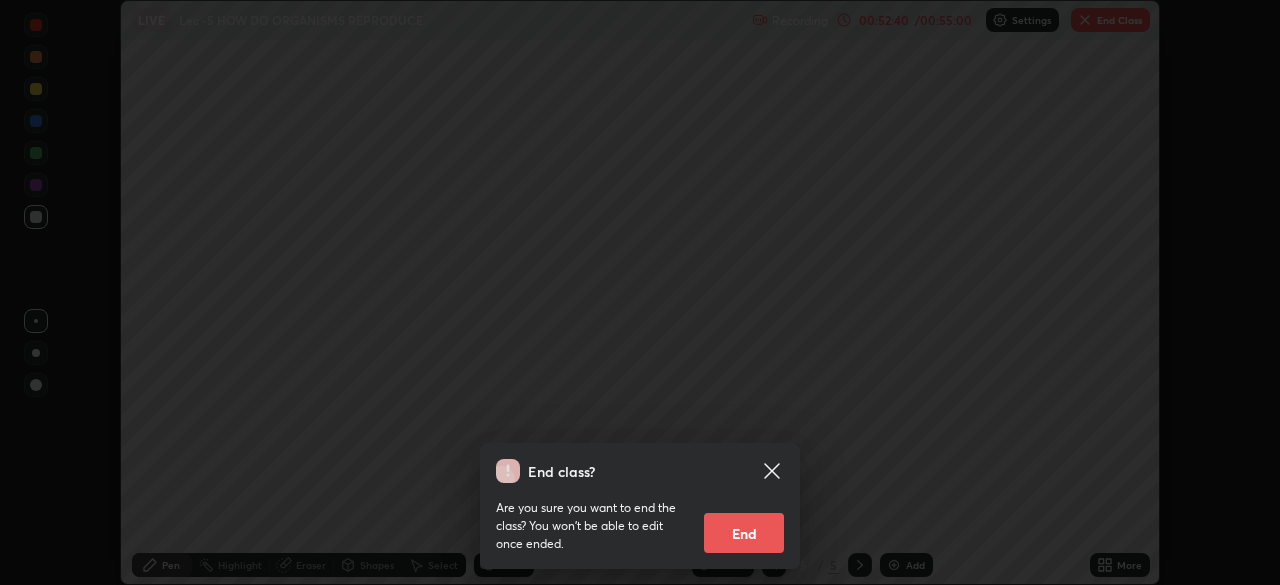 click on "End" at bounding box center (744, 533) 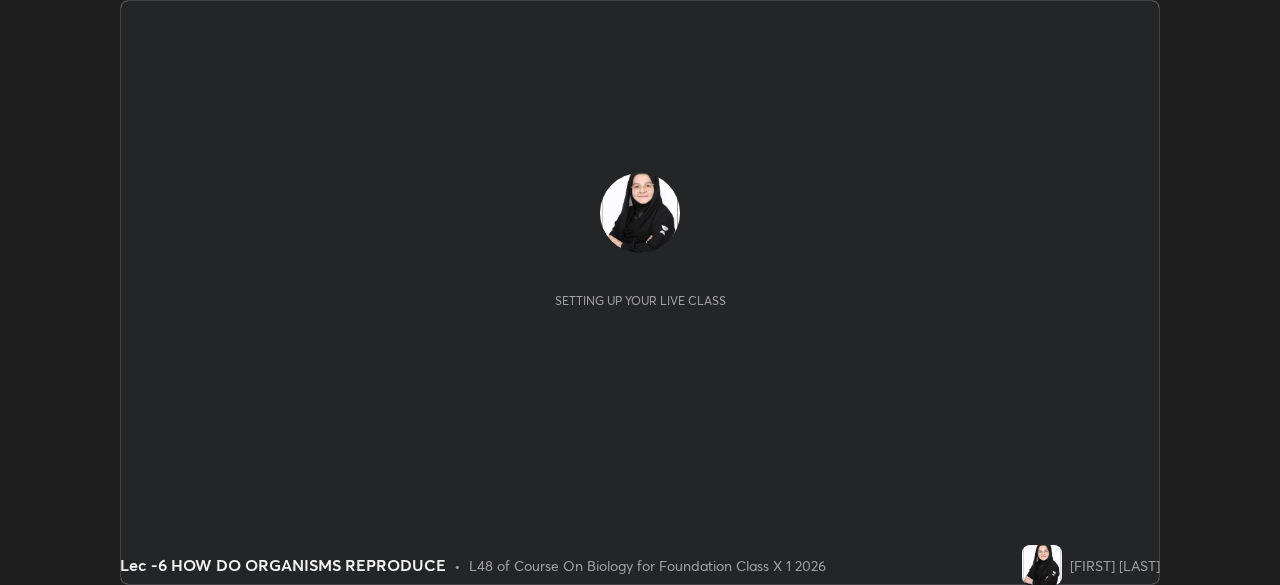scroll, scrollTop: 0, scrollLeft: 0, axis: both 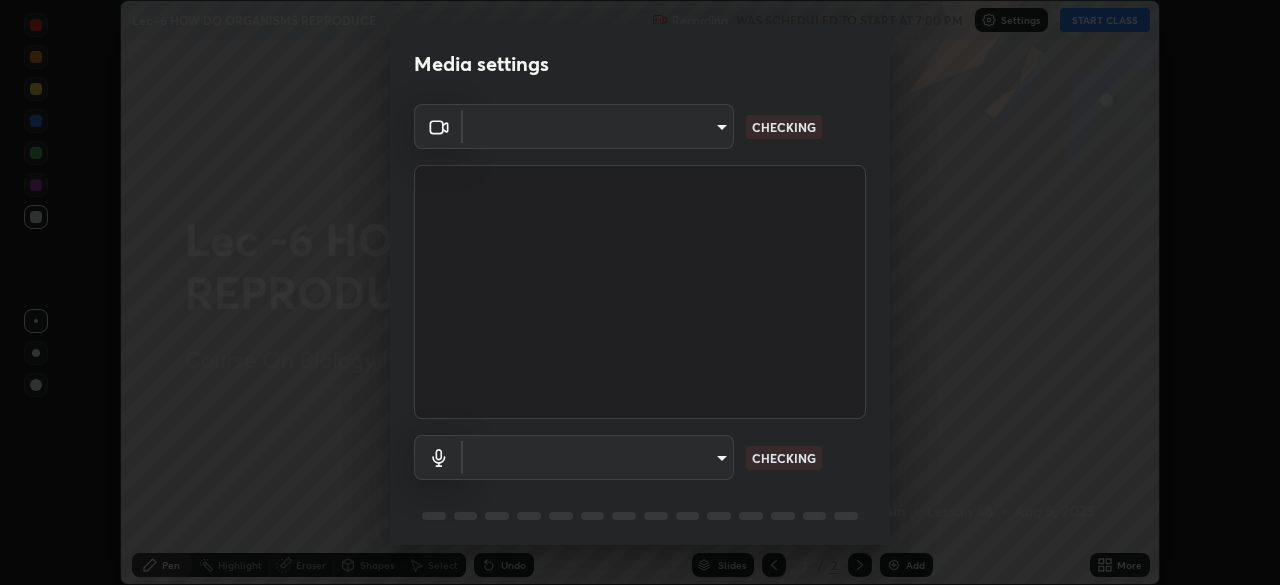 type on "bba66c41345857dcc9a6d4c580dc01eb5c8f13e357e582705132971b55534d29" 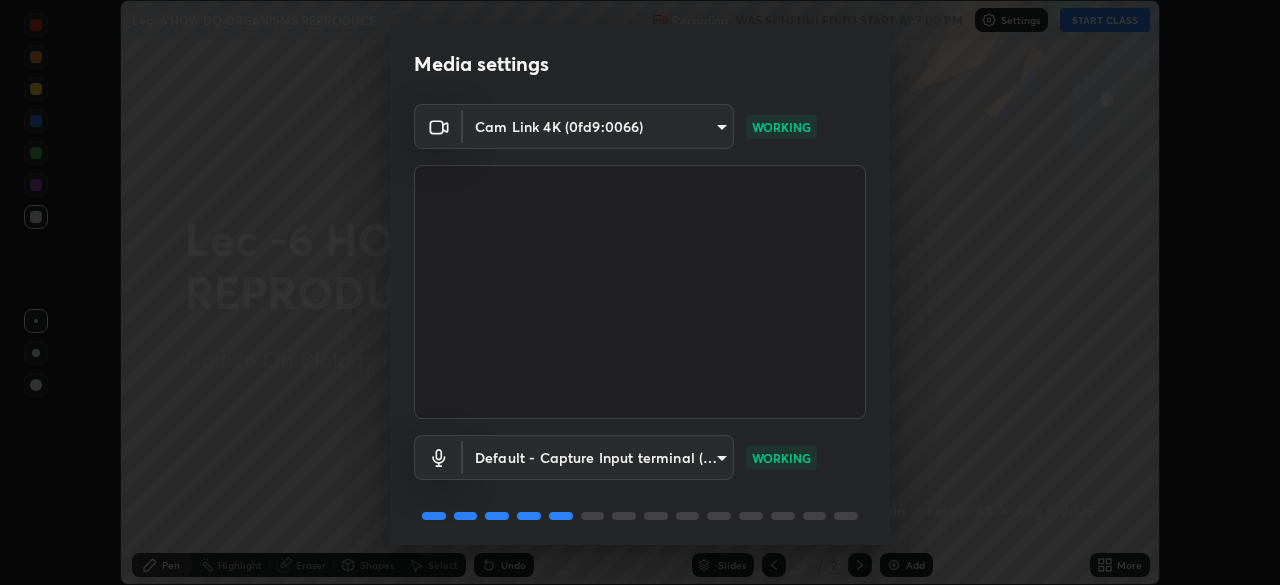 scroll, scrollTop: 71, scrollLeft: 0, axis: vertical 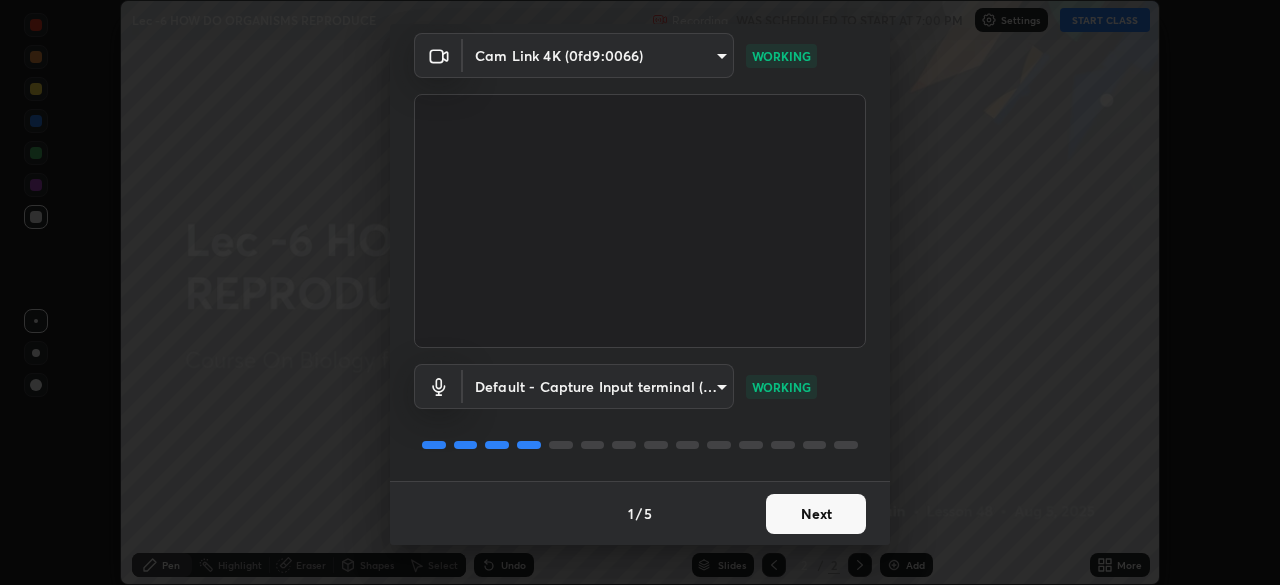click on "Next" at bounding box center (816, 514) 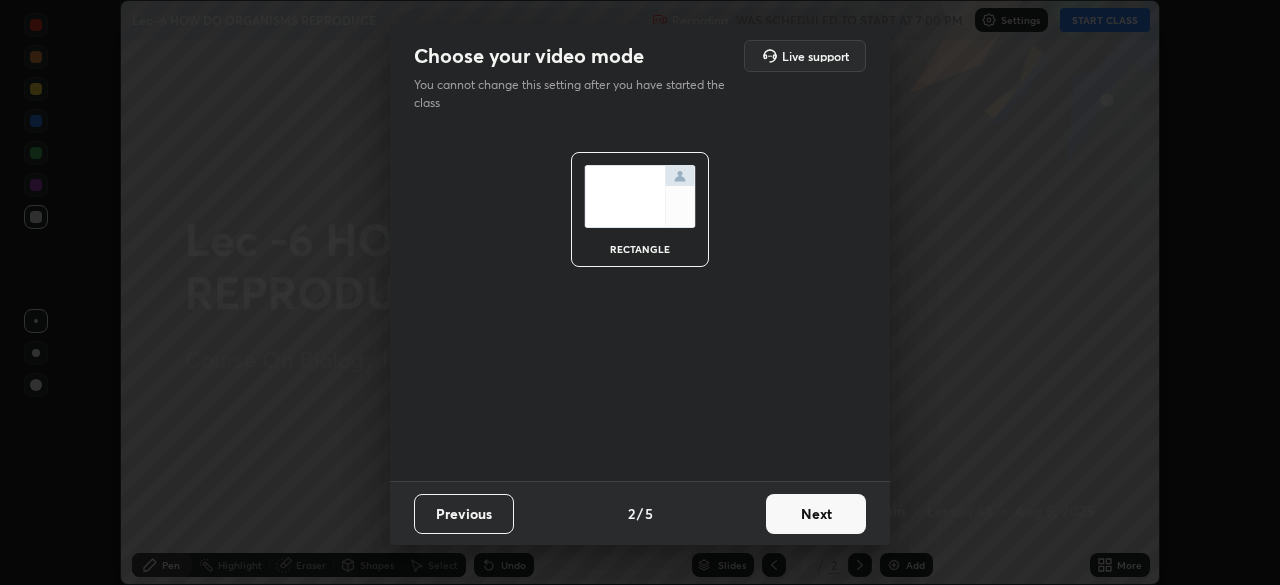 scroll, scrollTop: 0, scrollLeft: 0, axis: both 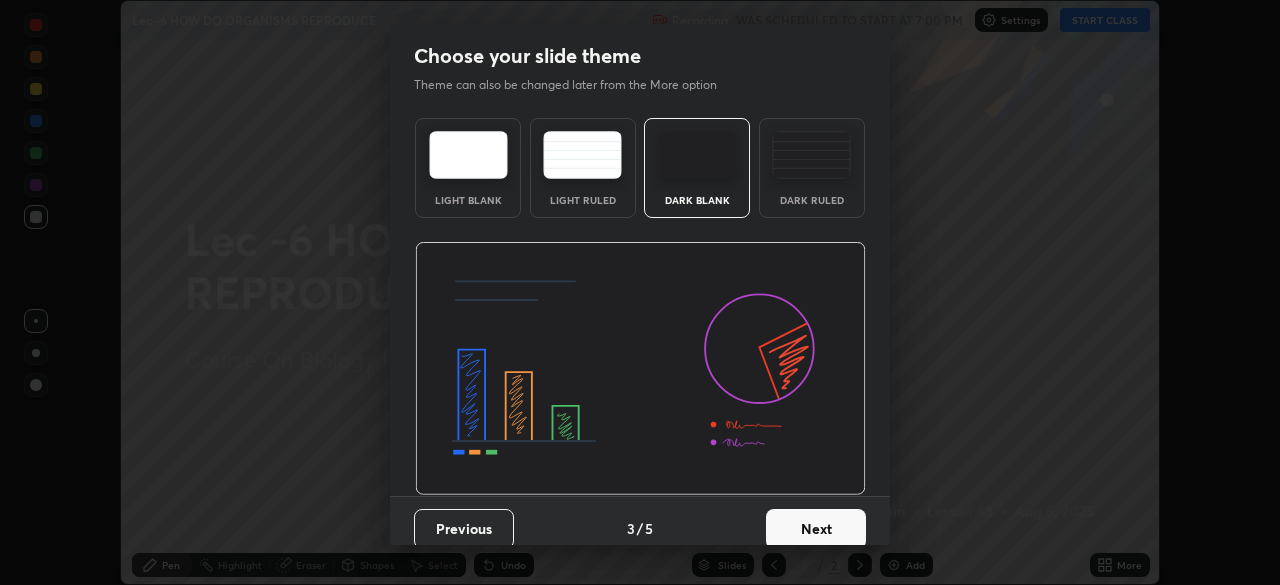 click on "Next" at bounding box center (816, 529) 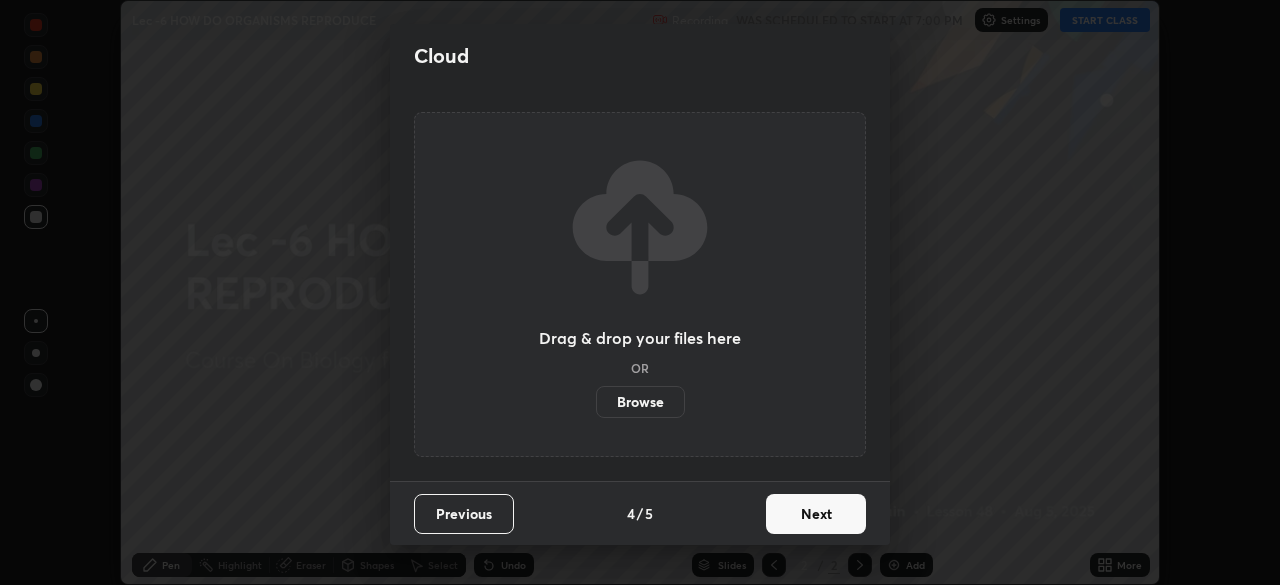 click on "Next" at bounding box center (816, 514) 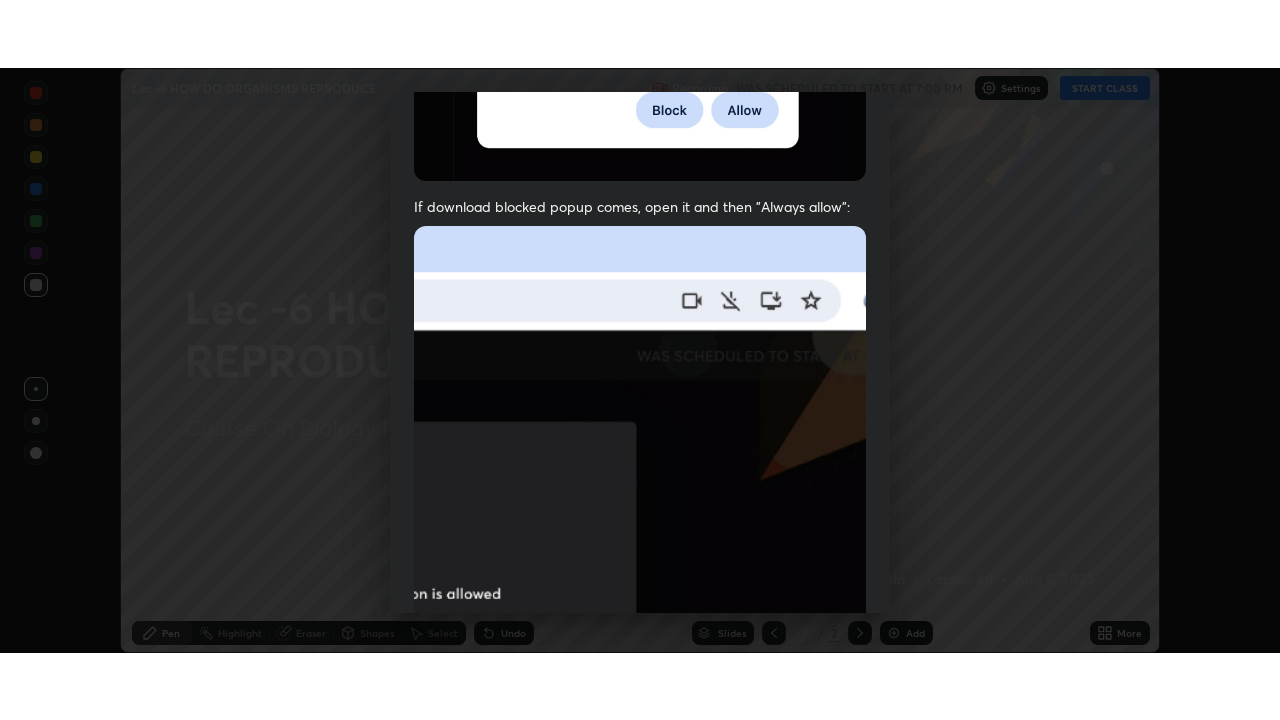 scroll, scrollTop: 479, scrollLeft: 0, axis: vertical 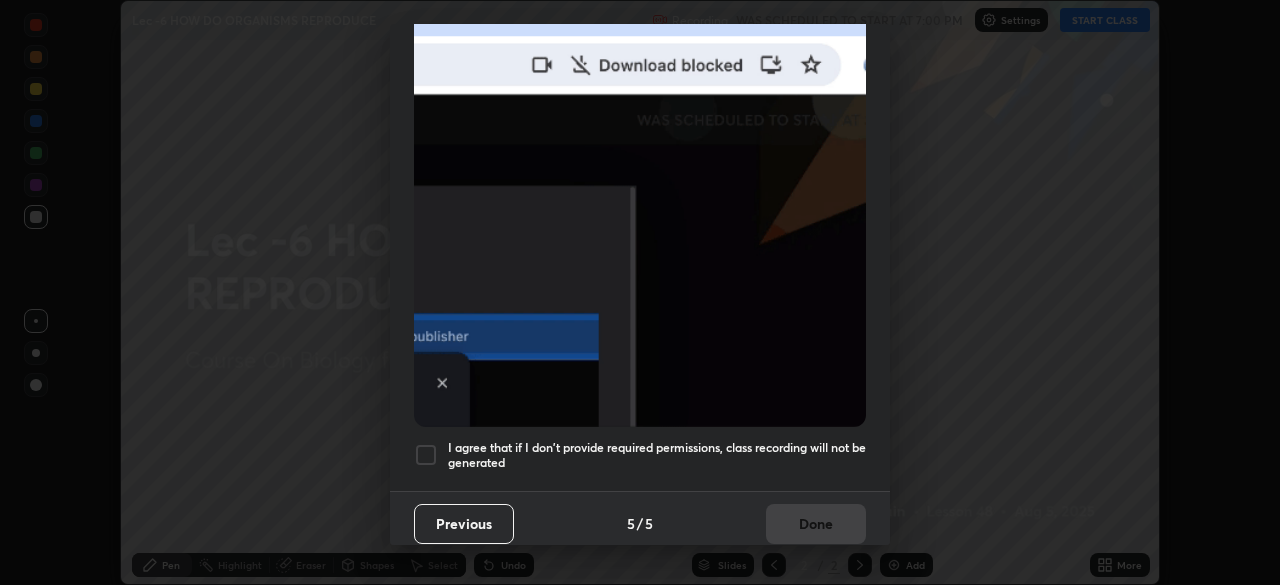 click at bounding box center [426, 455] 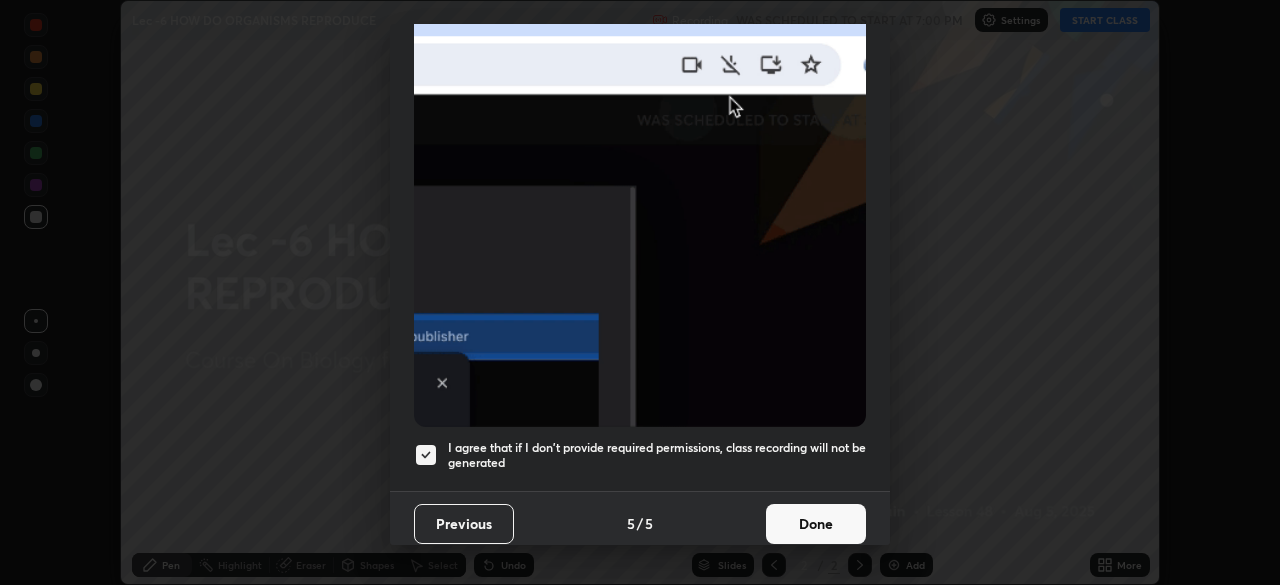 click on "Done" at bounding box center (816, 524) 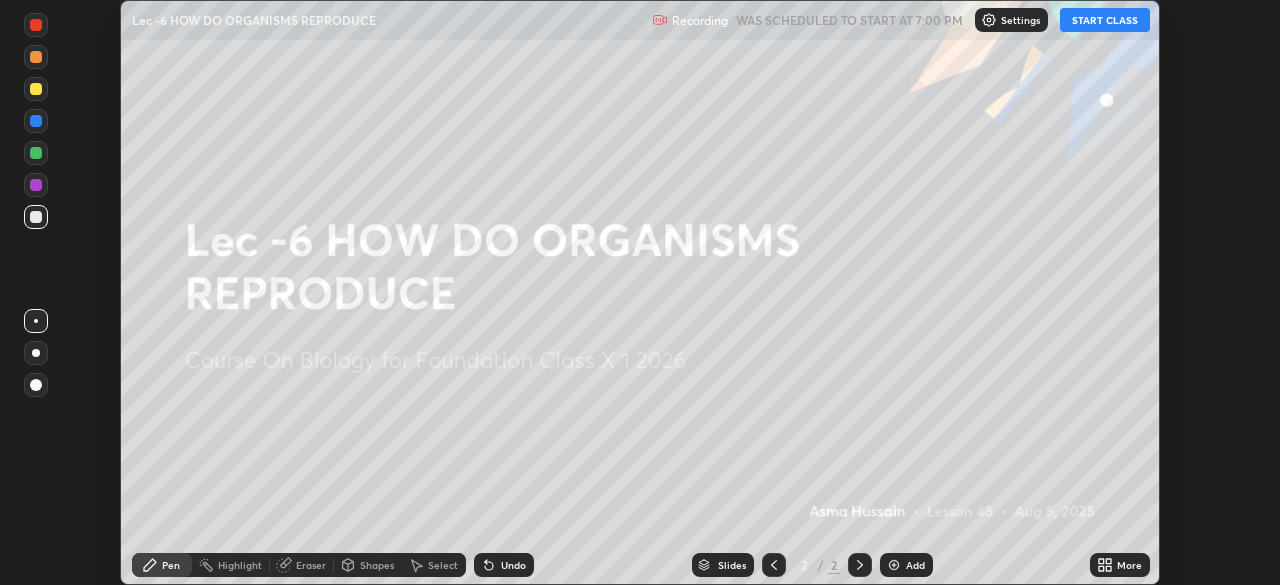click on "START CLASS" at bounding box center [1105, 20] 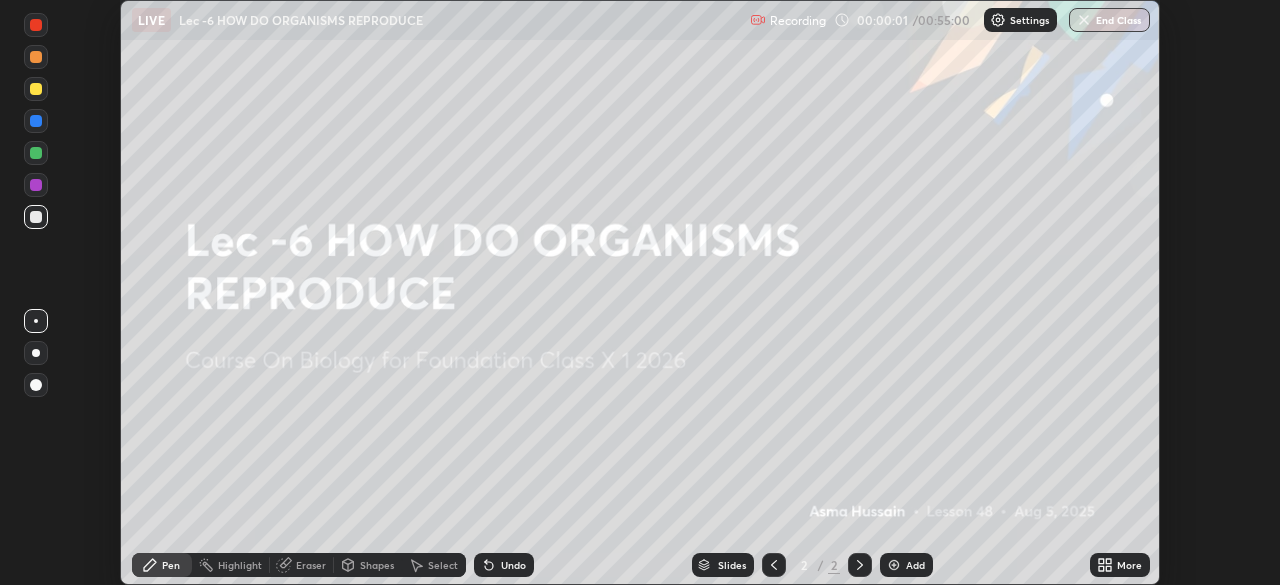 click on "More" at bounding box center [1120, 565] 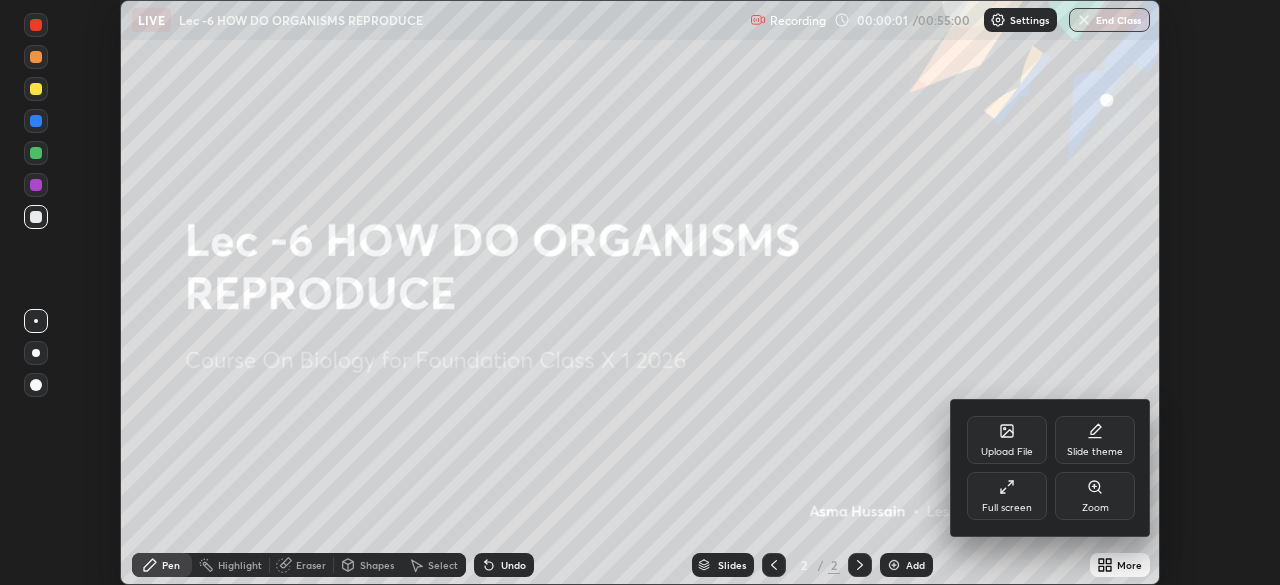 click on "Full screen" at bounding box center (1007, 508) 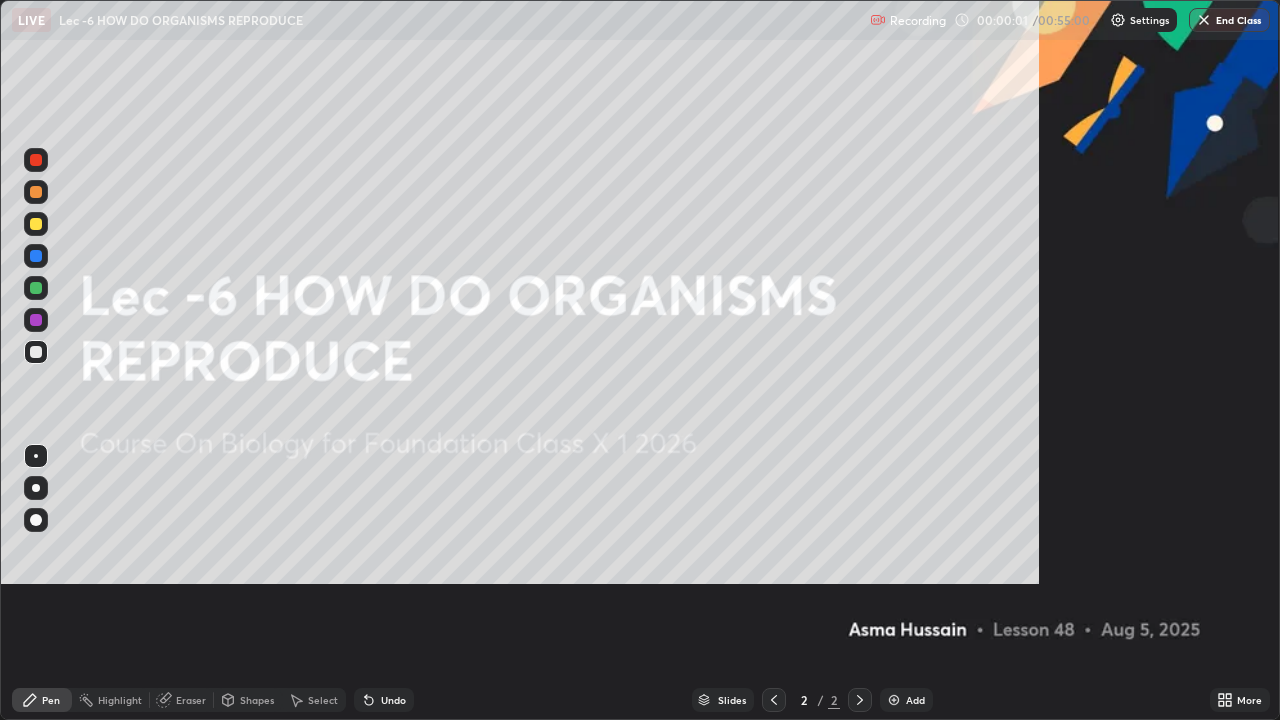 scroll, scrollTop: 99280, scrollLeft: 98720, axis: both 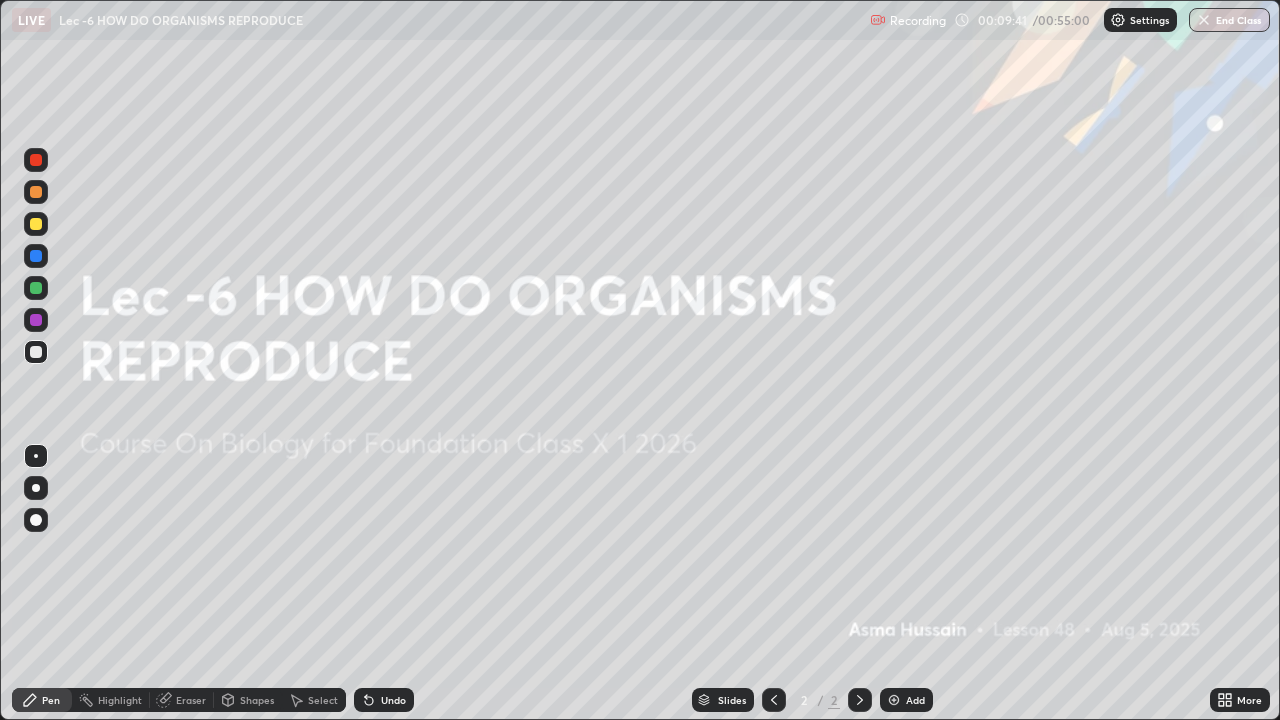 click at bounding box center (894, 700) 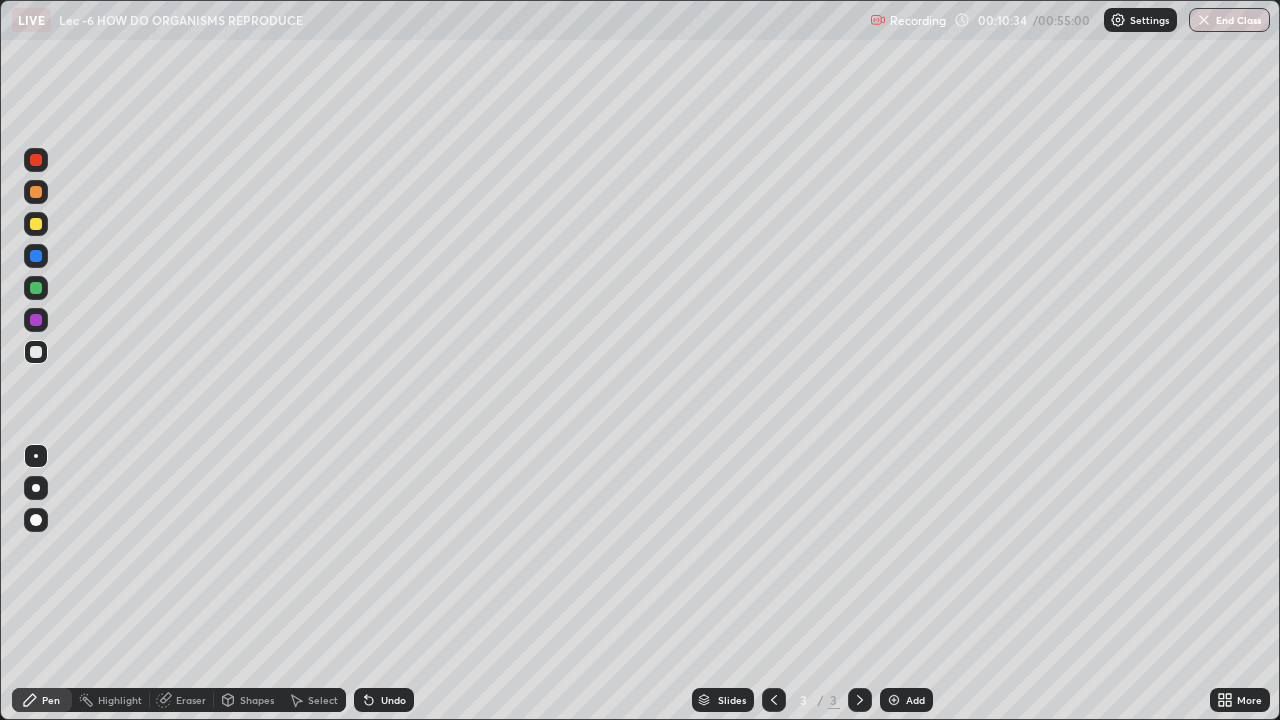 click at bounding box center (36, 224) 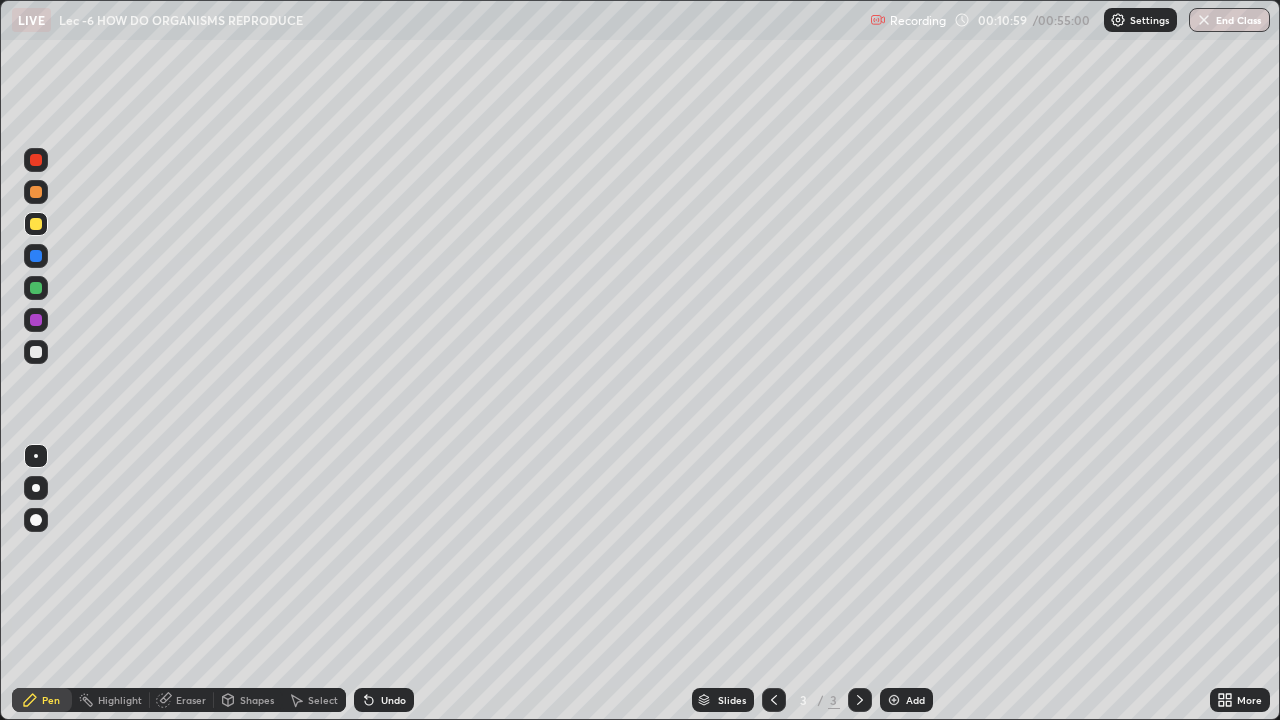 click at bounding box center (36, 352) 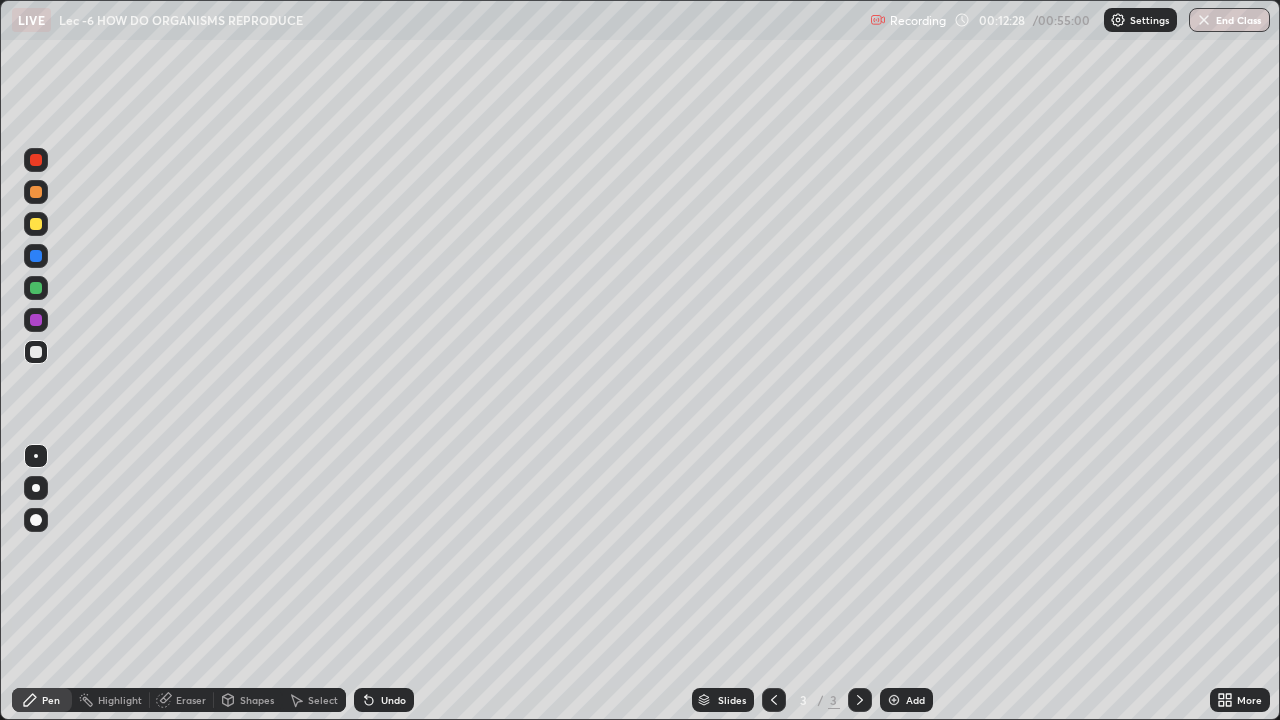 click at bounding box center [36, 224] 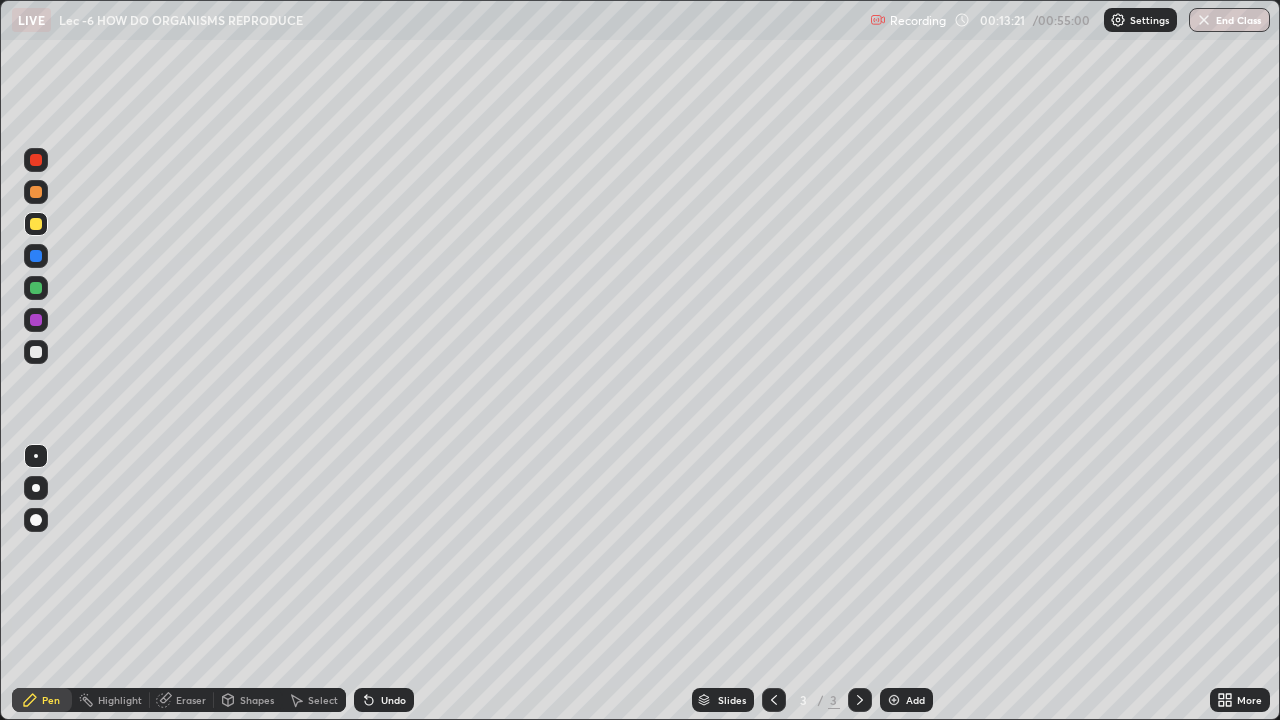 click at bounding box center [36, 224] 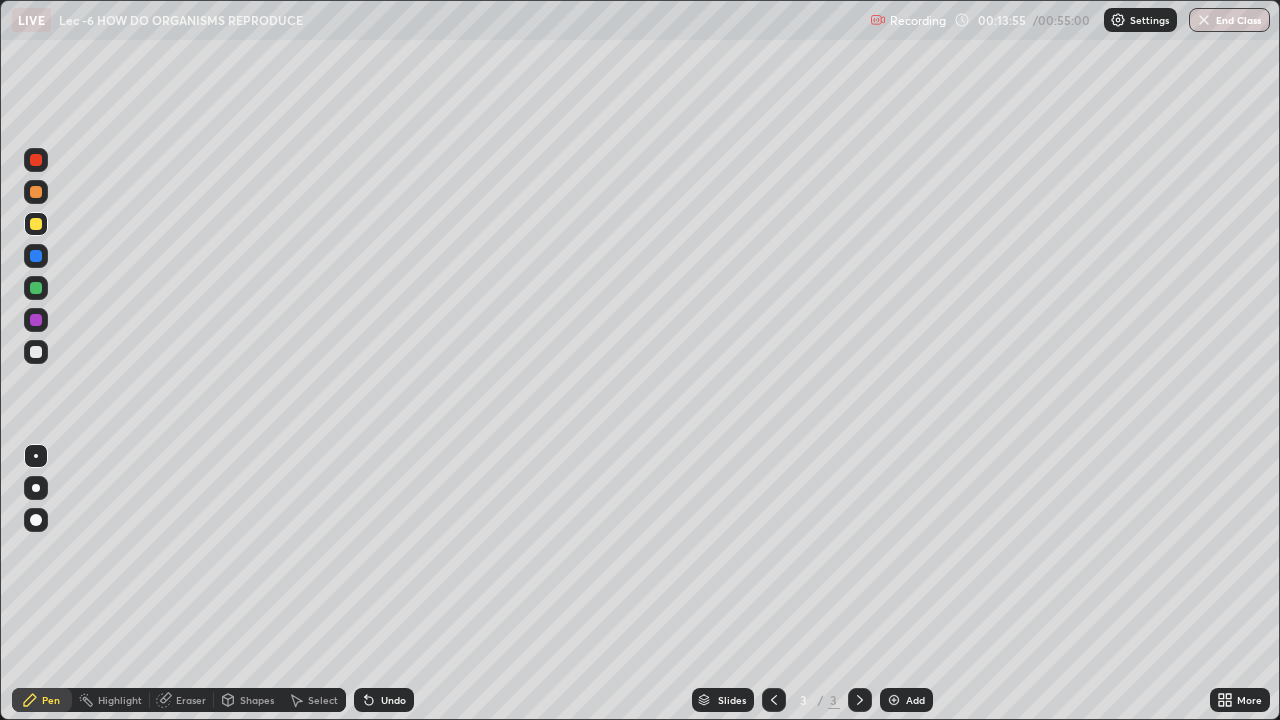 click at bounding box center [36, 352] 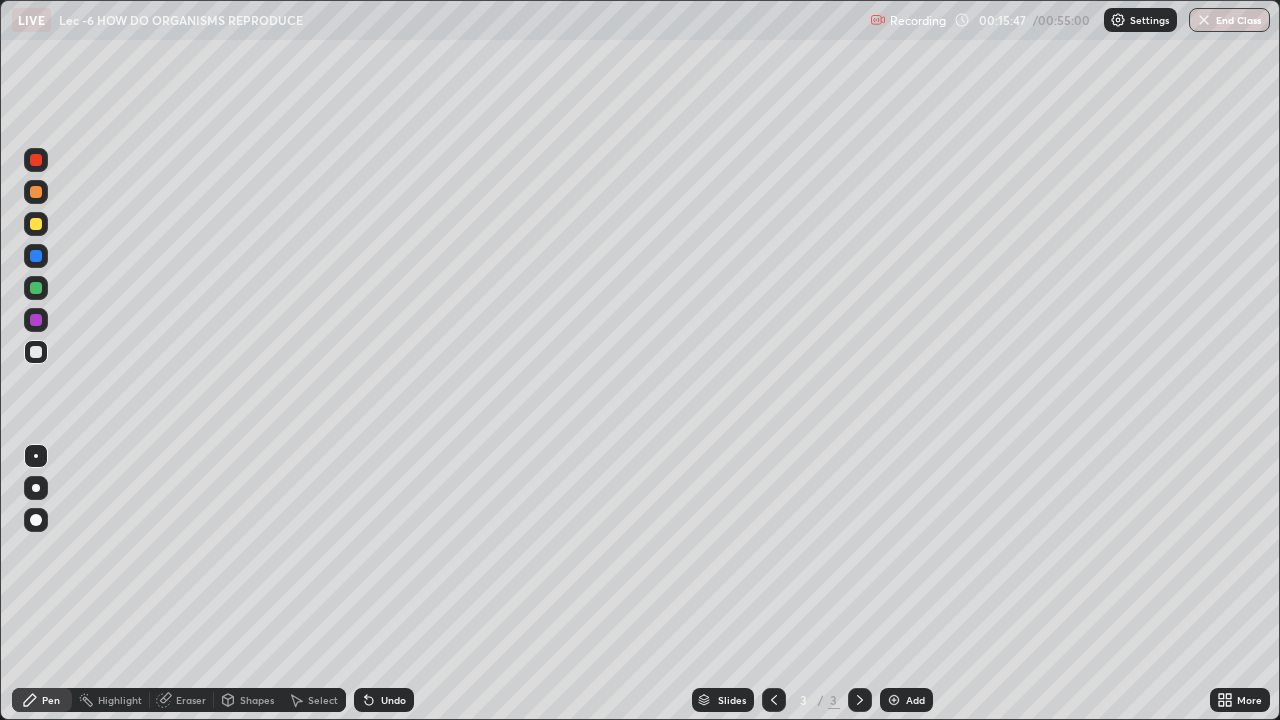 click on "Undo" at bounding box center [393, 700] 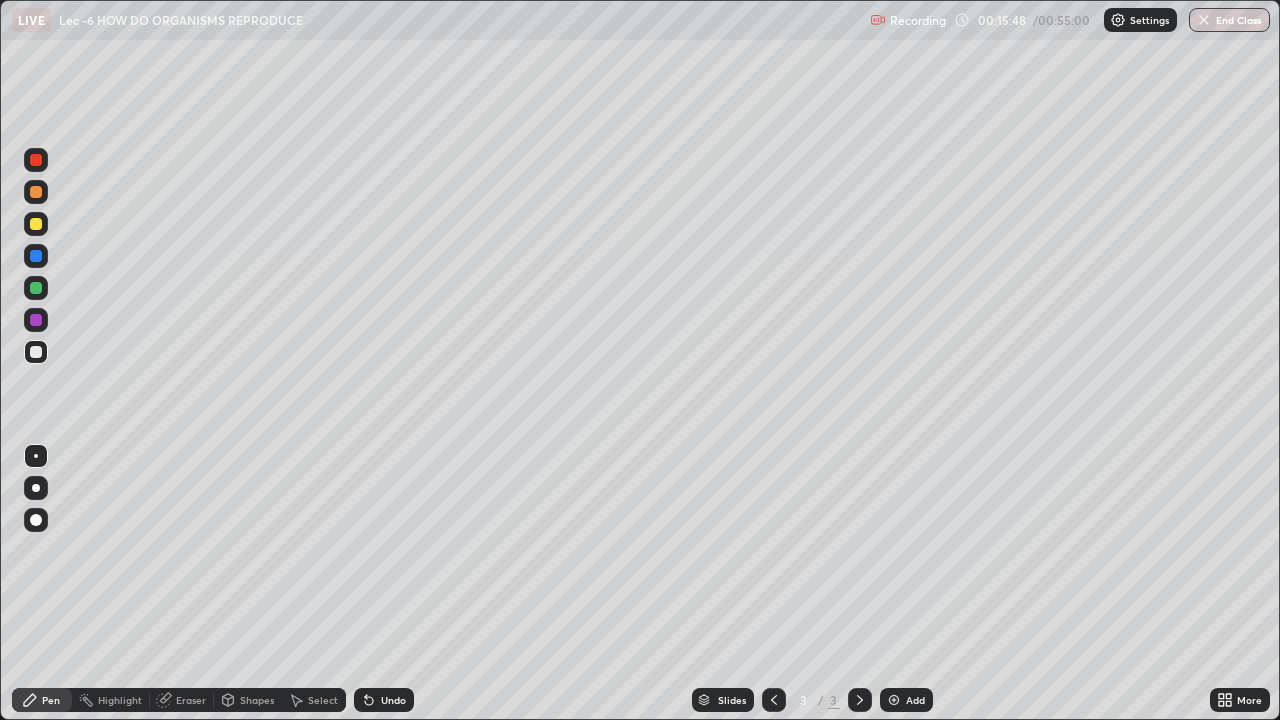 click on "Undo" at bounding box center (384, 700) 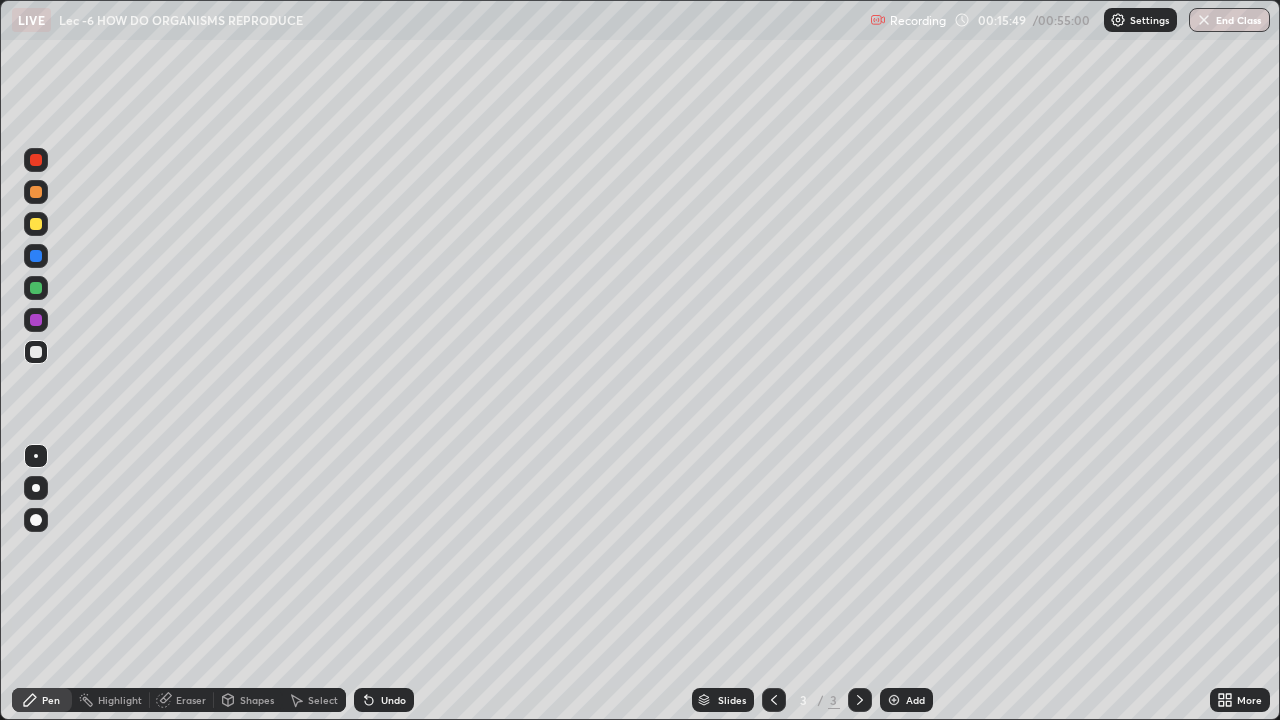 click on "Undo" at bounding box center [384, 700] 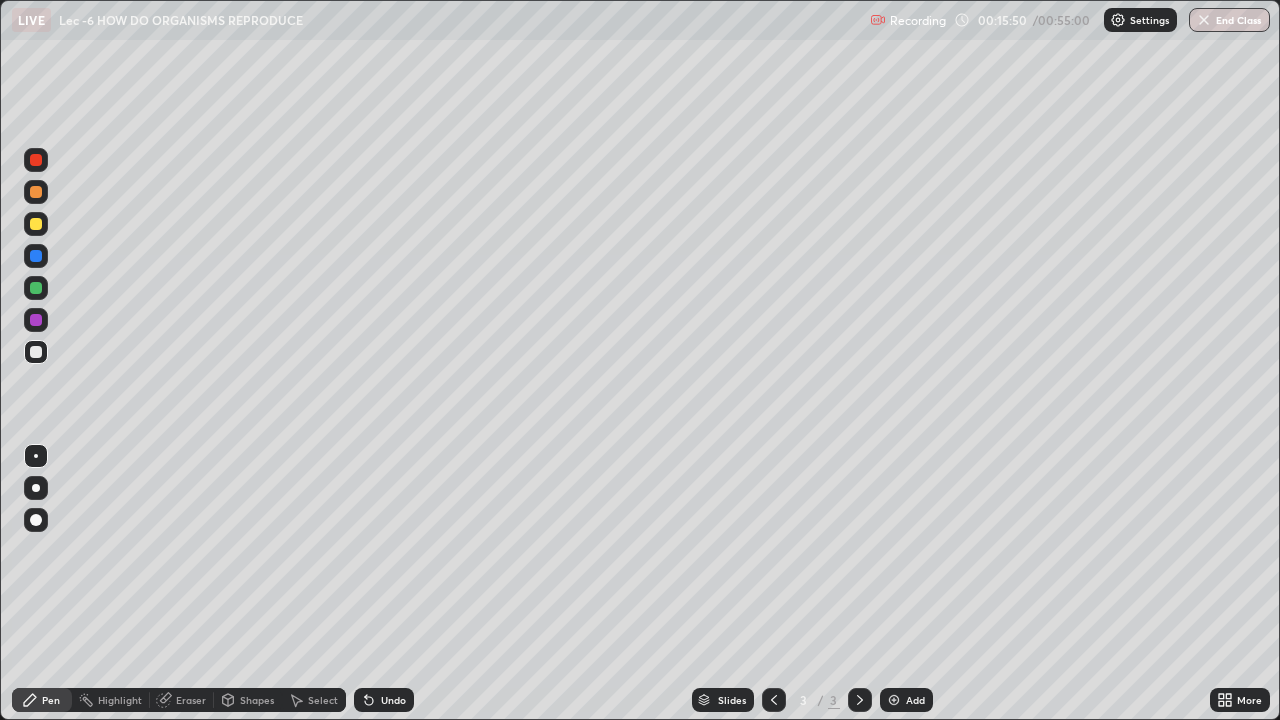 click on "Undo" at bounding box center [384, 700] 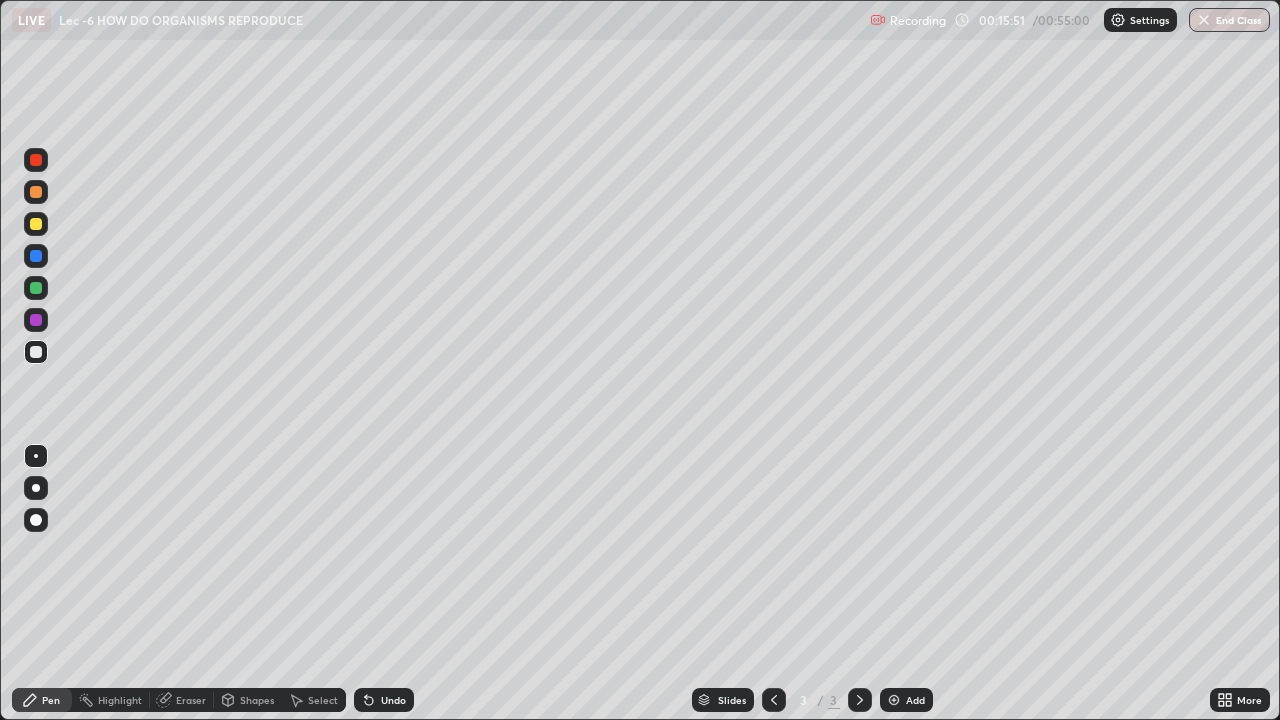 click on "Undo" at bounding box center (384, 700) 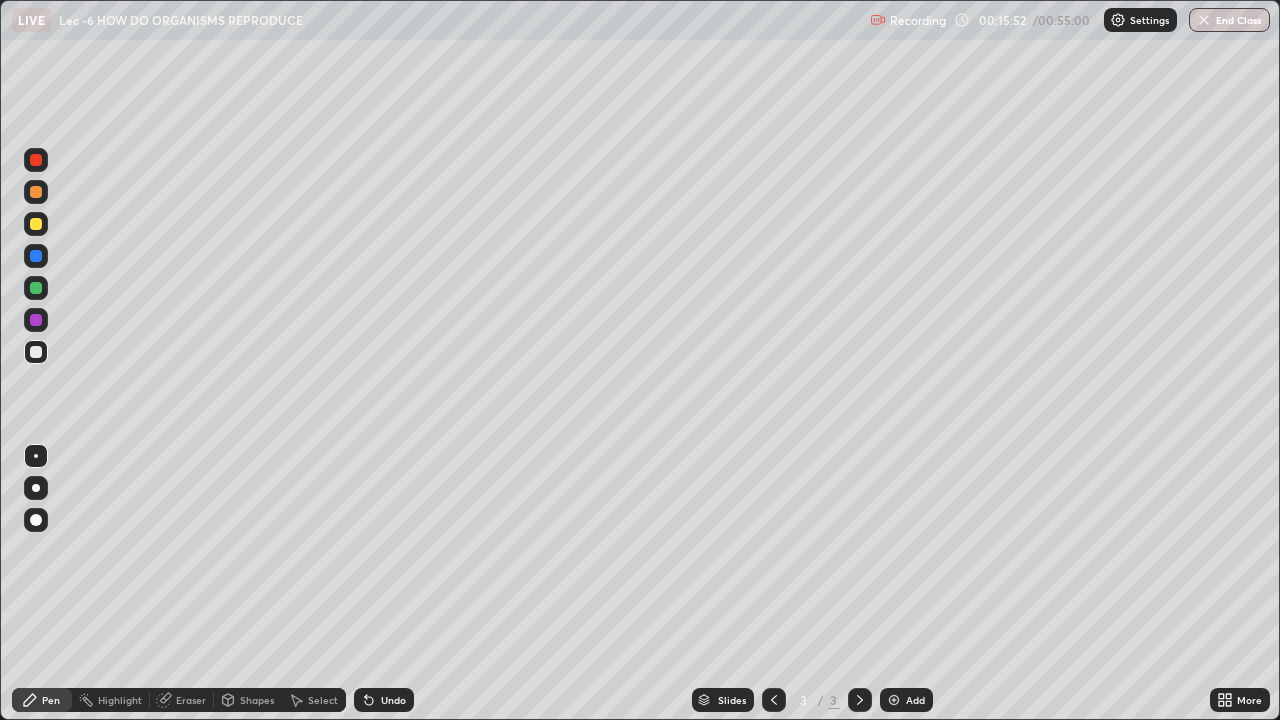 click on "Undo" at bounding box center [384, 700] 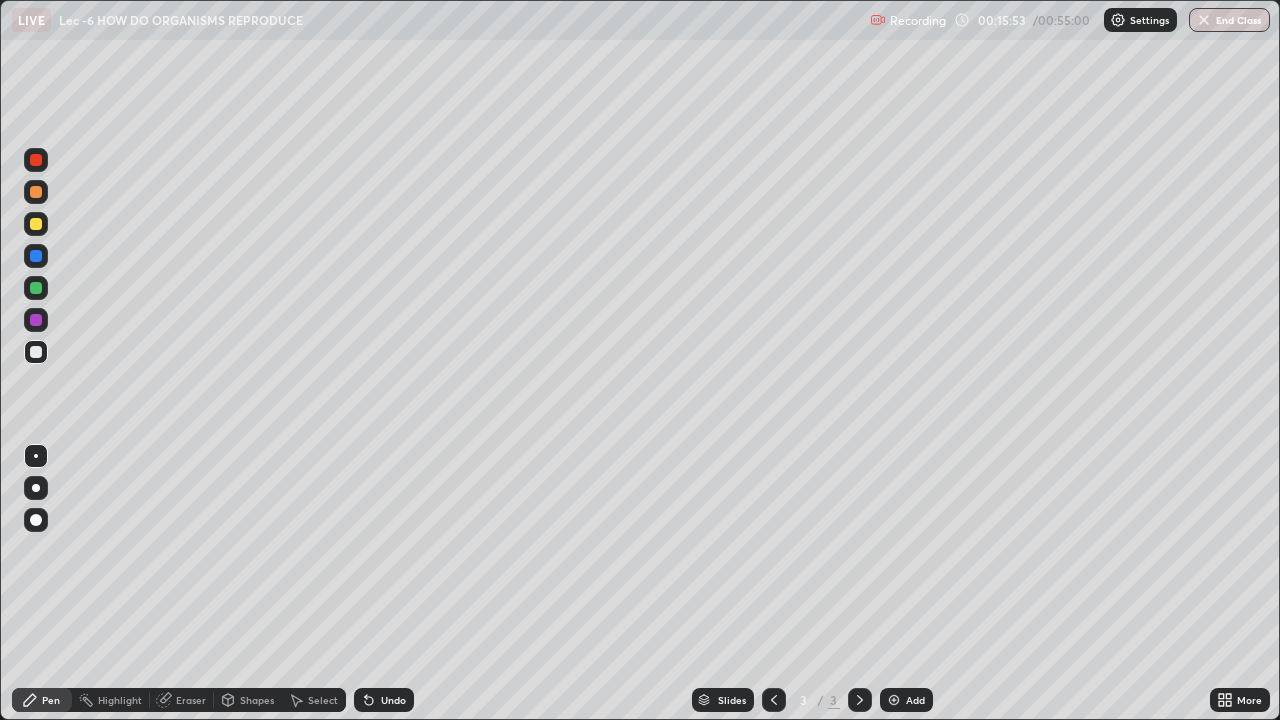 click on "Undo" at bounding box center (384, 700) 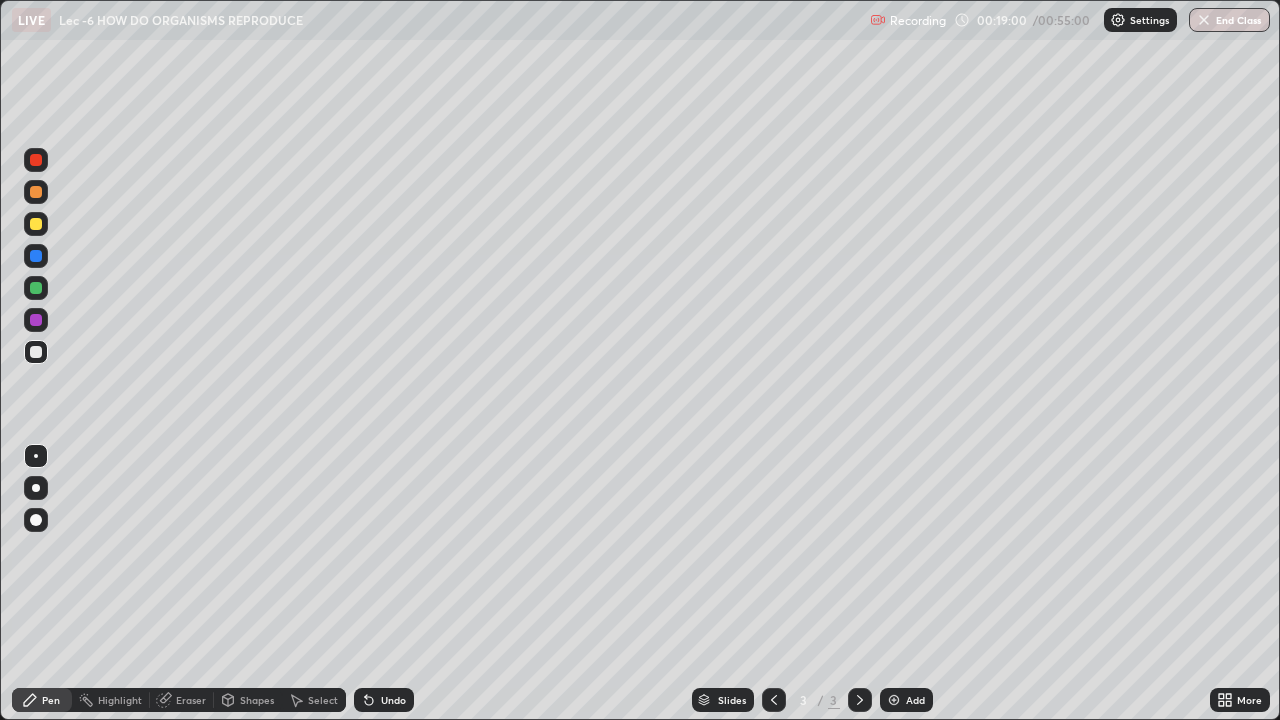 click at bounding box center (894, 700) 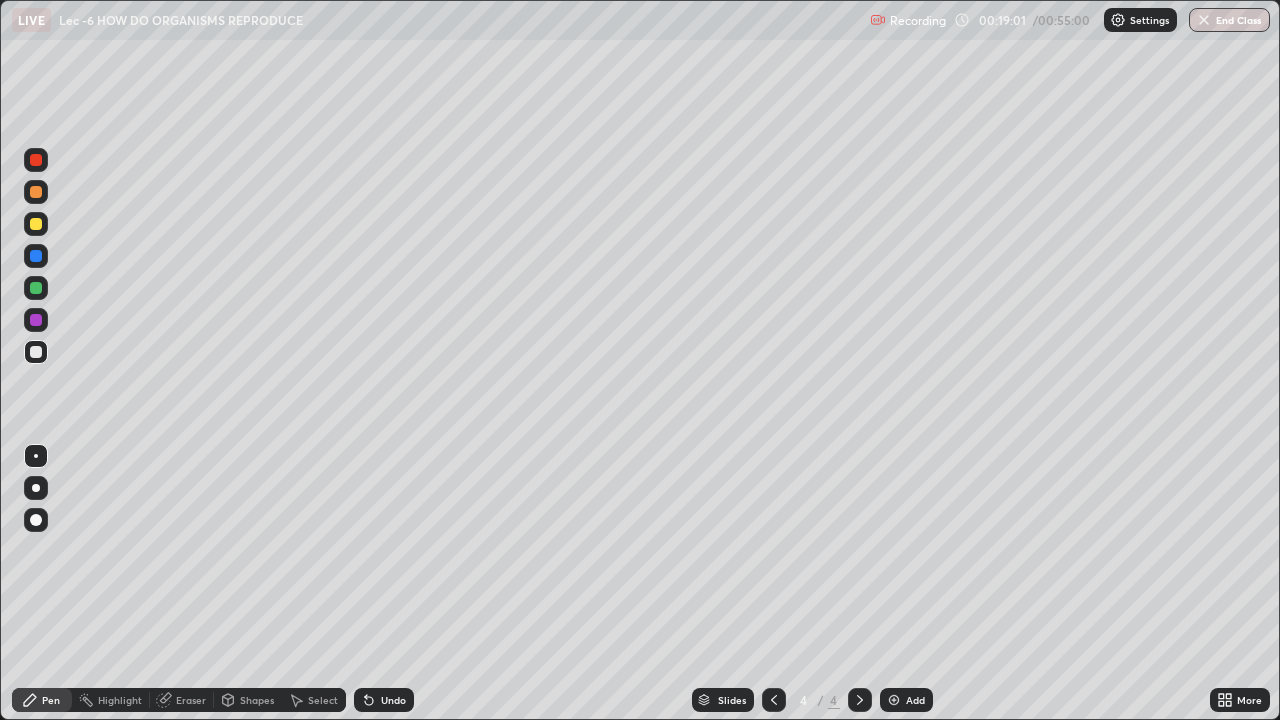 click at bounding box center [36, 224] 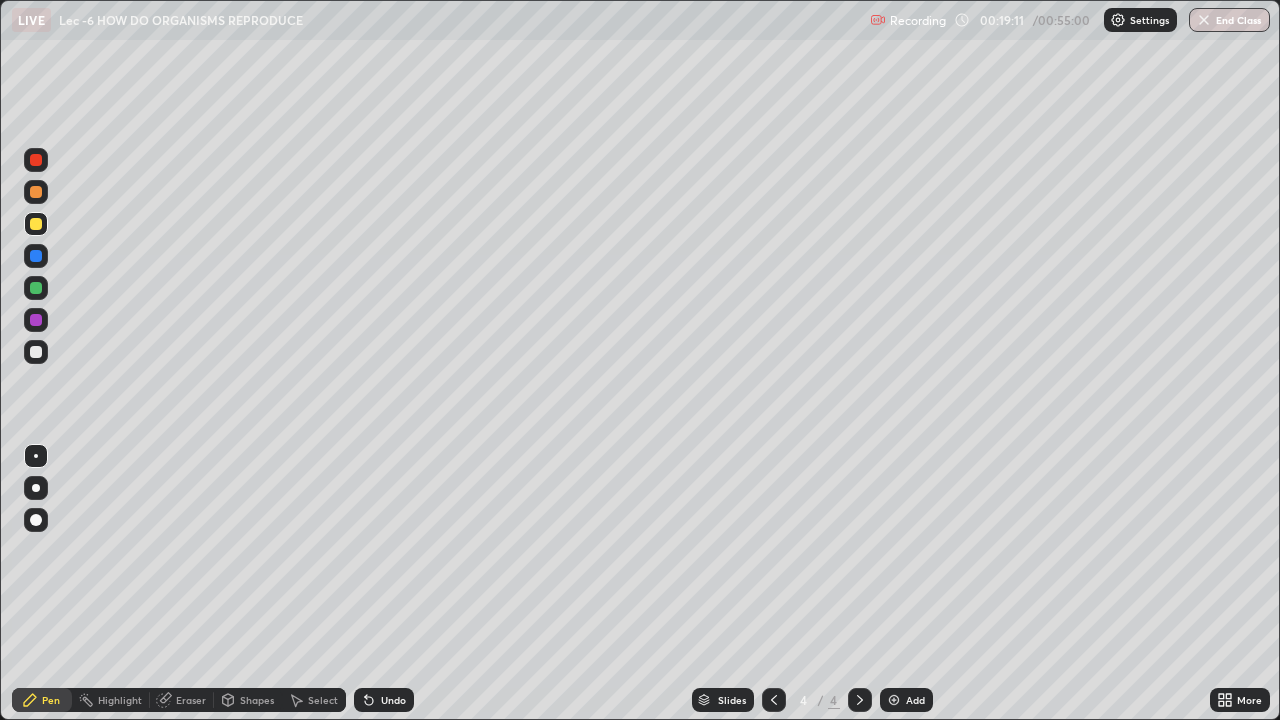 click at bounding box center (36, 352) 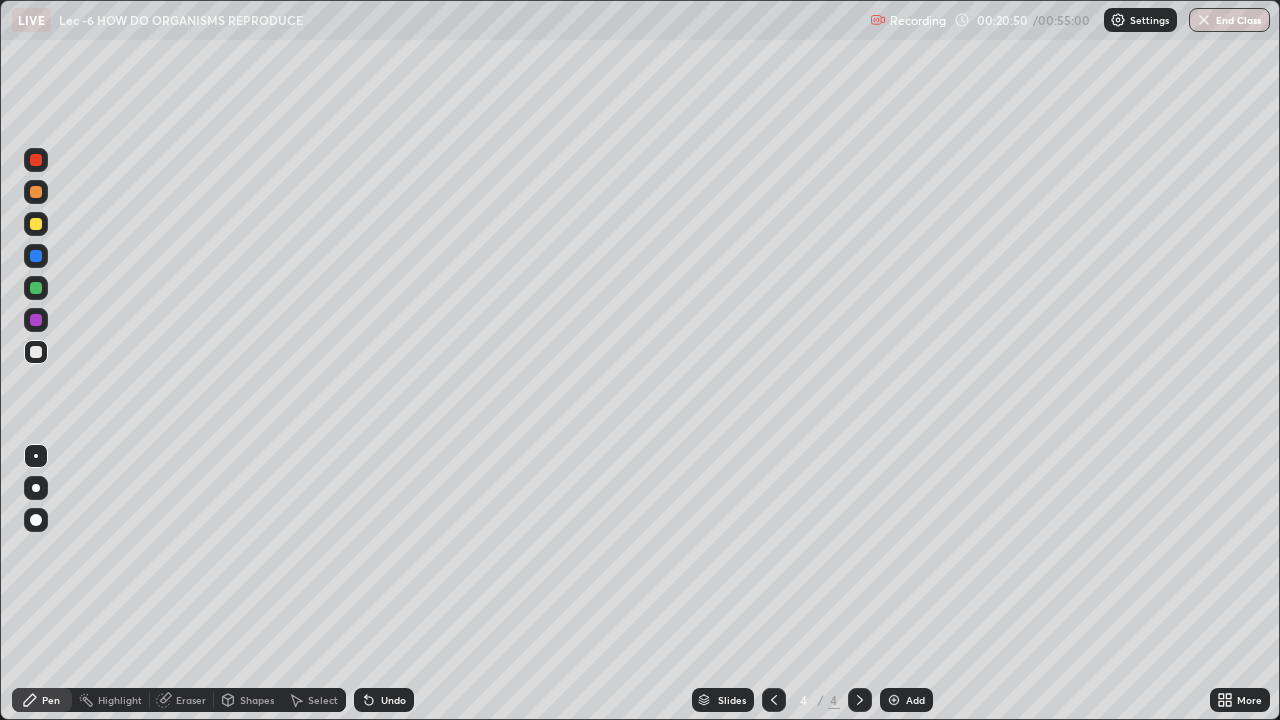click on "Undo" at bounding box center (393, 700) 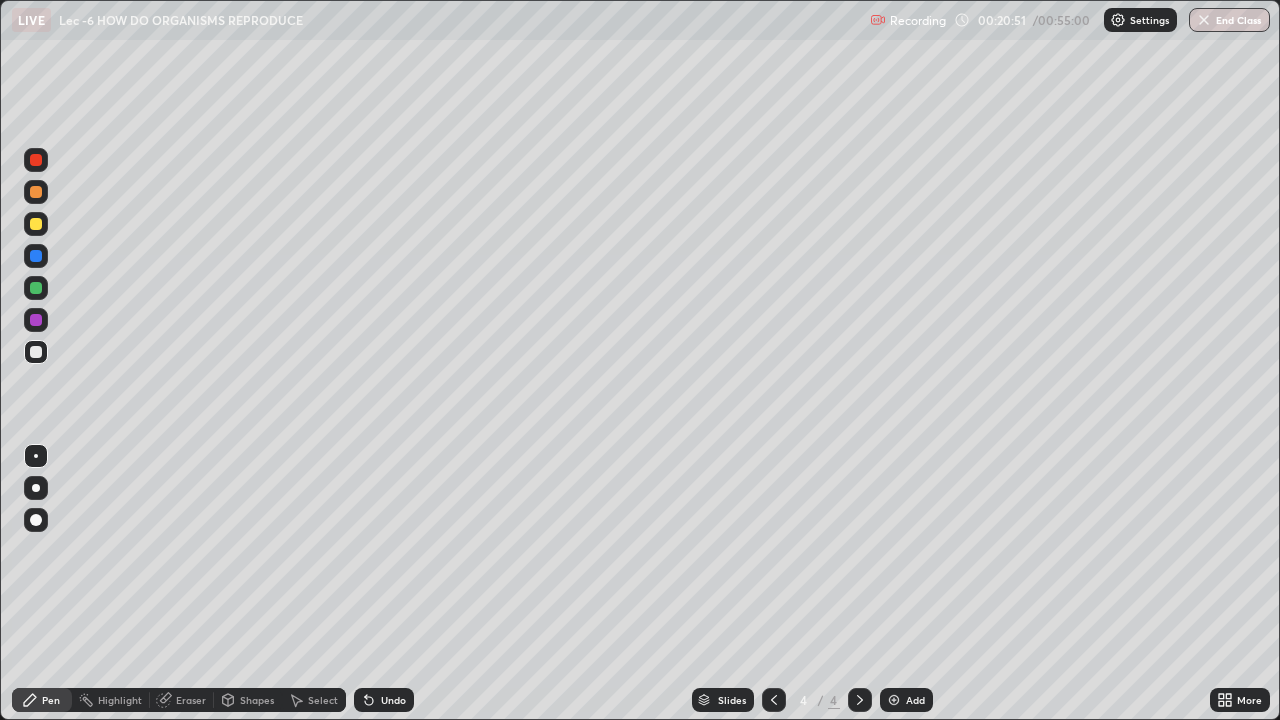 click on "Undo" at bounding box center [393, 700] 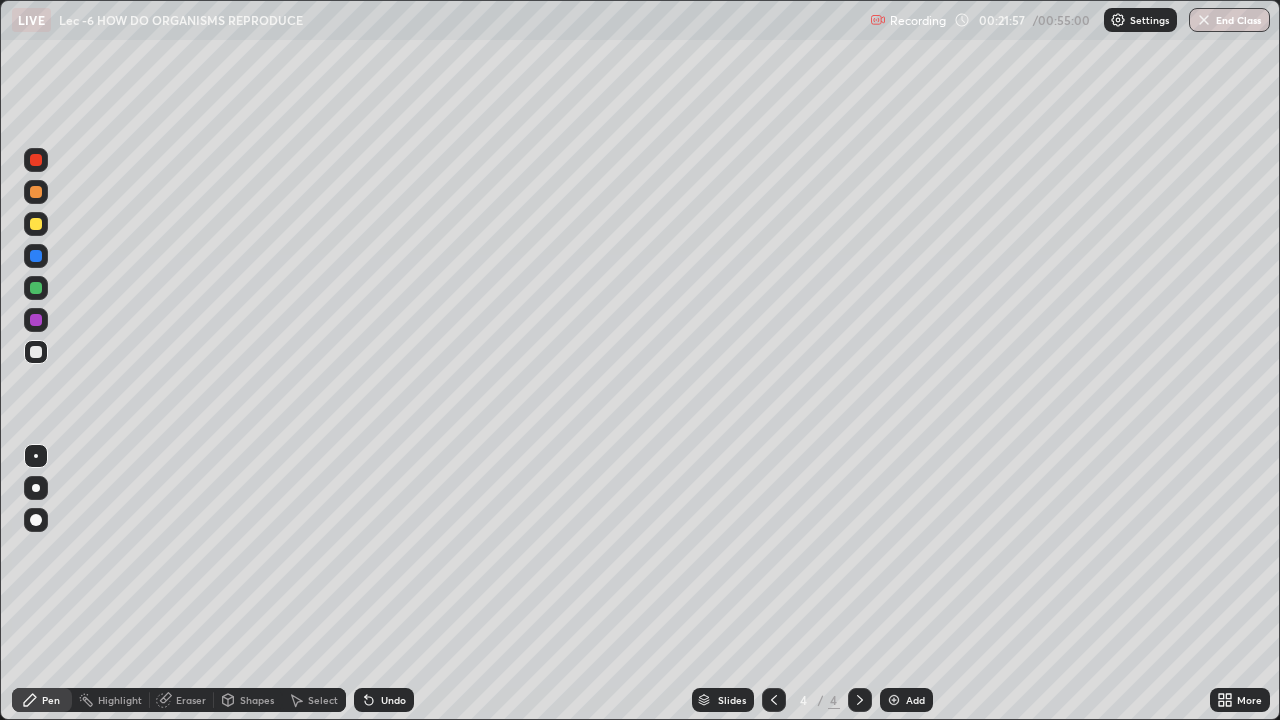 click at bounding box center [36, 224] 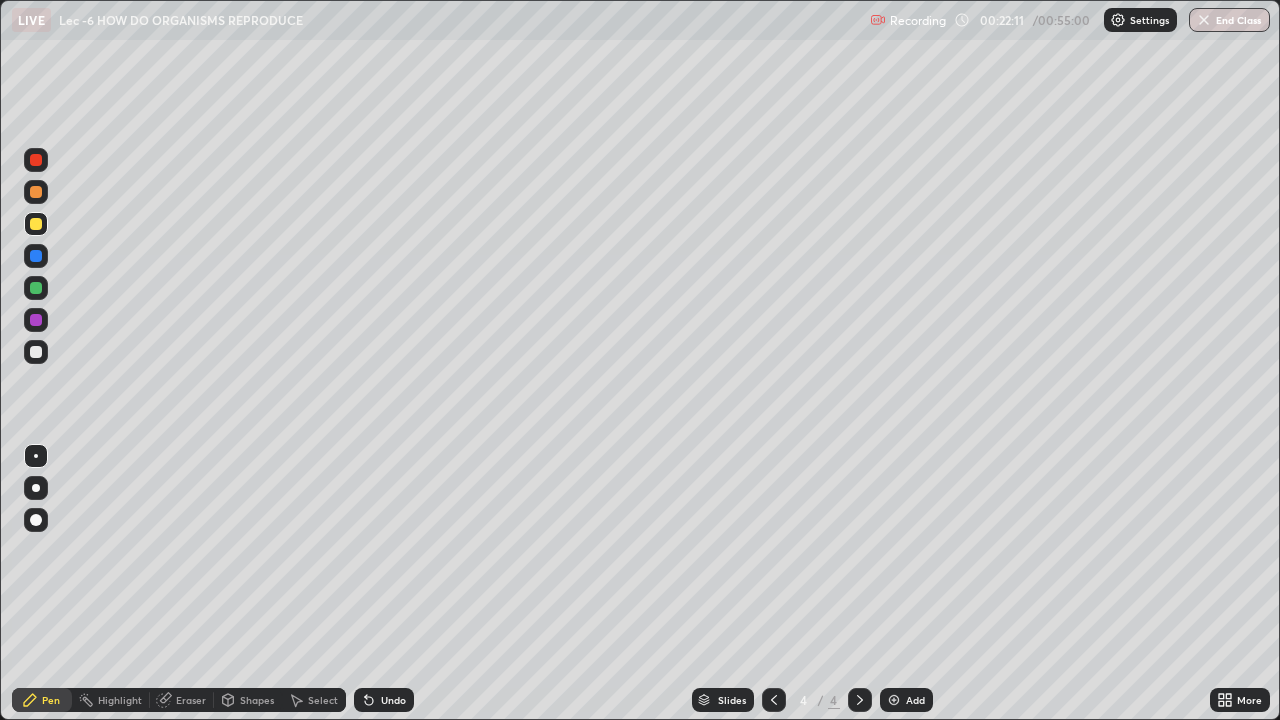 click at bounding box center (36, 352) 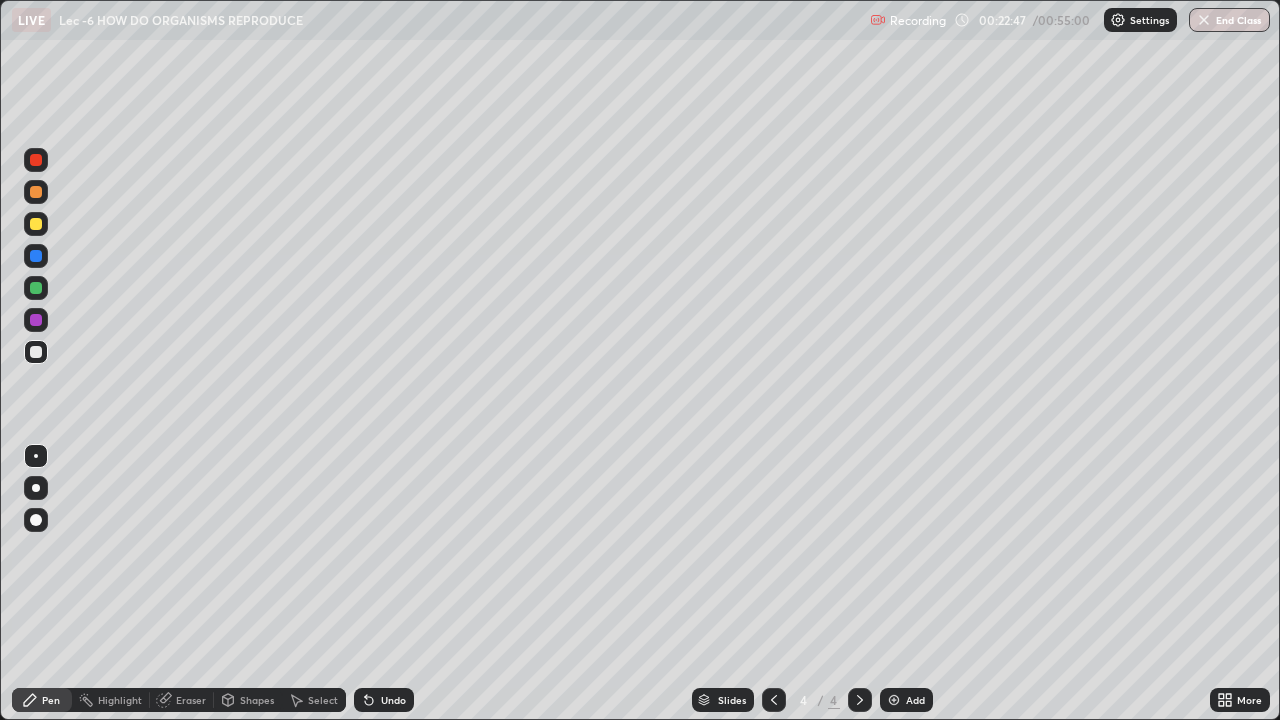 click on "Undo" at bounding box center [393, 700] 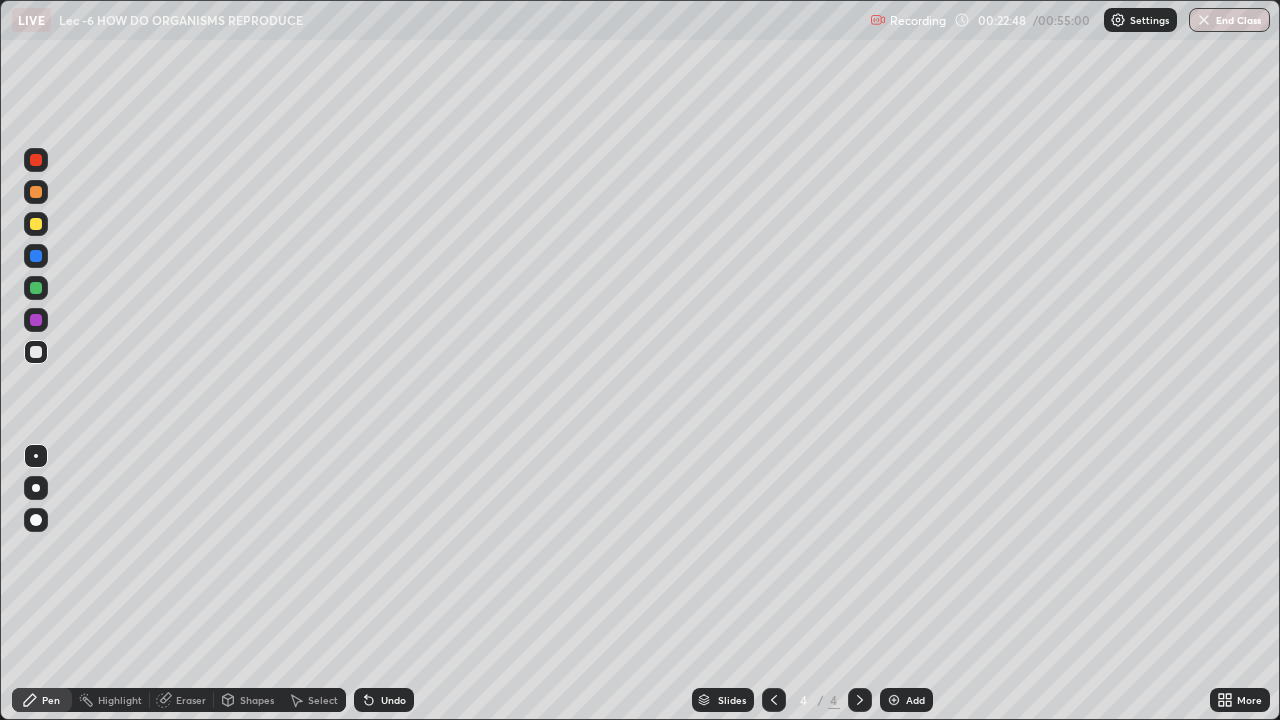 click on "Undo" at bounding box center [393, 700] 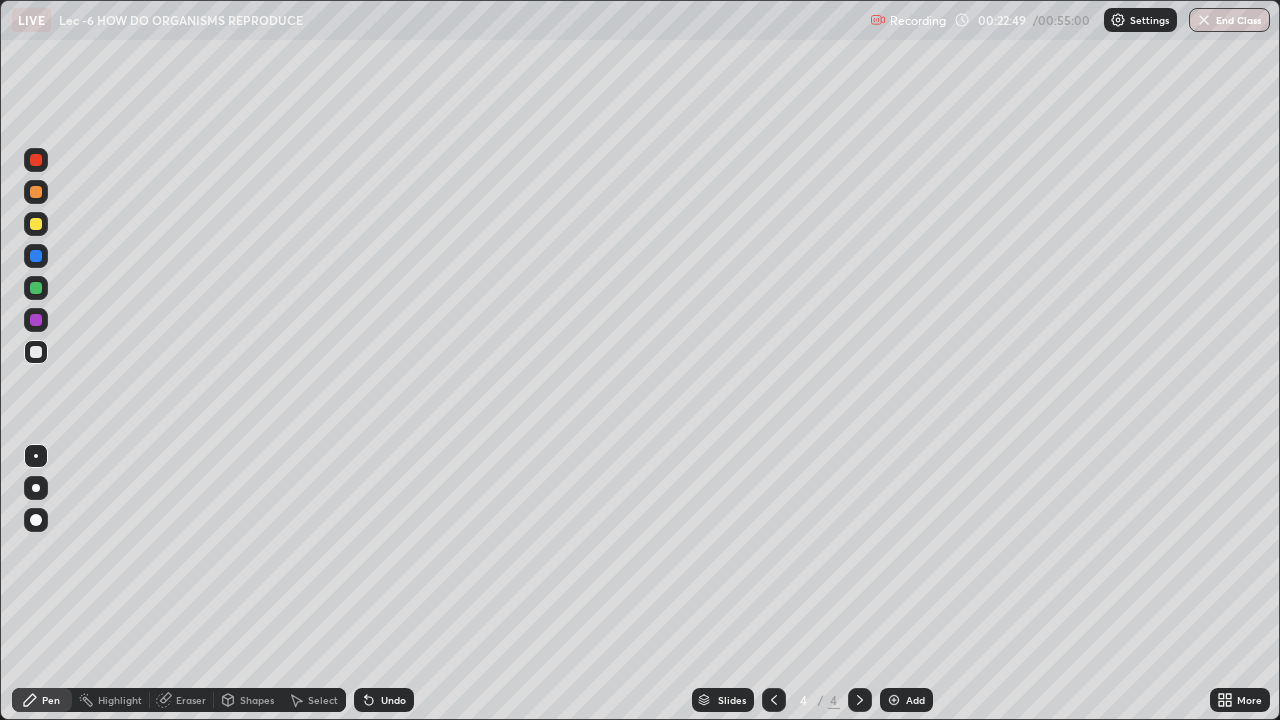 click on "Undo" at bounding box center [393, 700] 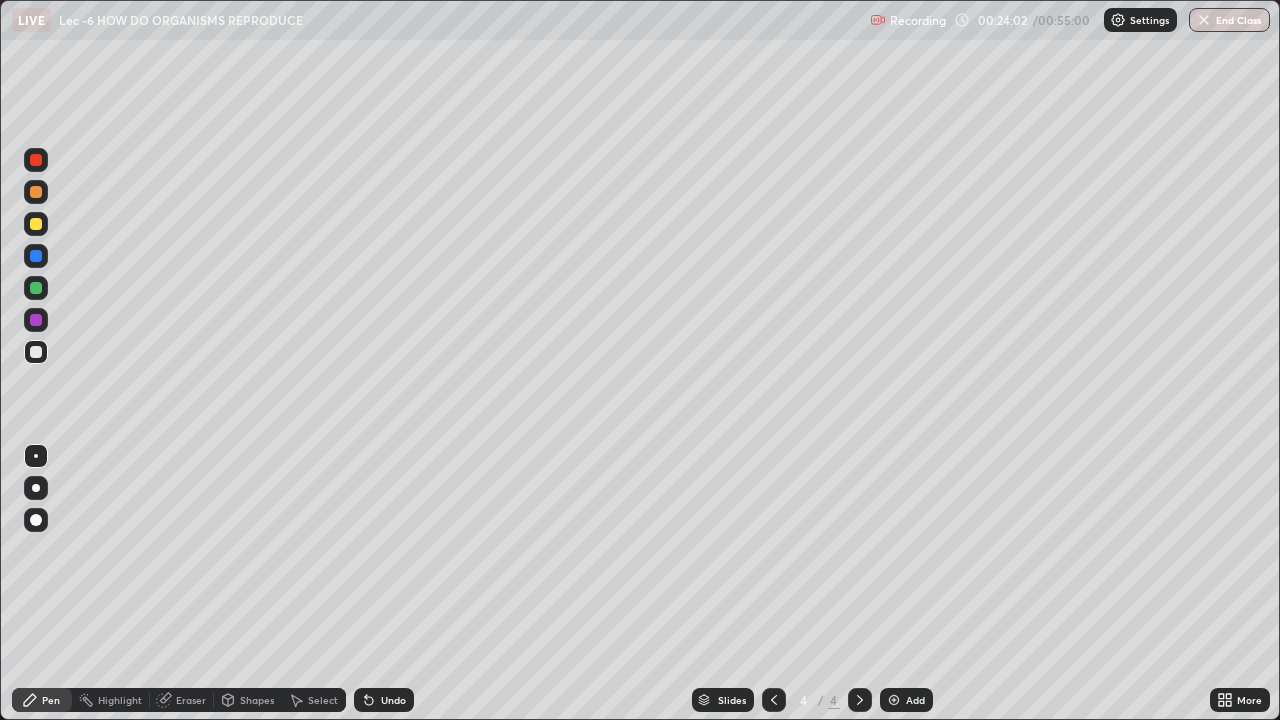 click at bounding box center (36, 160) 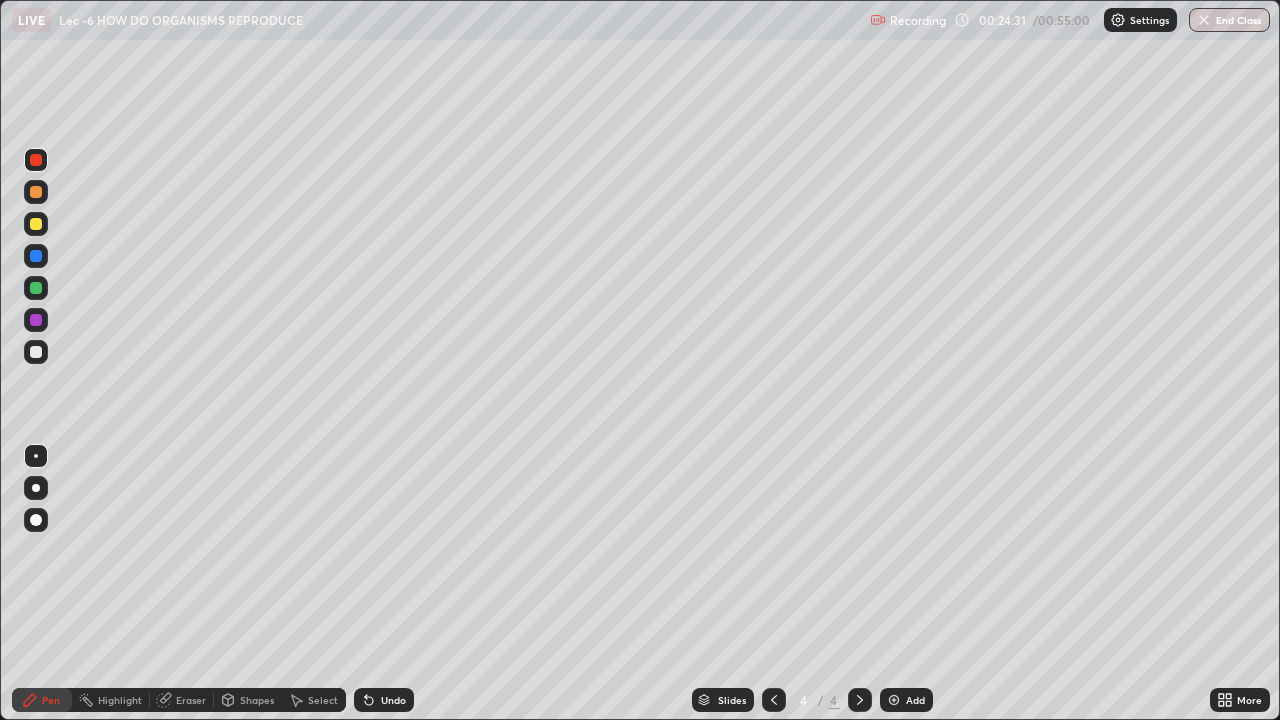 click at bounding box center [36, 352] 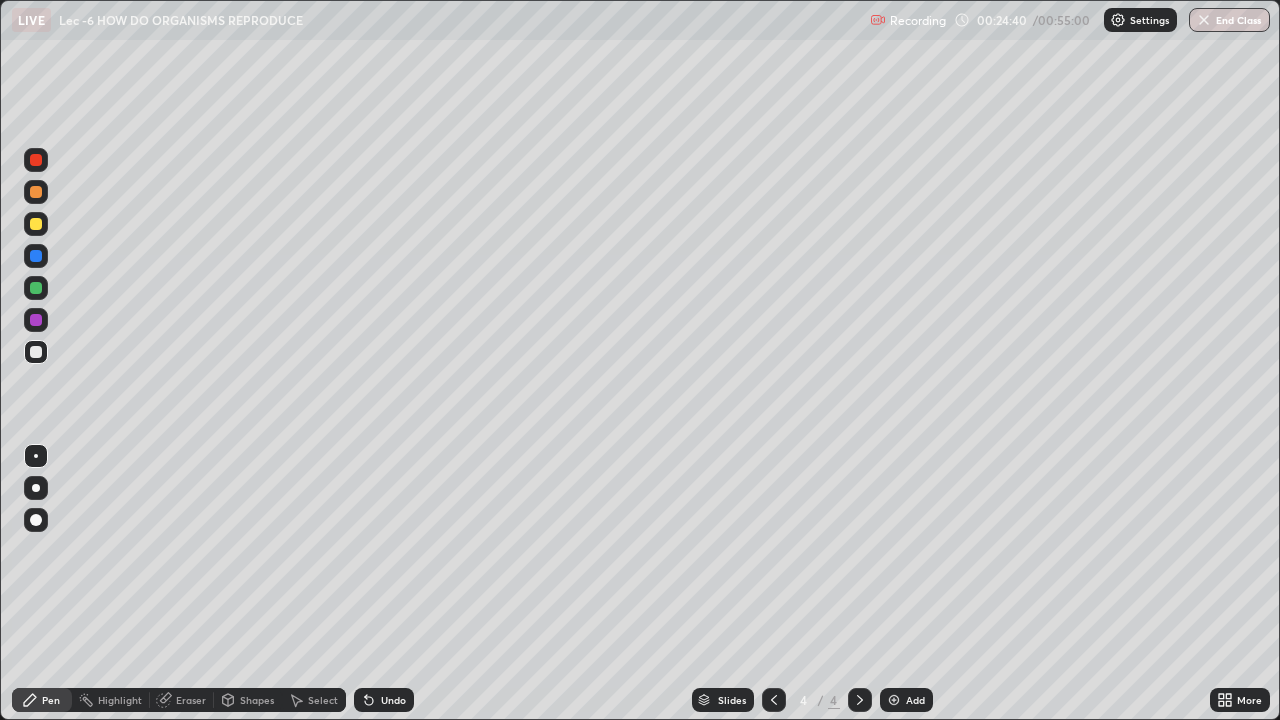 click on "Undo" at bounding box center [393, 700] 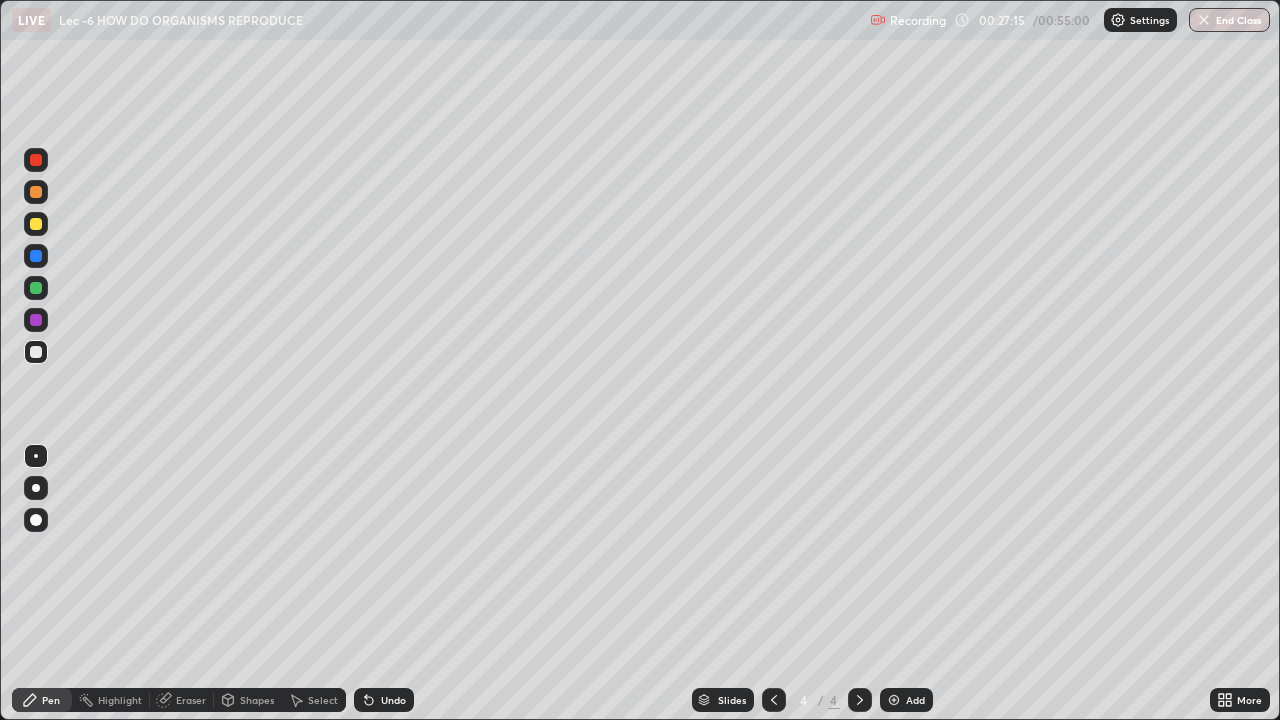 click at bounding box center (894, 700) 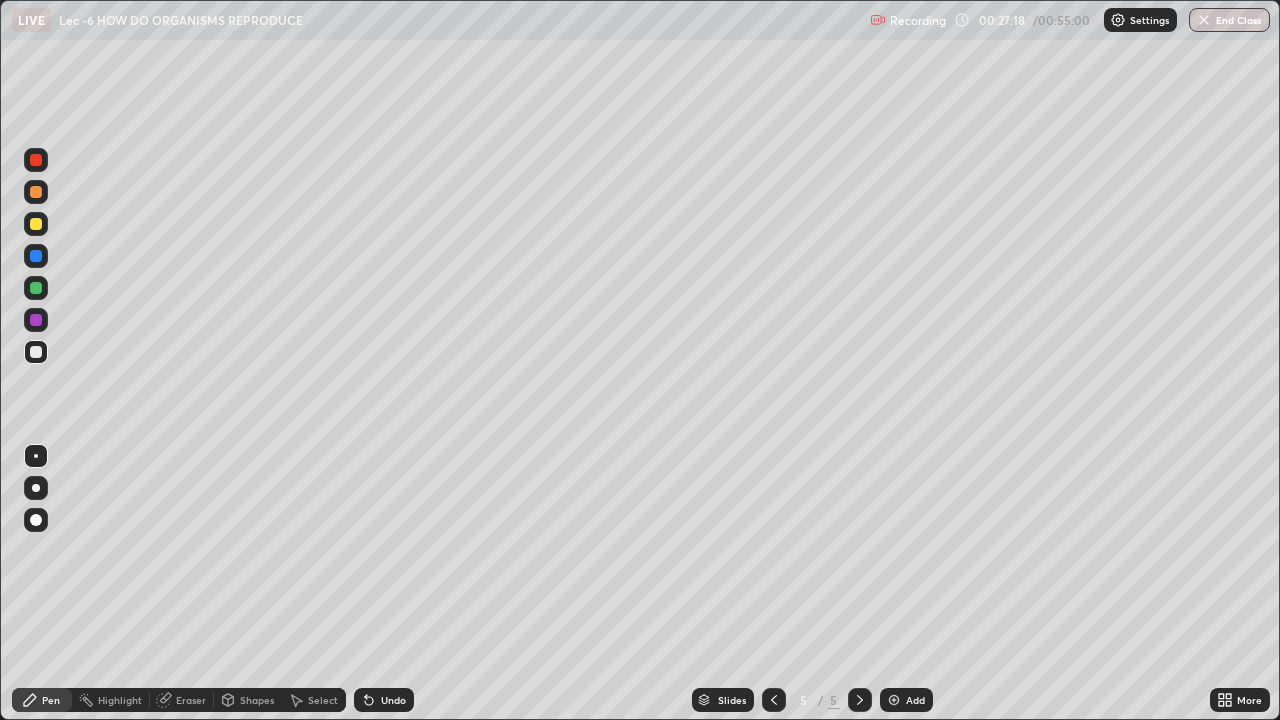 click 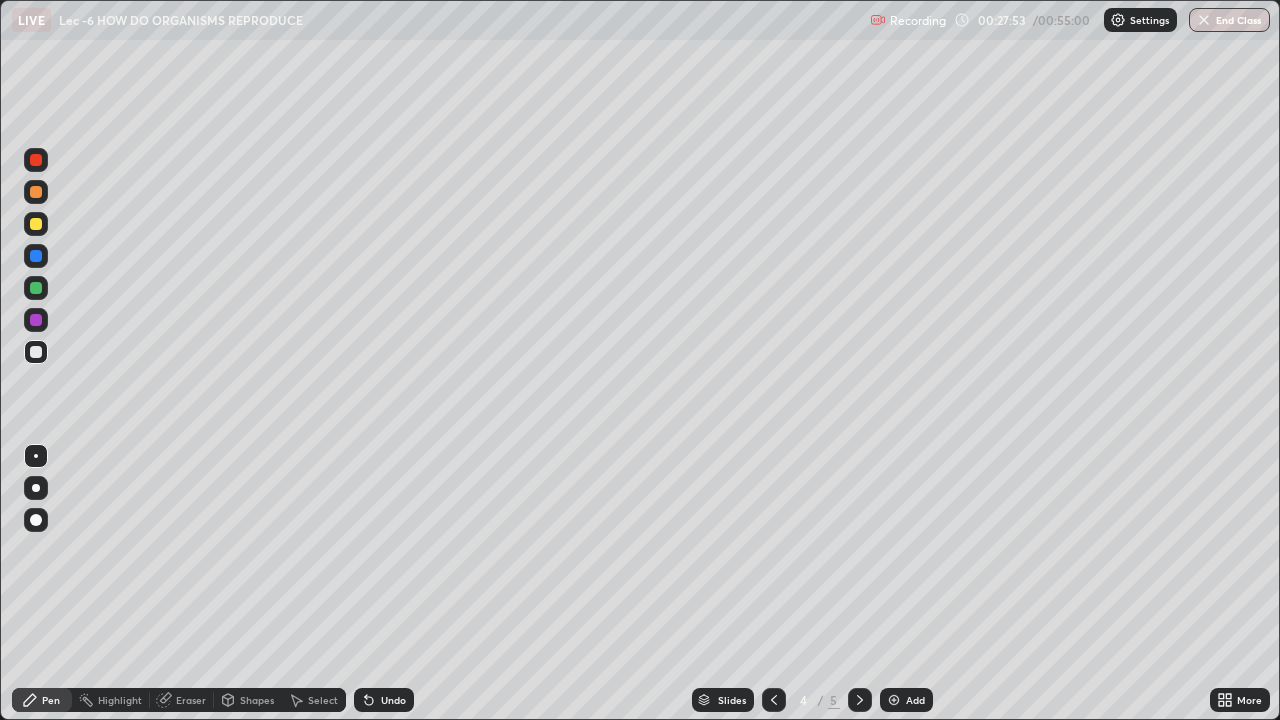 click 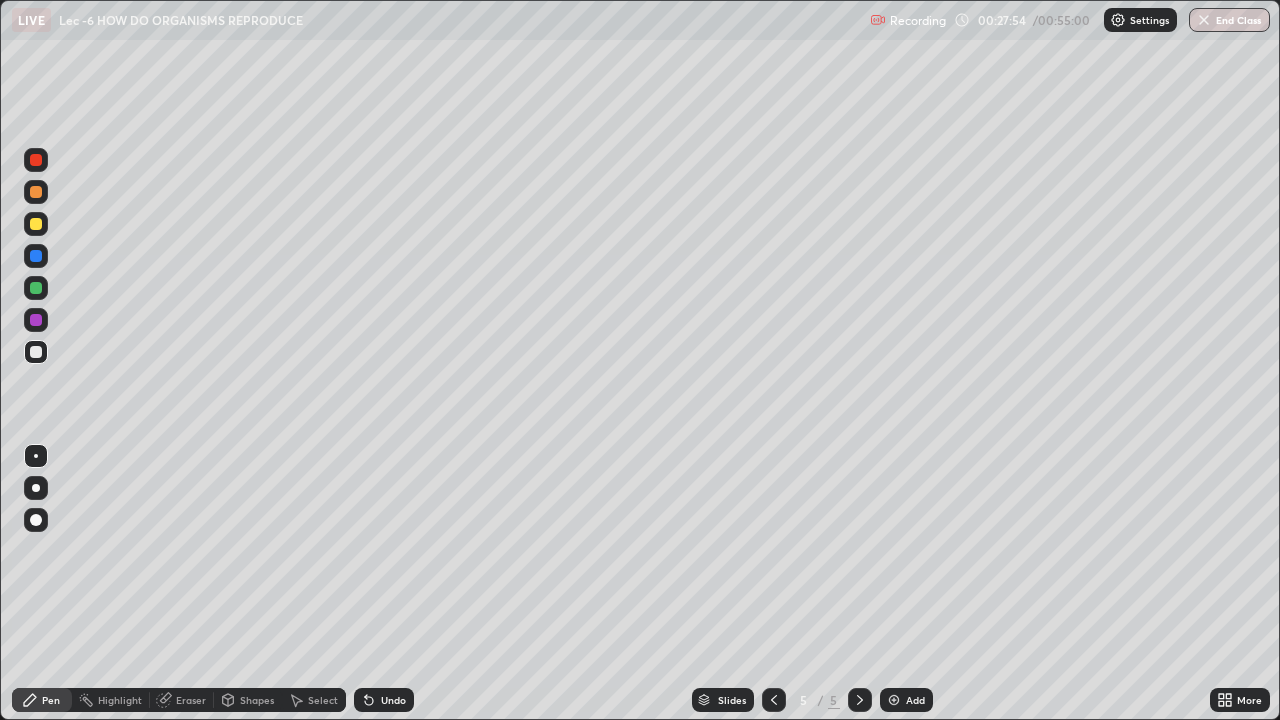 click at bounding box center [36, 224] 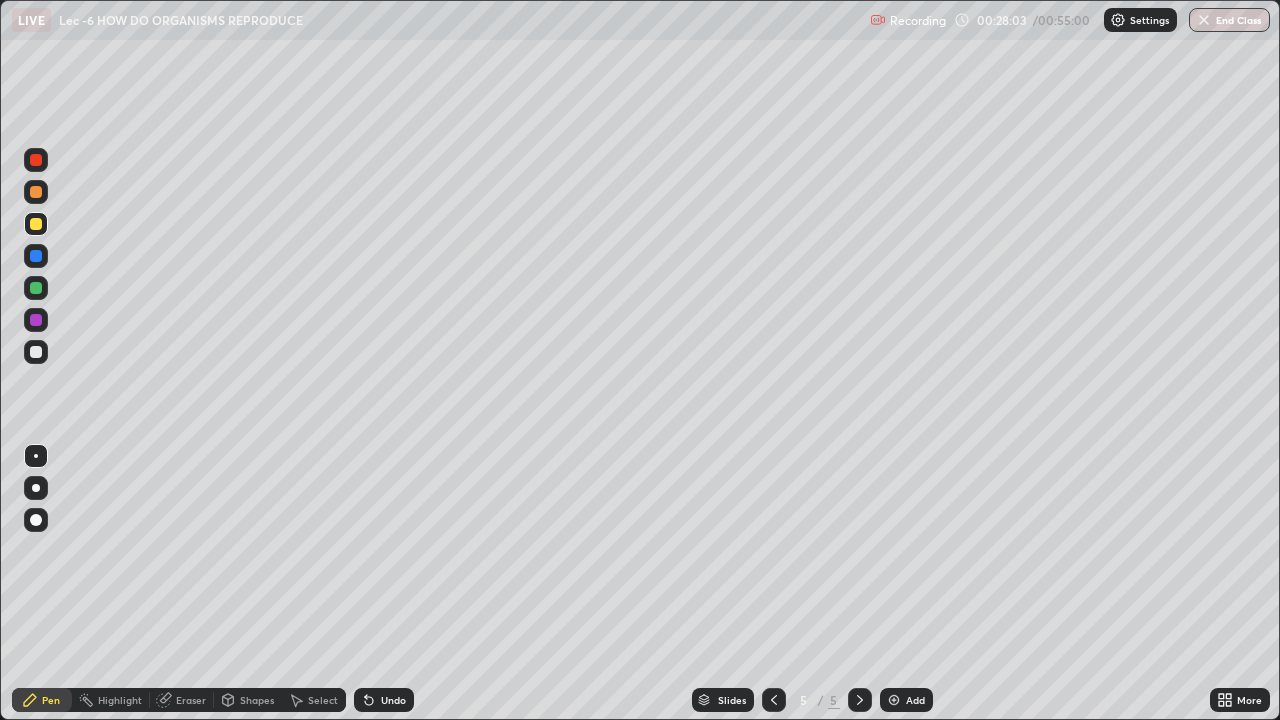 click on "Undo" at bounding box center (393, 700) 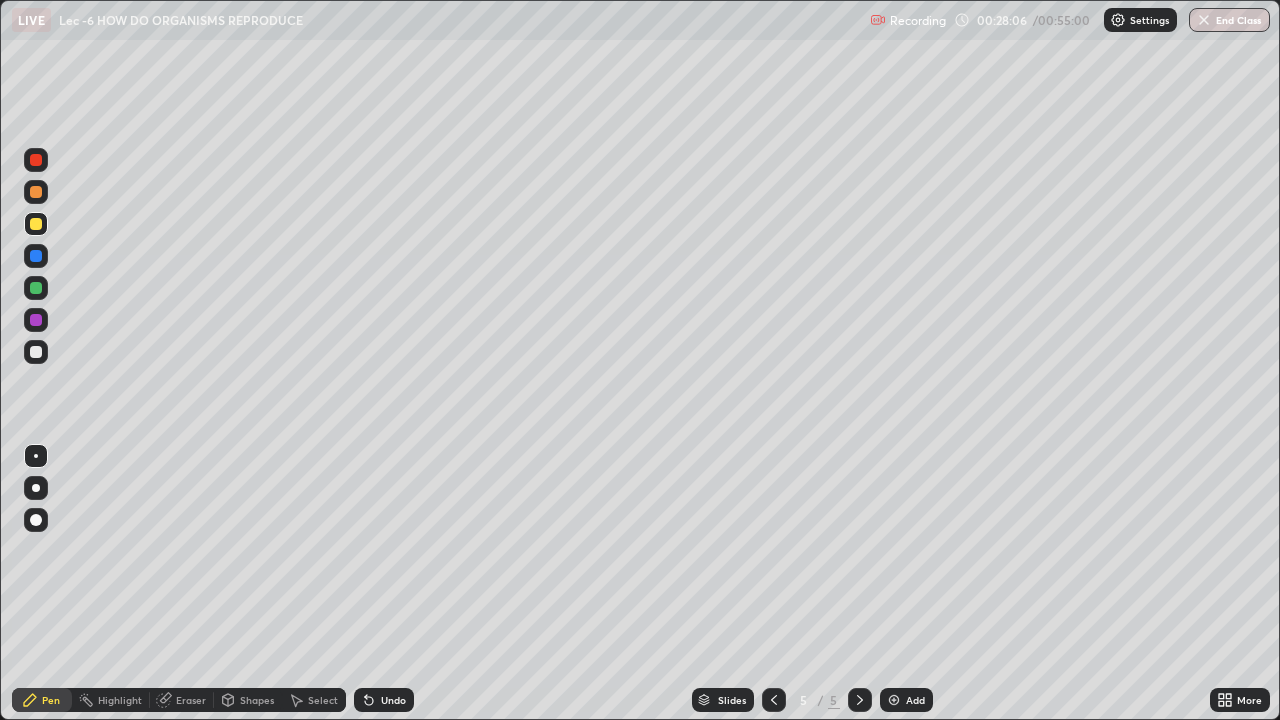 click at bounding box center (36, 352) 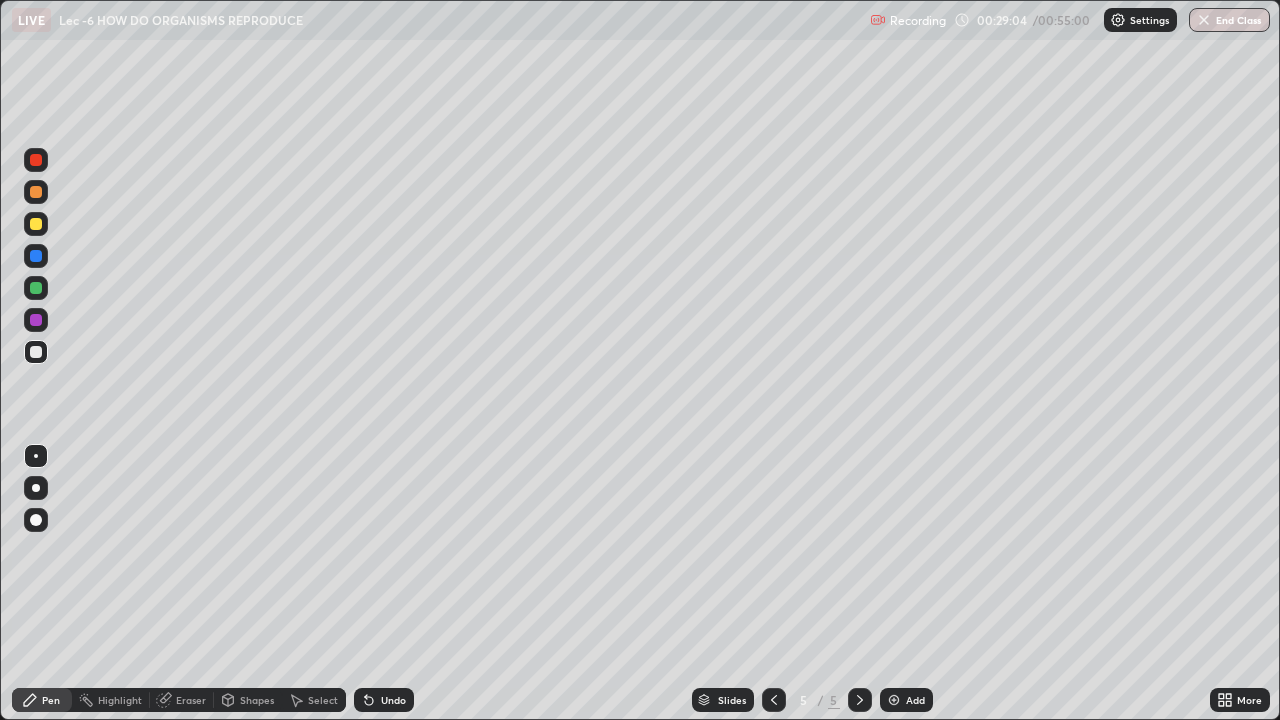 click on "Undo" at bounding box center (384, 700) 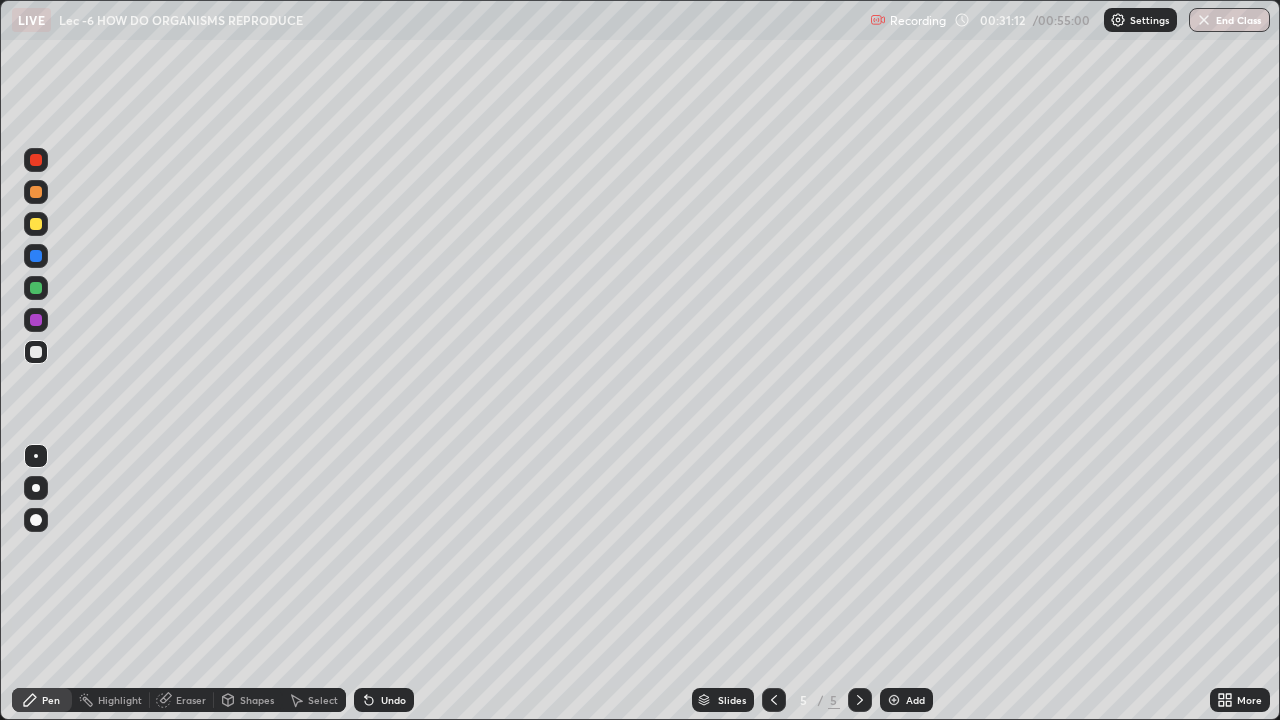 click at bounding box center [36, 160] 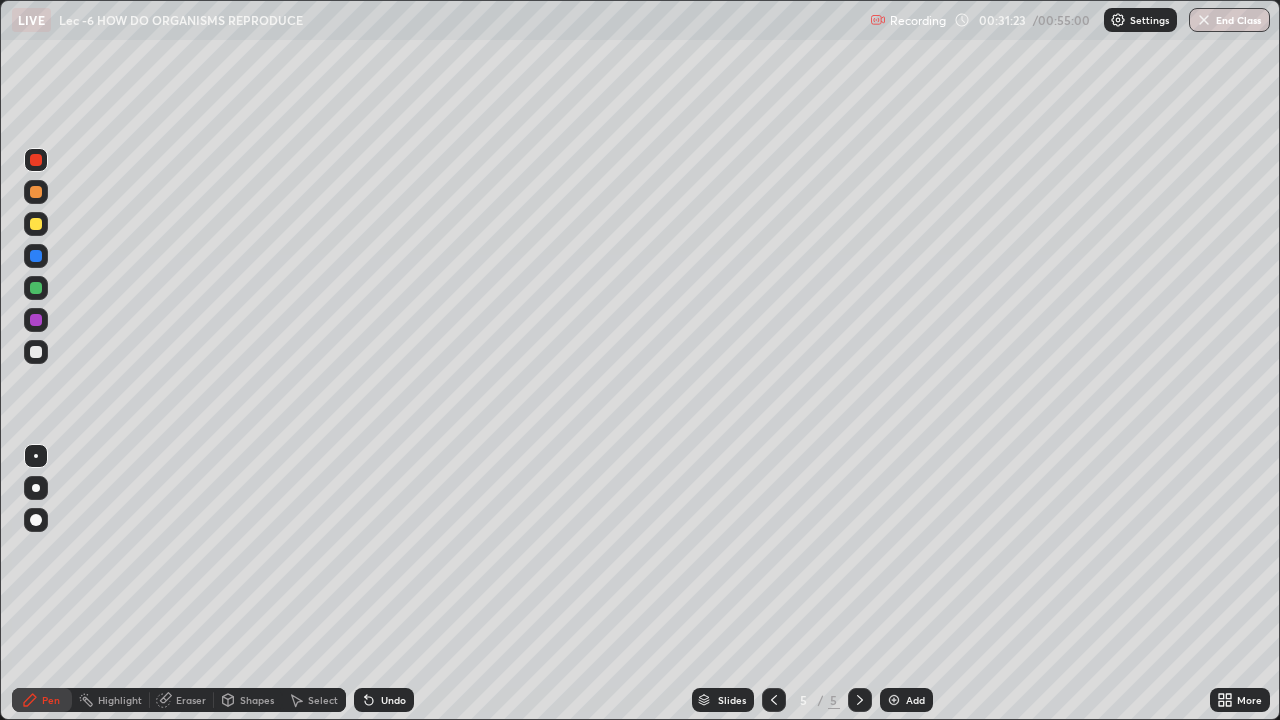click at bounding box center [36, 352] 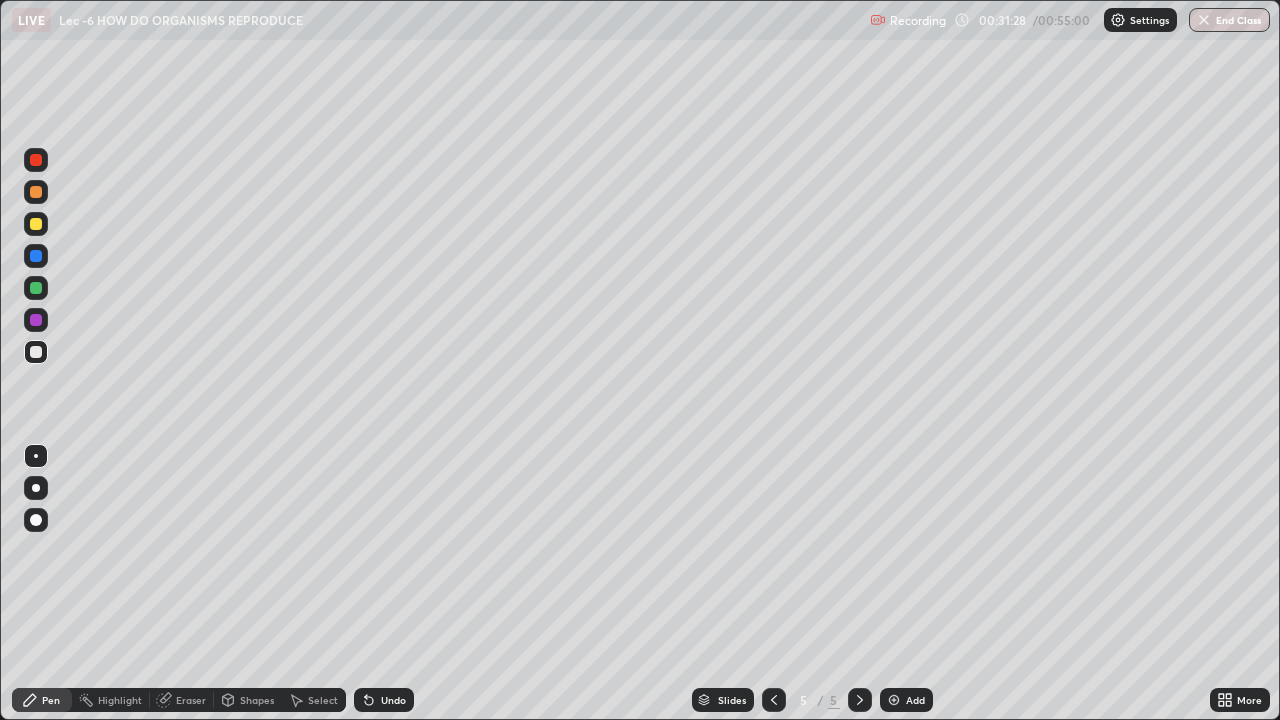 click at bounding box center (36, 160) 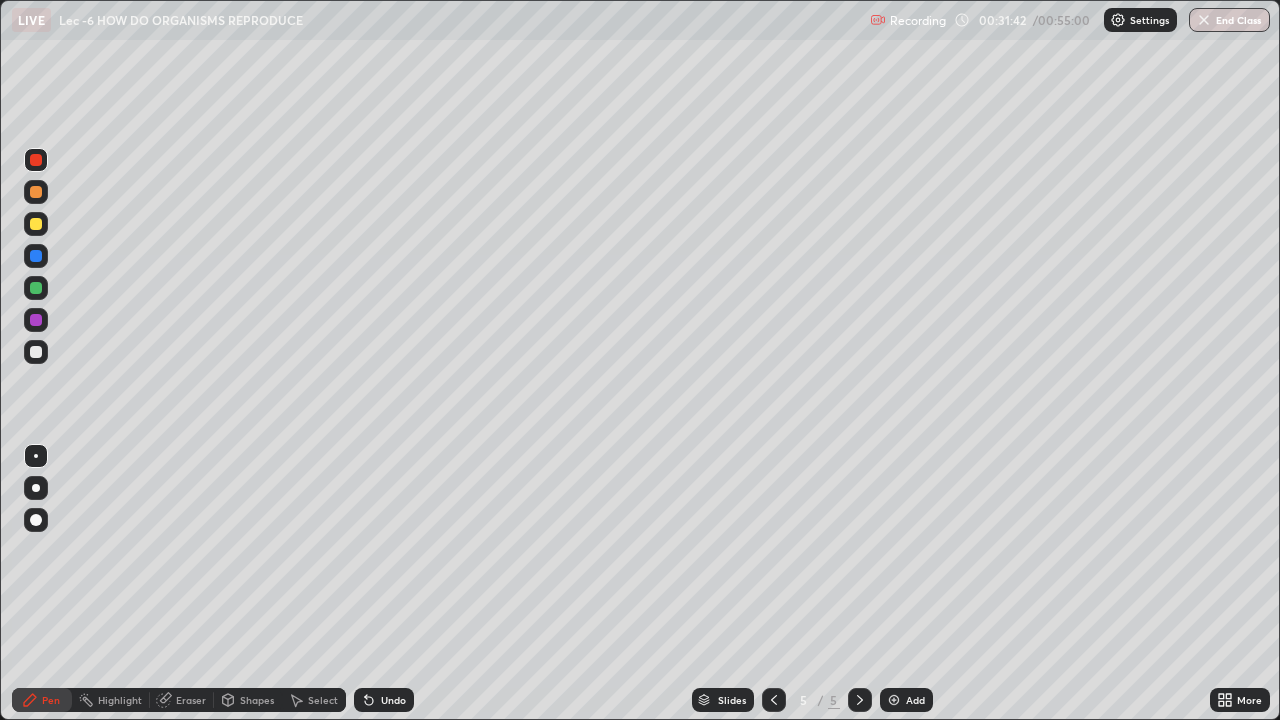 click at bounding box center (36, 352) 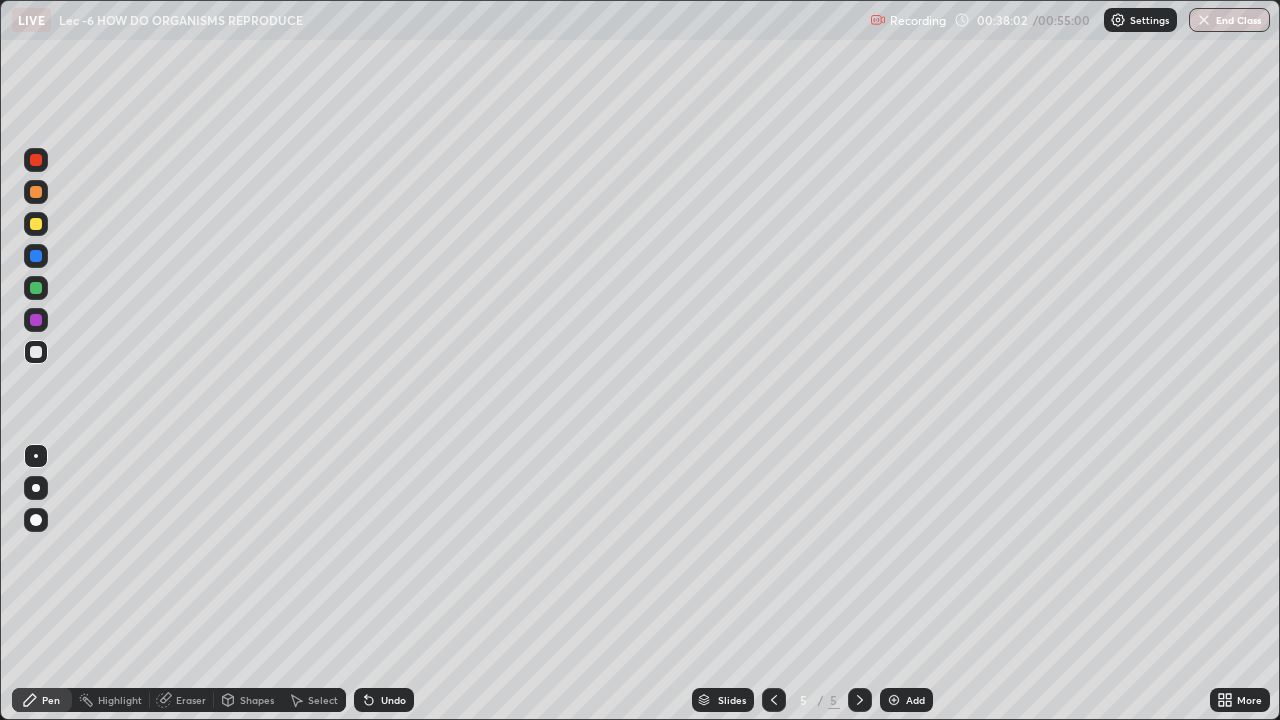 click at bounding box center [36, 224] 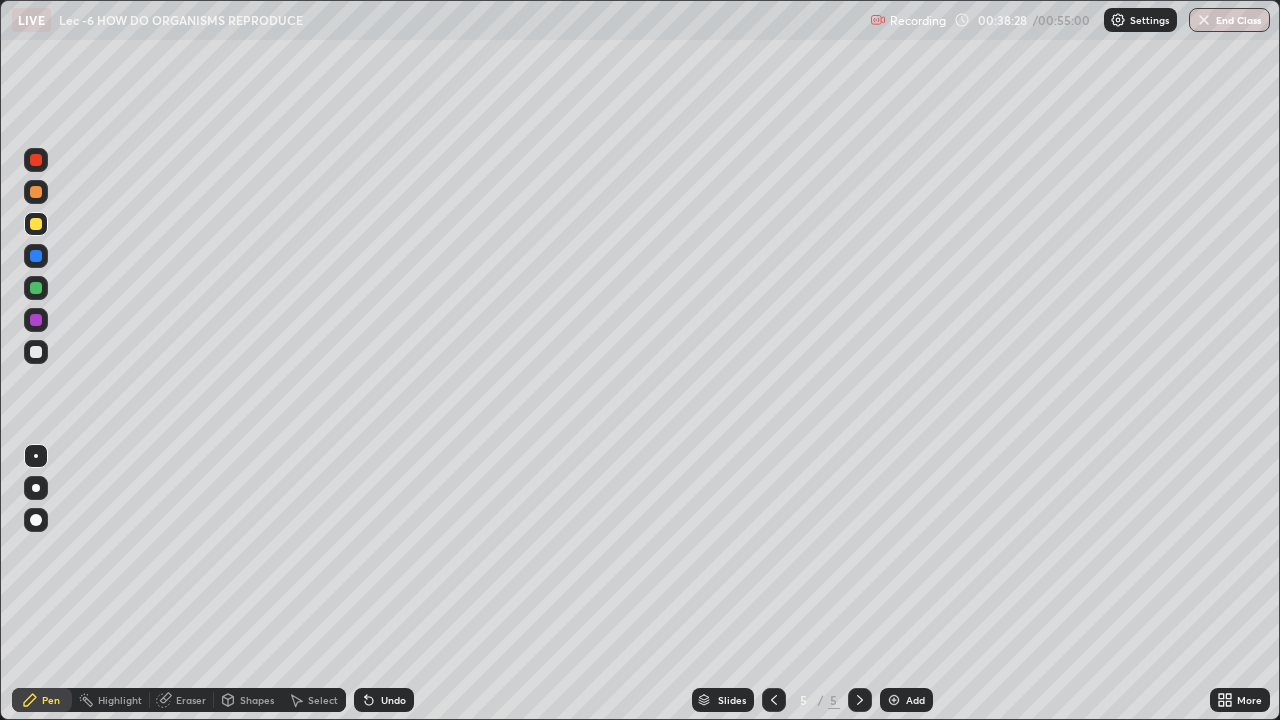 click at bounding box center (36, 352) 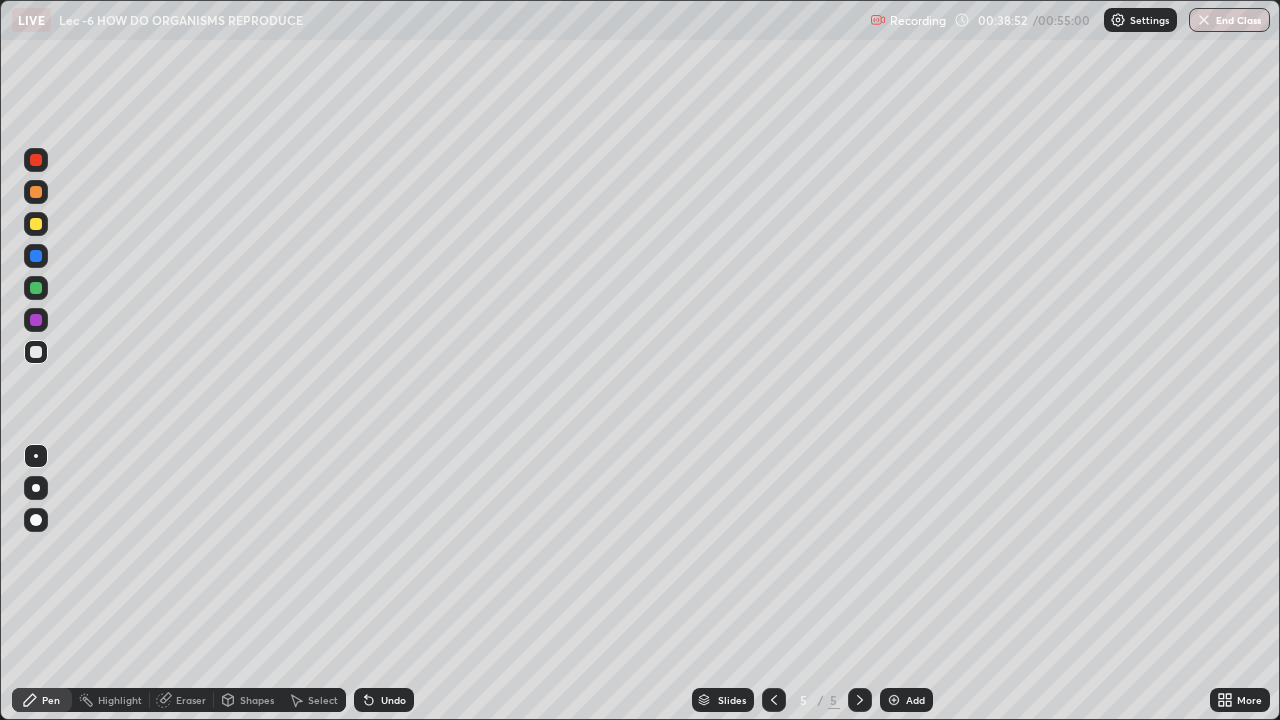 click on "Select" at bounding box center (314, 700) 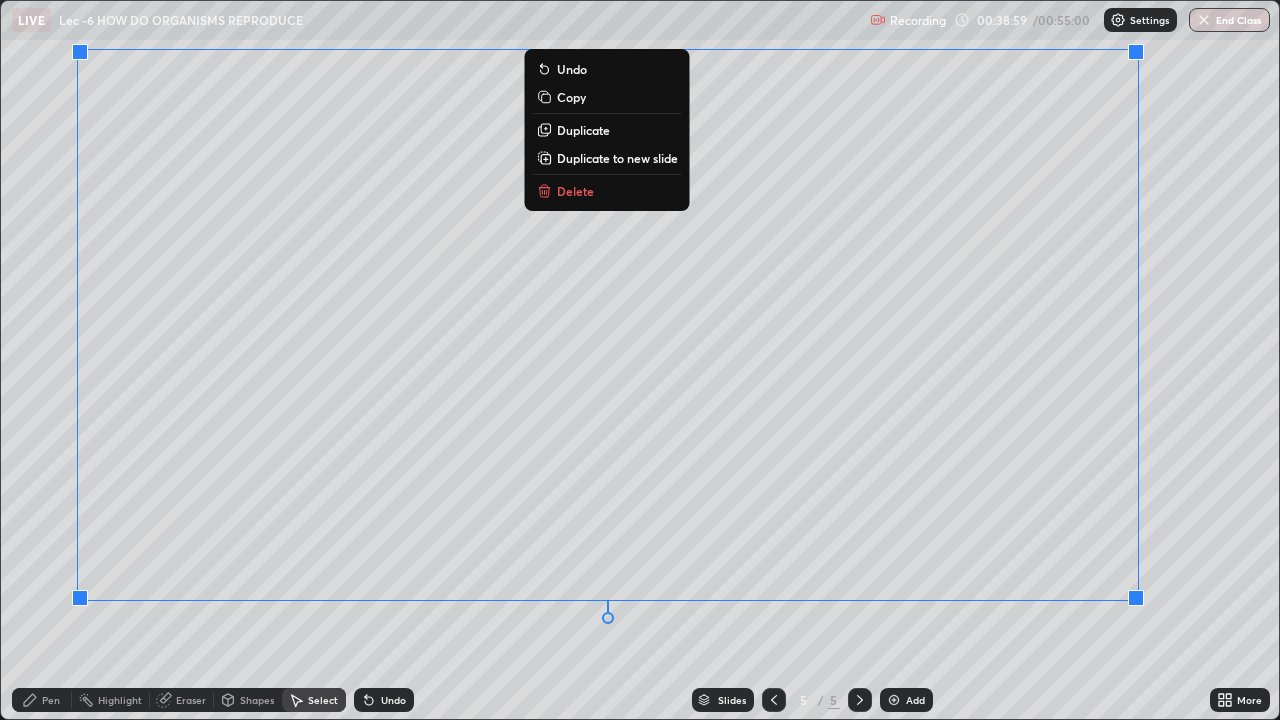 click on "Pen" at bounding box center (51, 700) 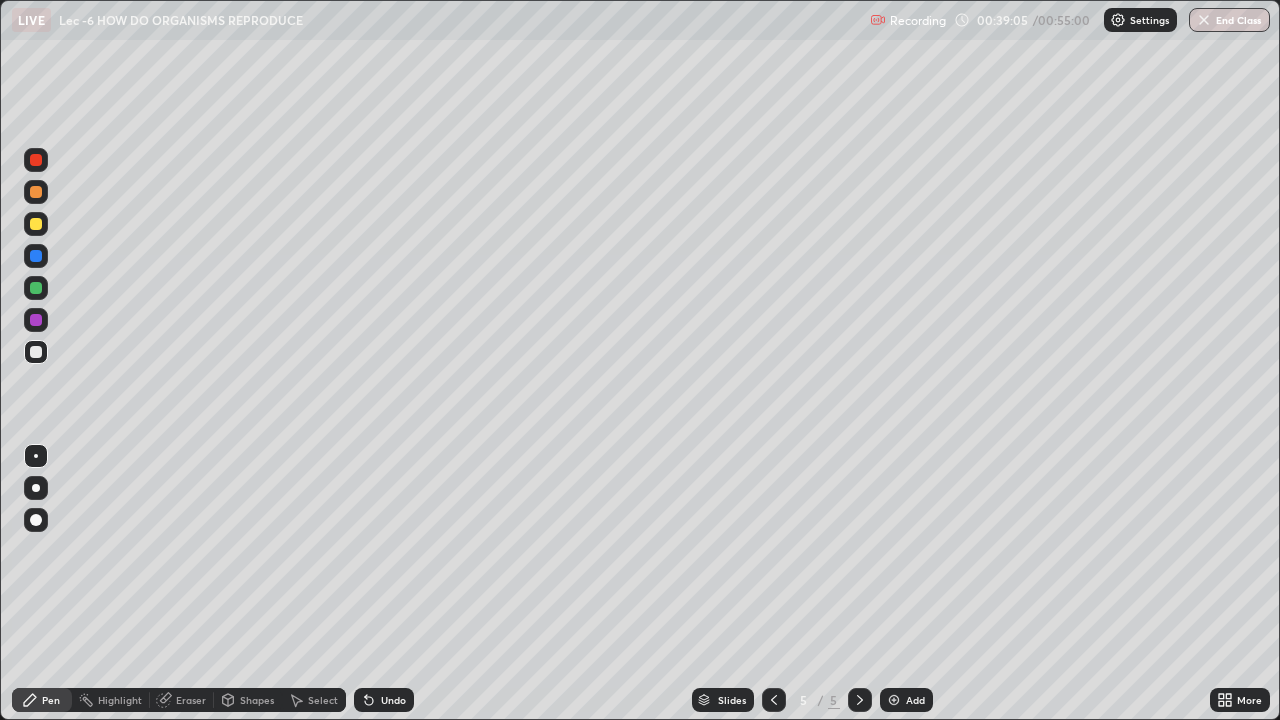 click on "Eraser" at bounding box center (191, 700) 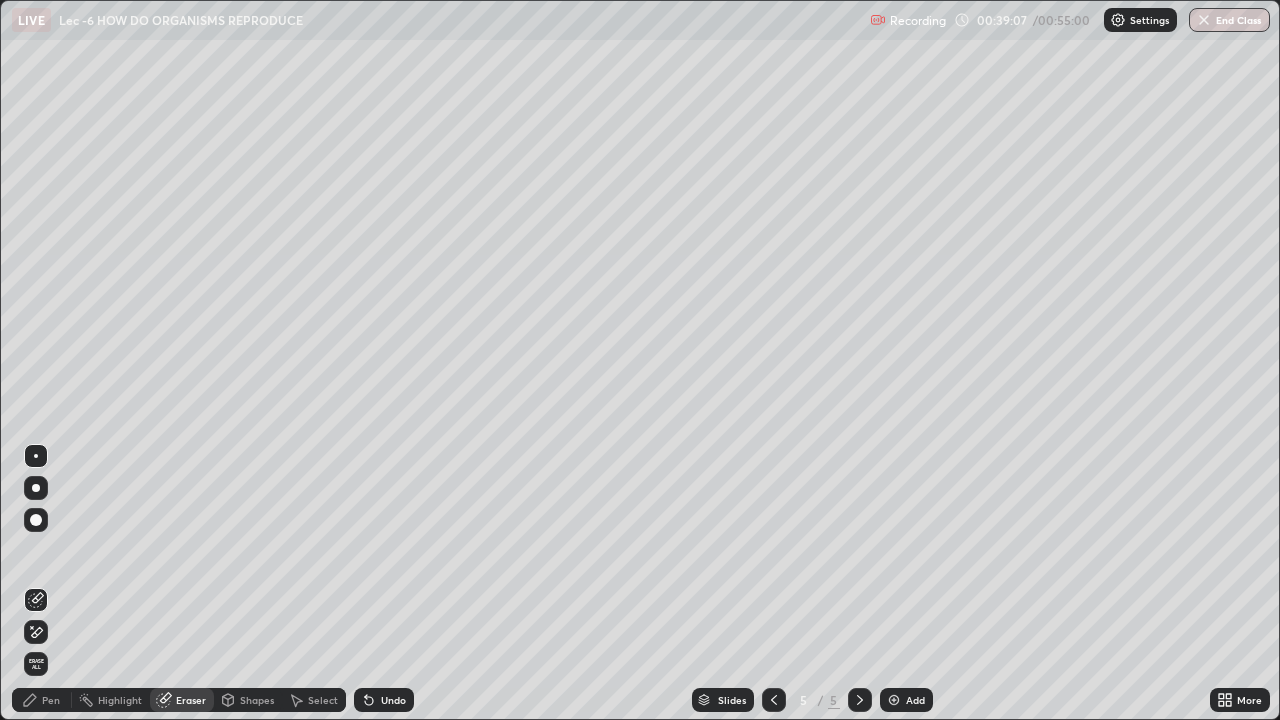 click on "Pen" at bounding box center (51, 700) 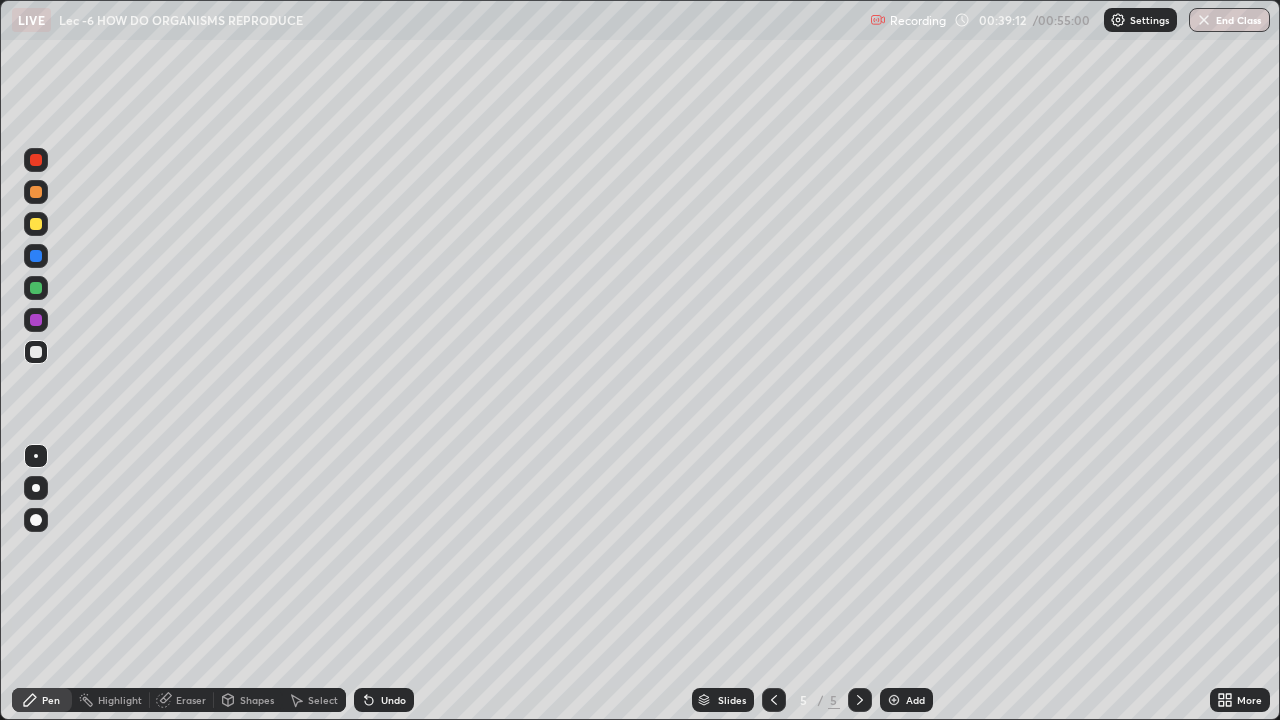 click on "Undo" at bounding box center [393, 700] 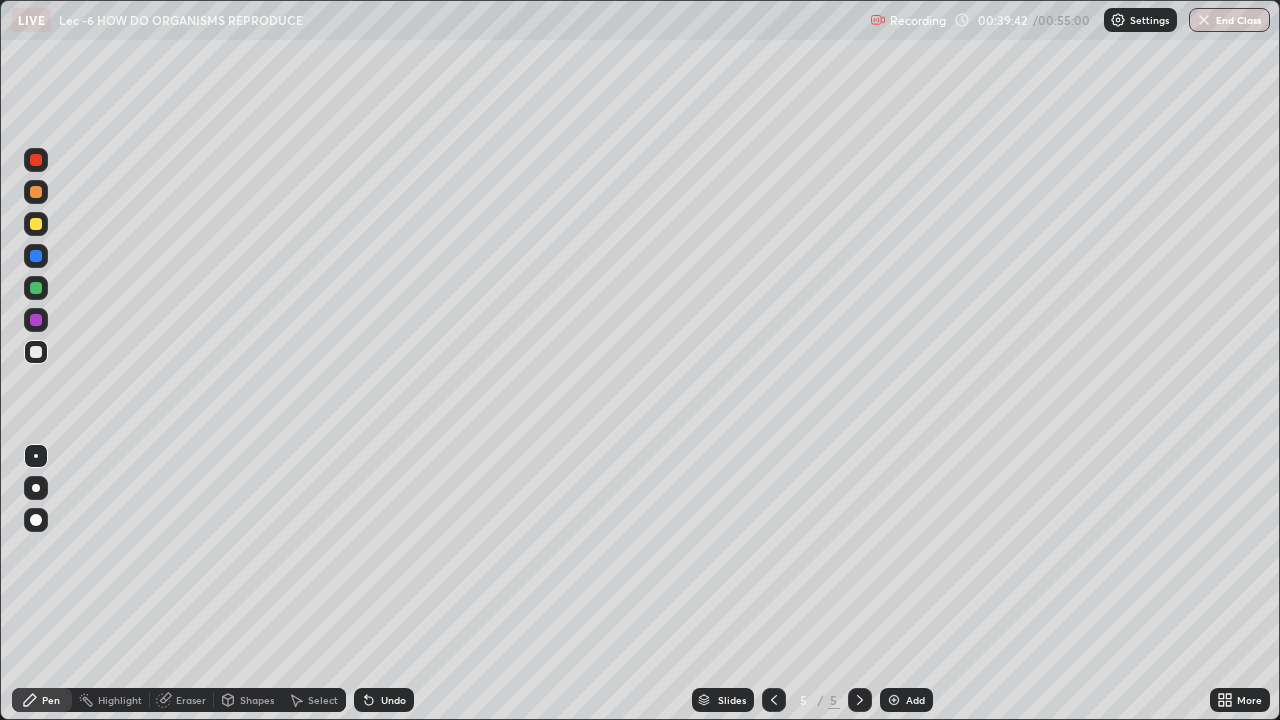click on "Undo" at bounding box center (384, 700) 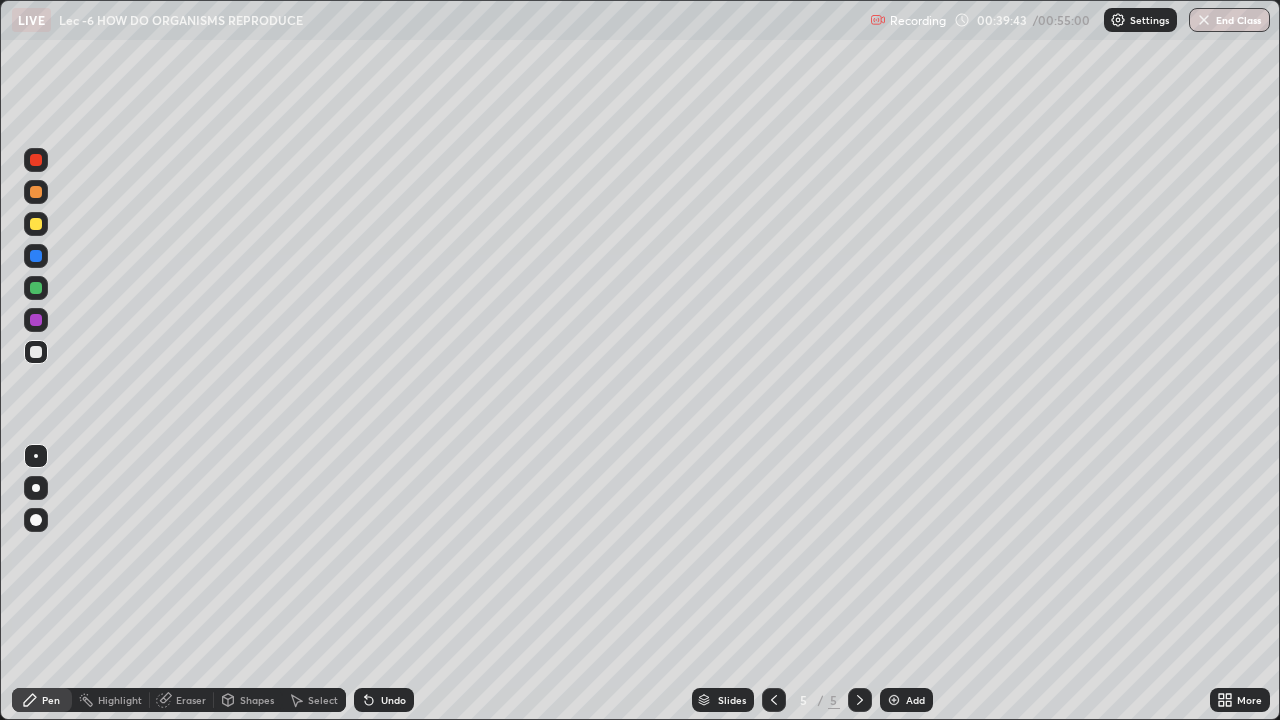 click on "Undo" at bounding box center (393, 700) 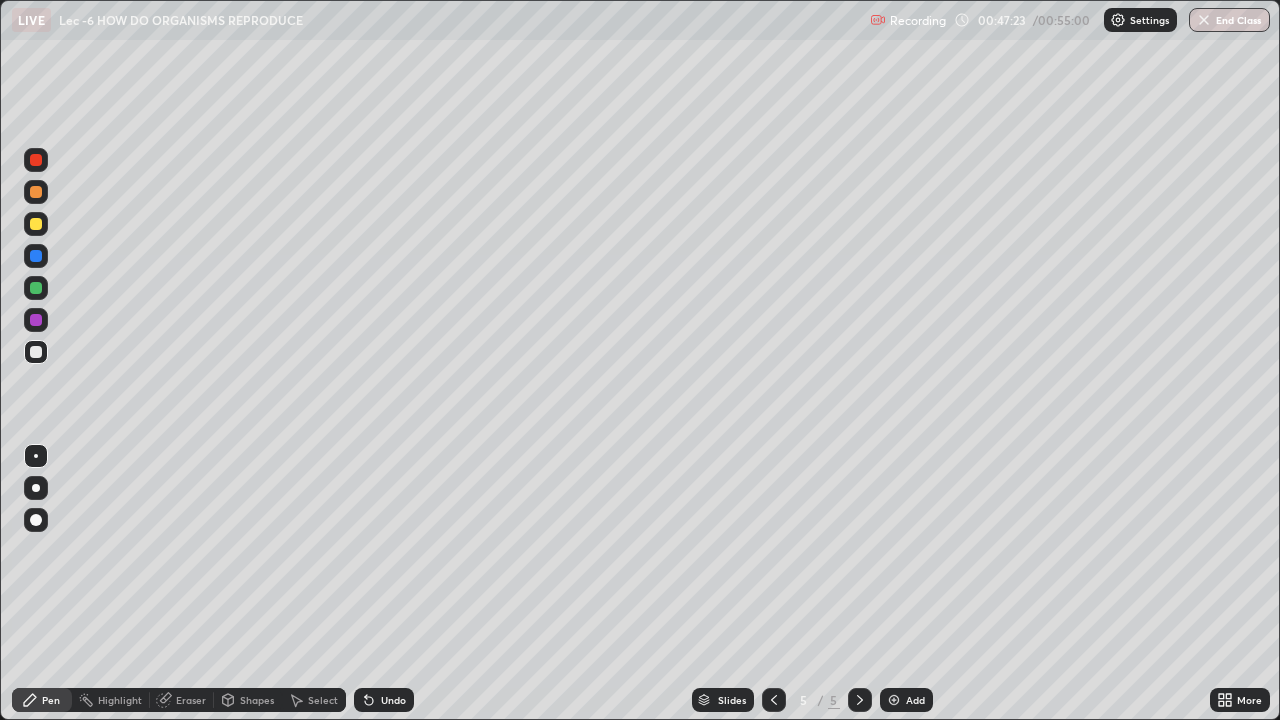 click on "Add" at bounding box center (915, 700) 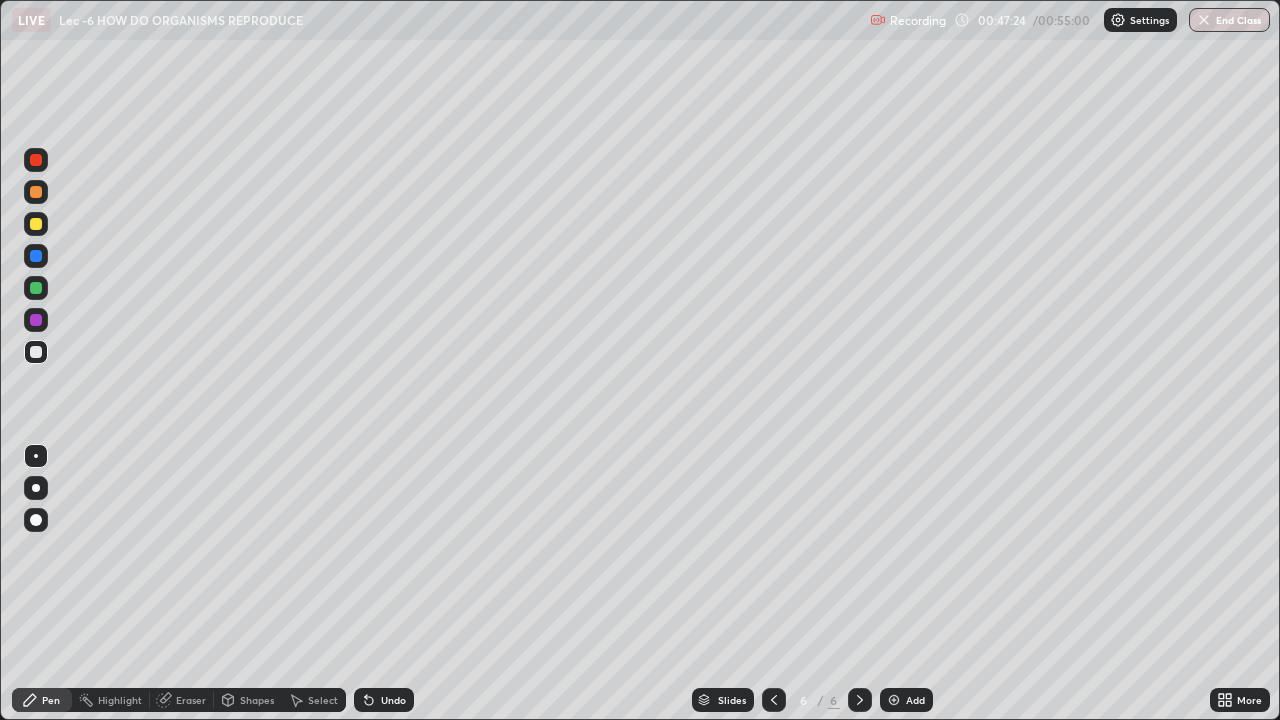 click at bounding box center (36, 224) 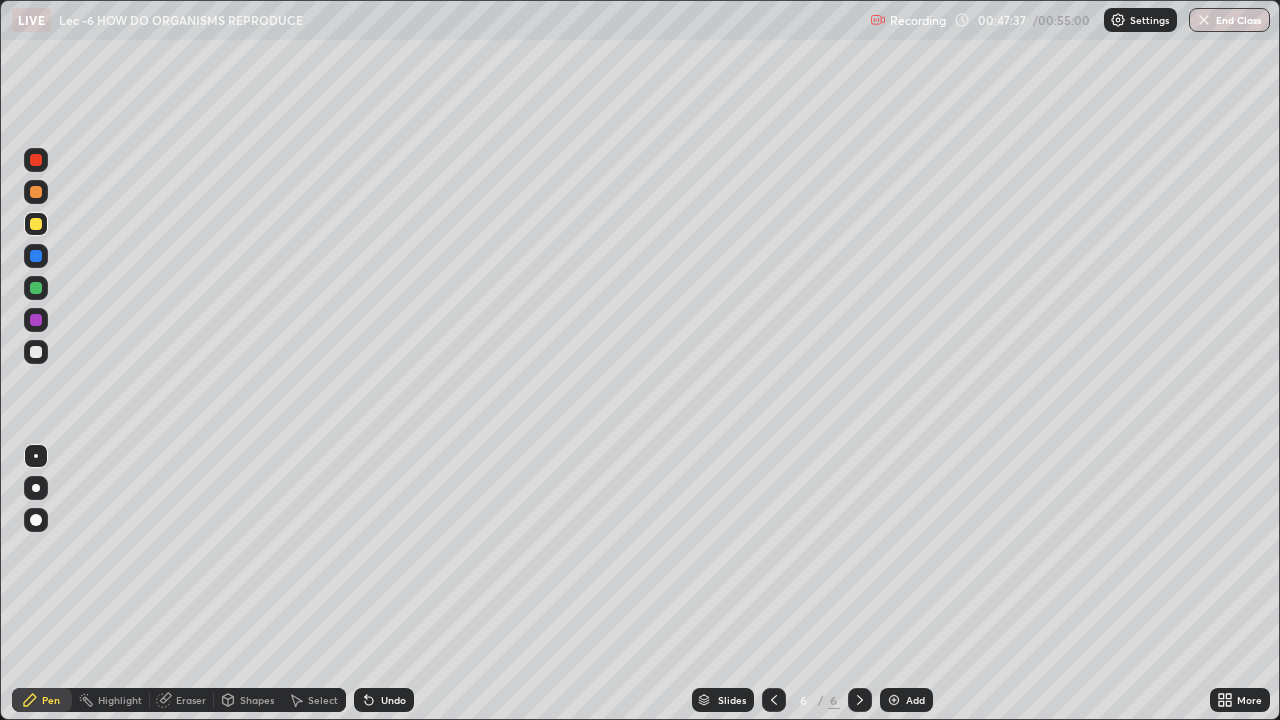 click at bounding box center [36, 352] 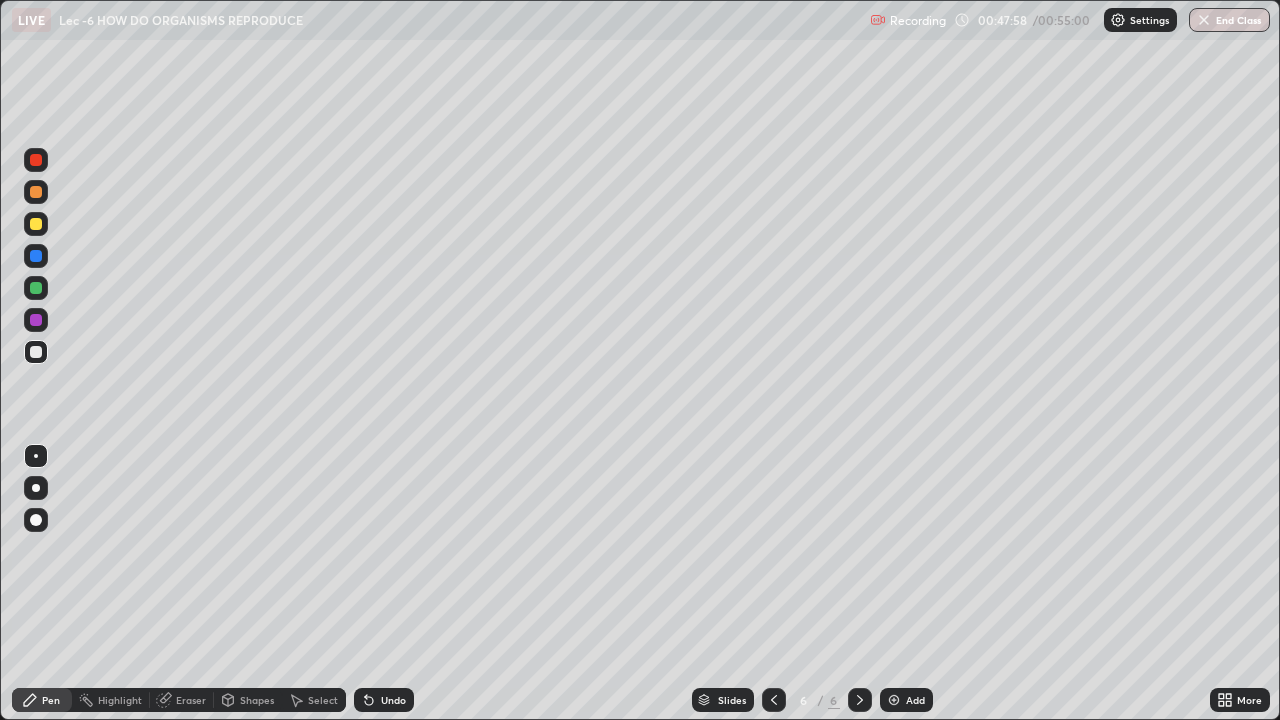 click at bounding box center [774, 700] 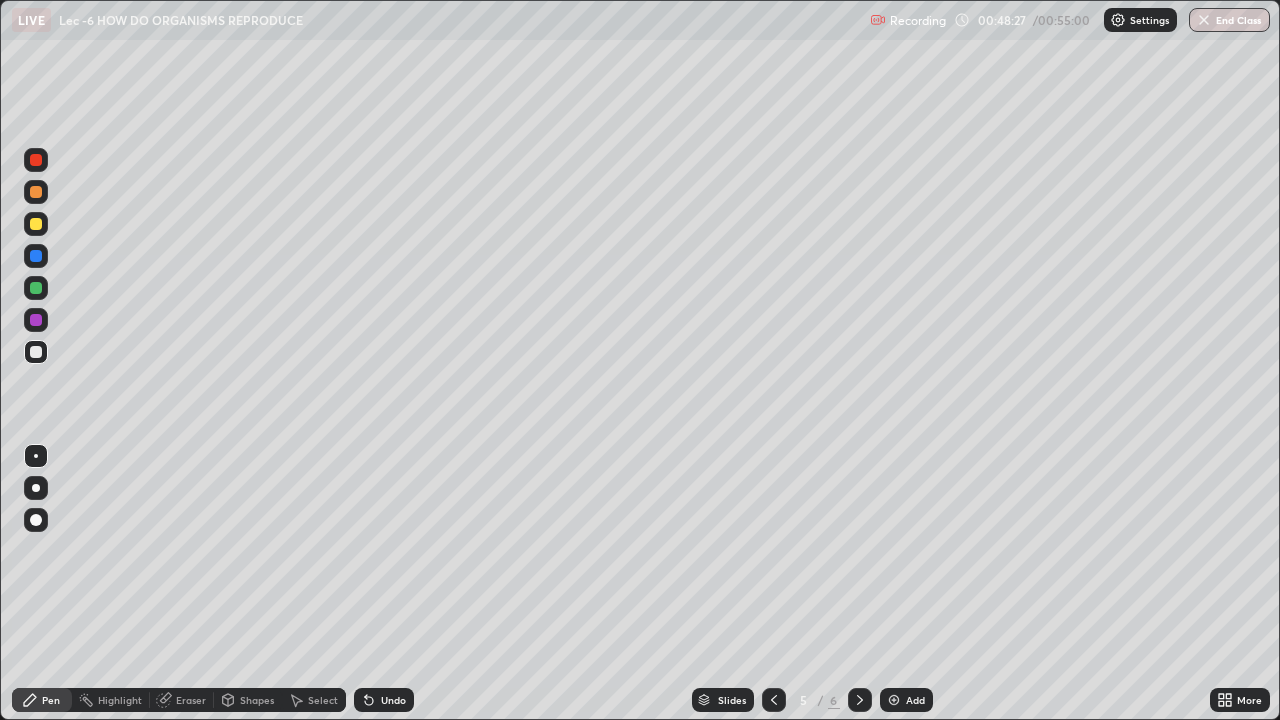 click 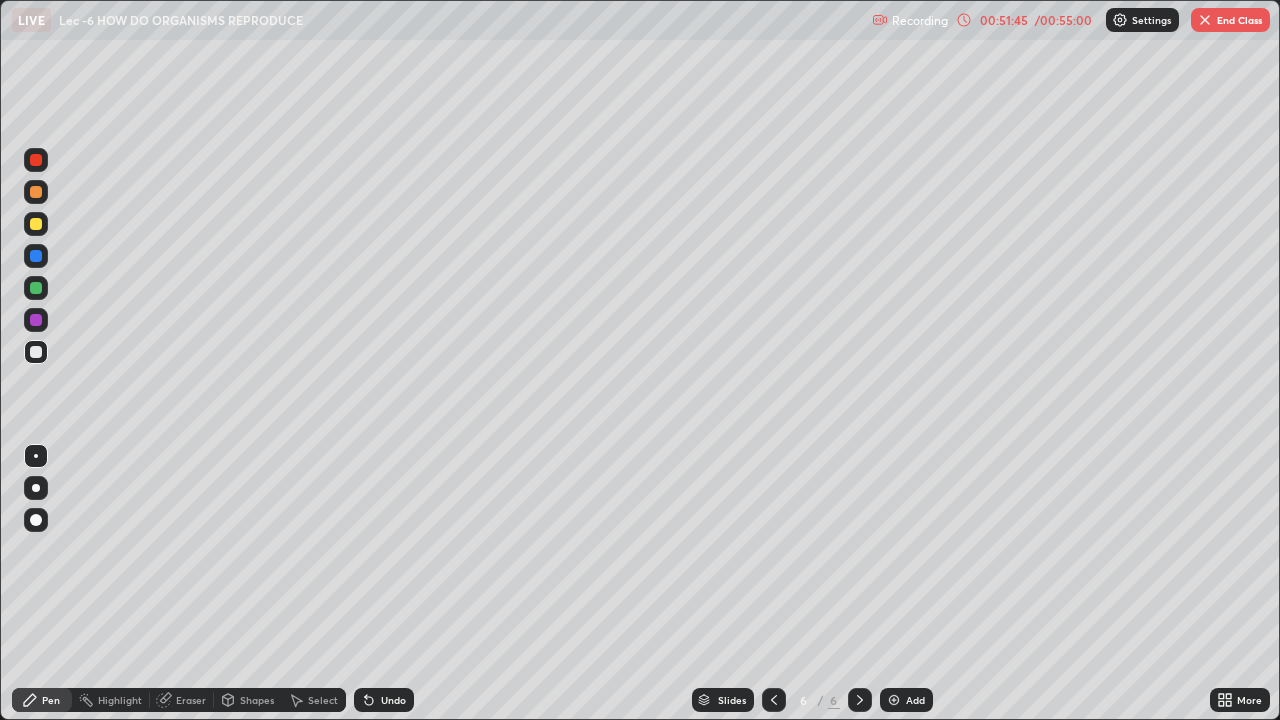 click on "Select" at bounding box center (314, 700) 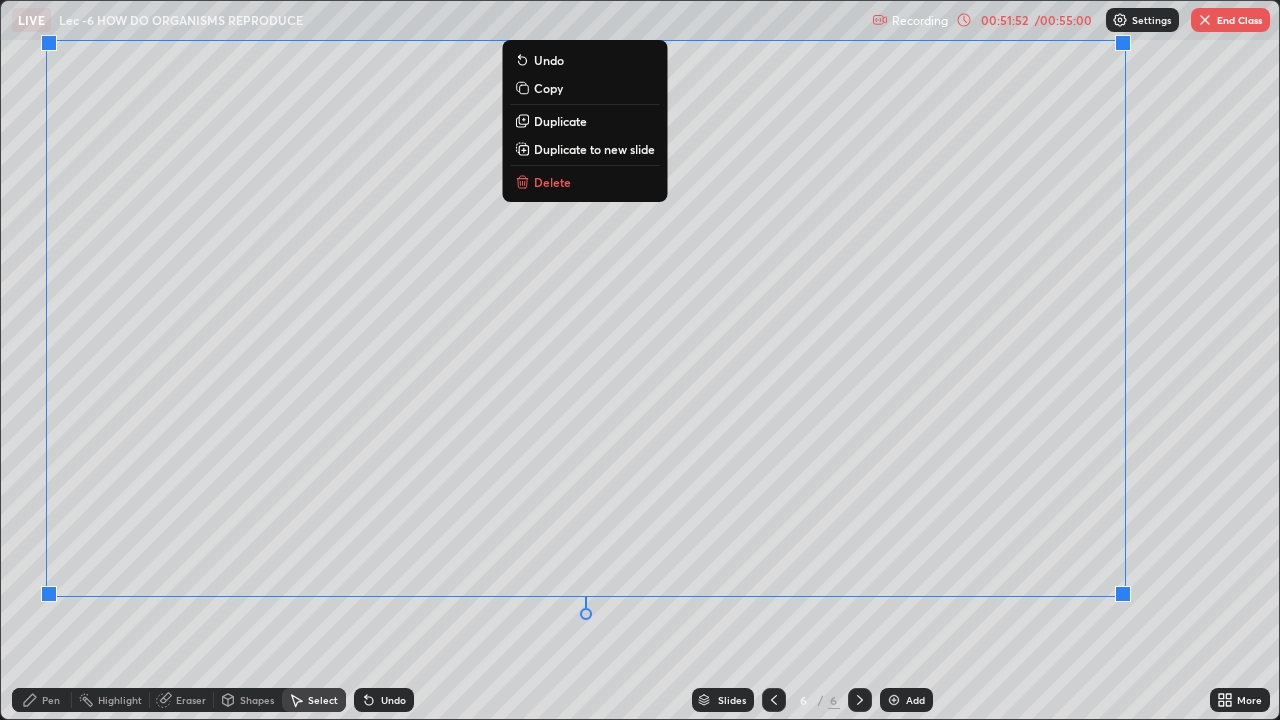 click on "Pen" at bounding box center [51, 700] 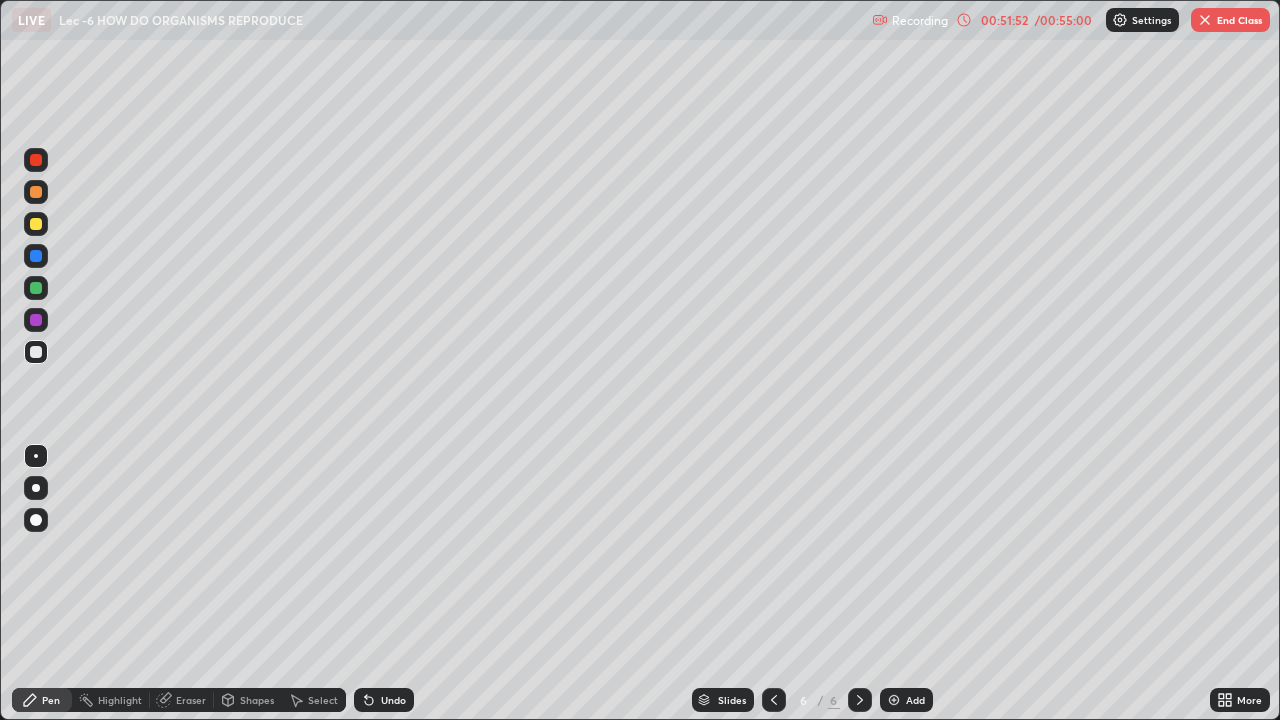 click on "Pen" at bounding box center (51, 700) 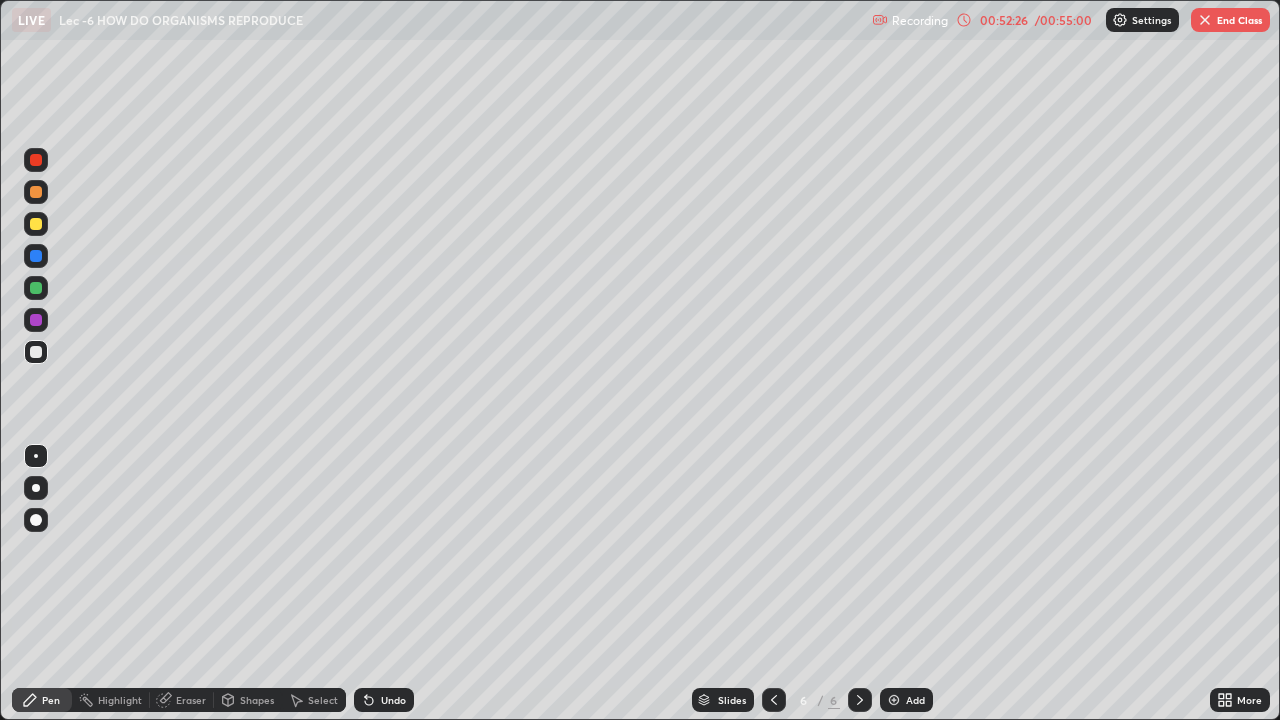 click on "Undo" at bounding box center [393, 700] 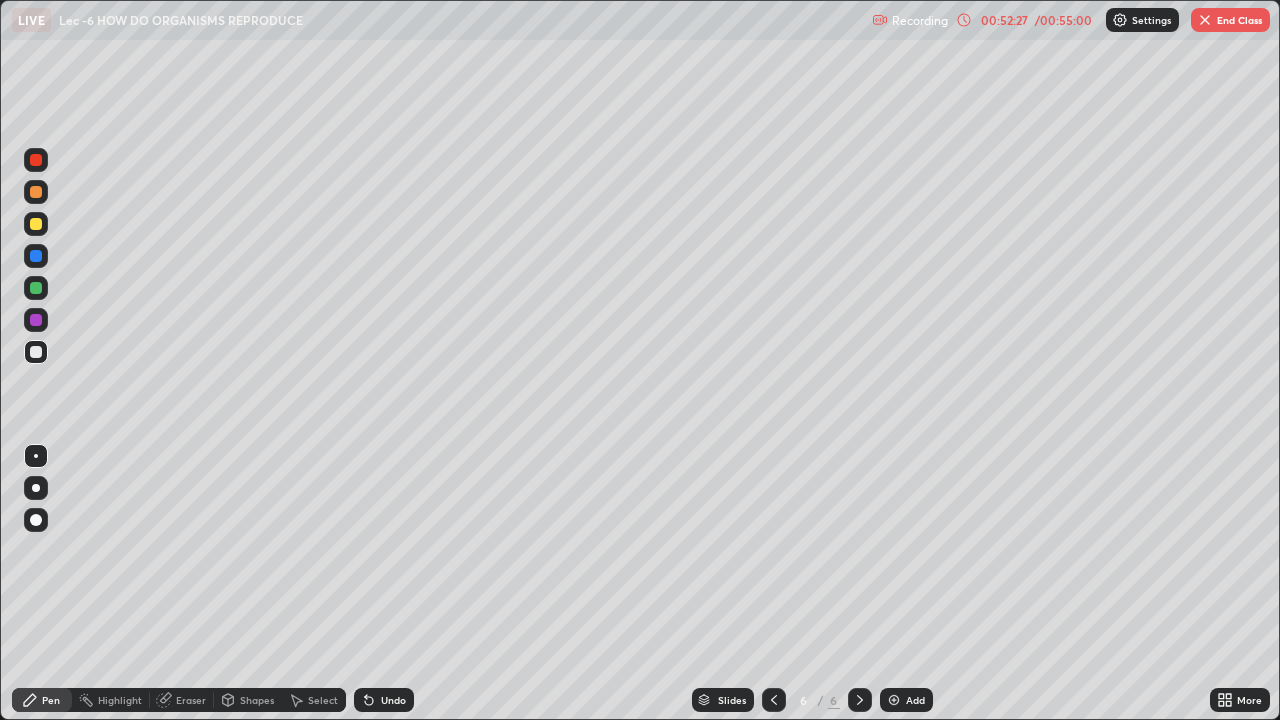 click on "Undo" at bounding box center (393, 700) 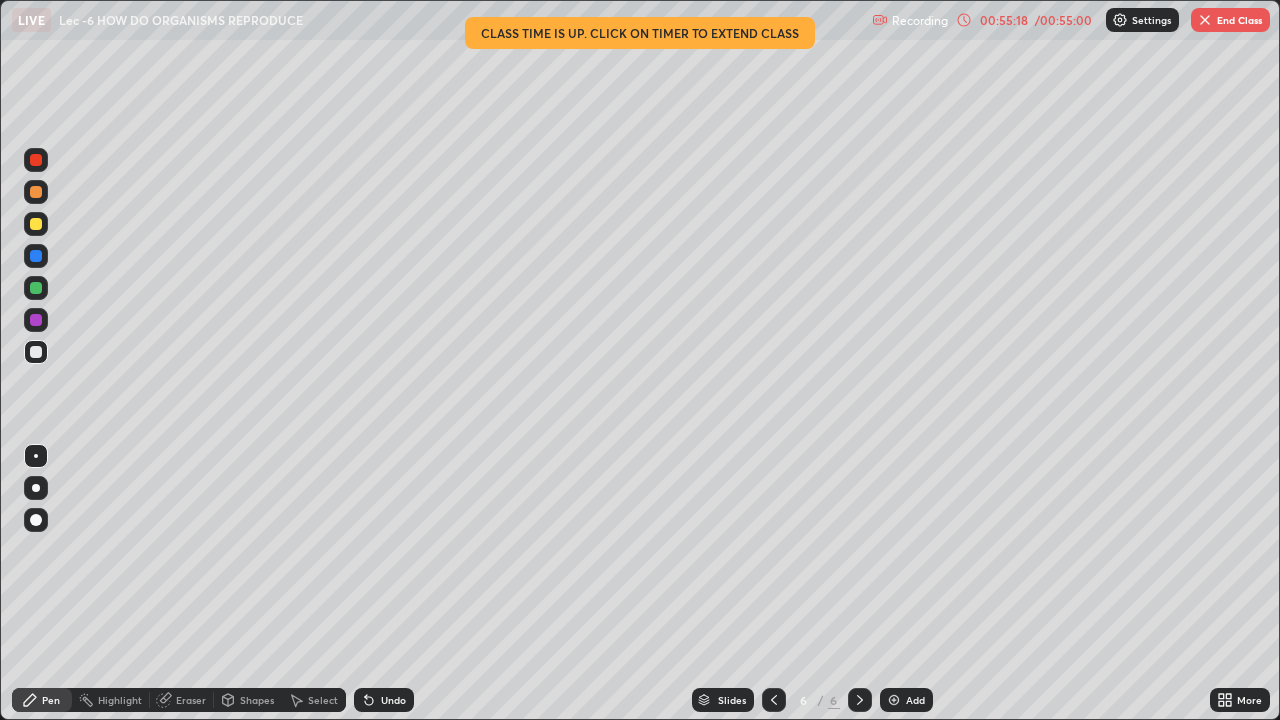 click 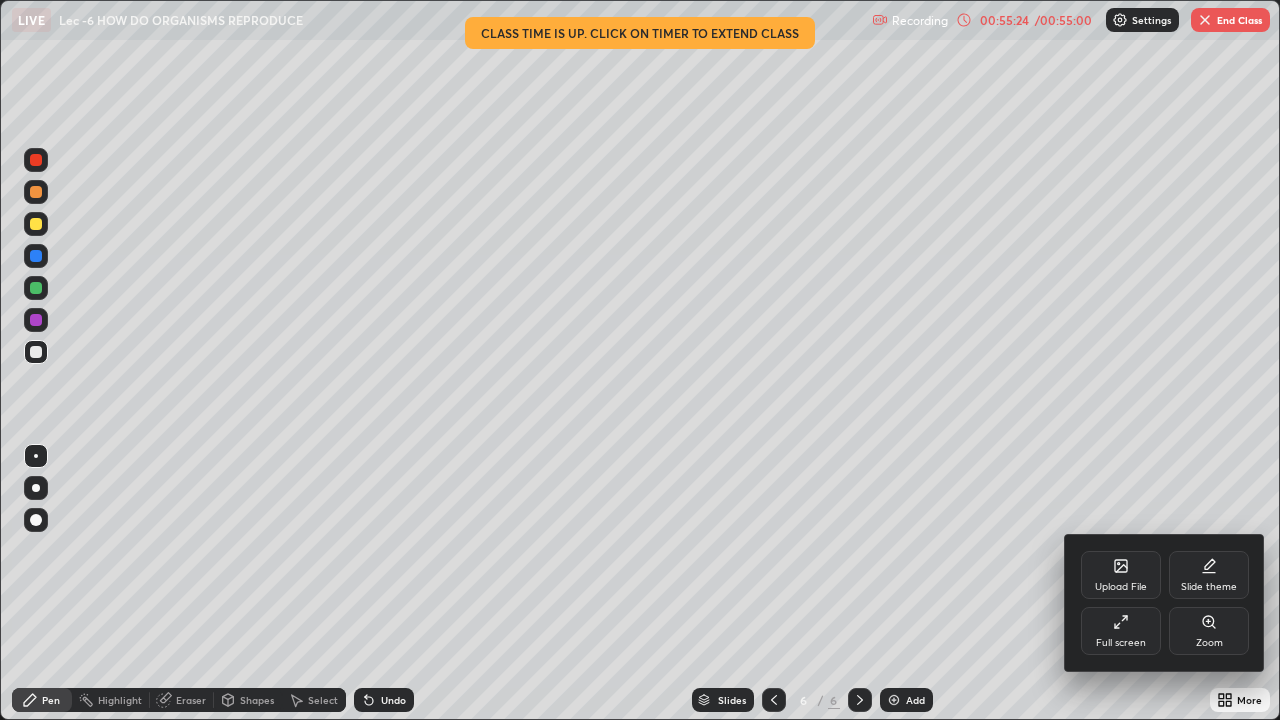 click 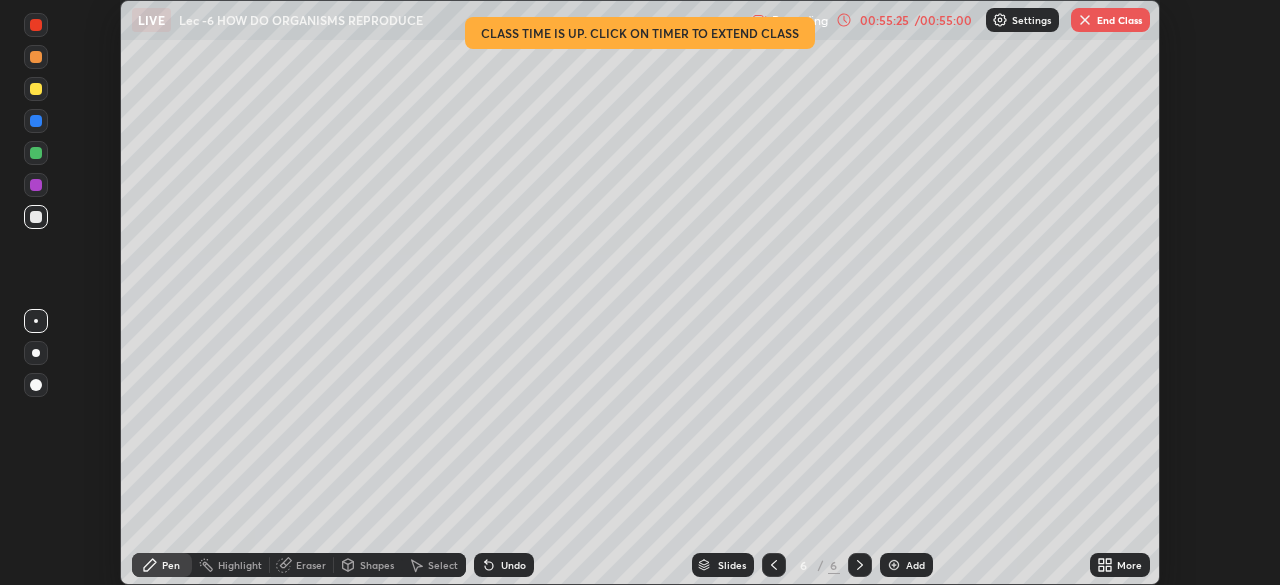 scroll, scrollTop: 585, scrollLeft: 1280, axis: both 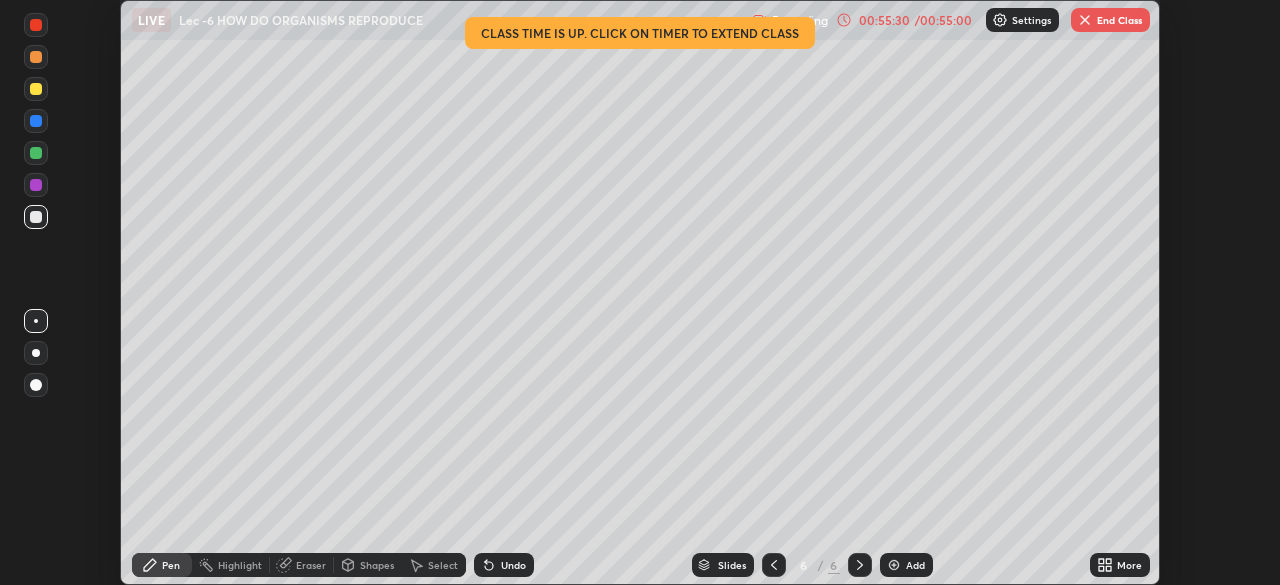 click on "End Class" at bounding box center (1110, 20) 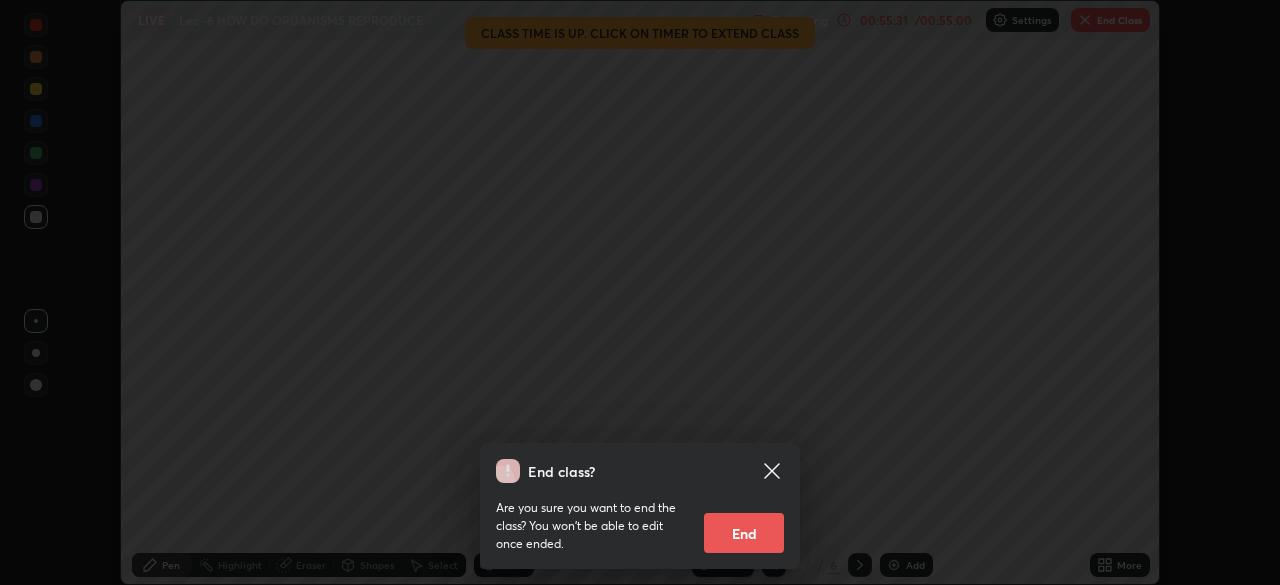 click on "End" at bounding box center (744, 533) 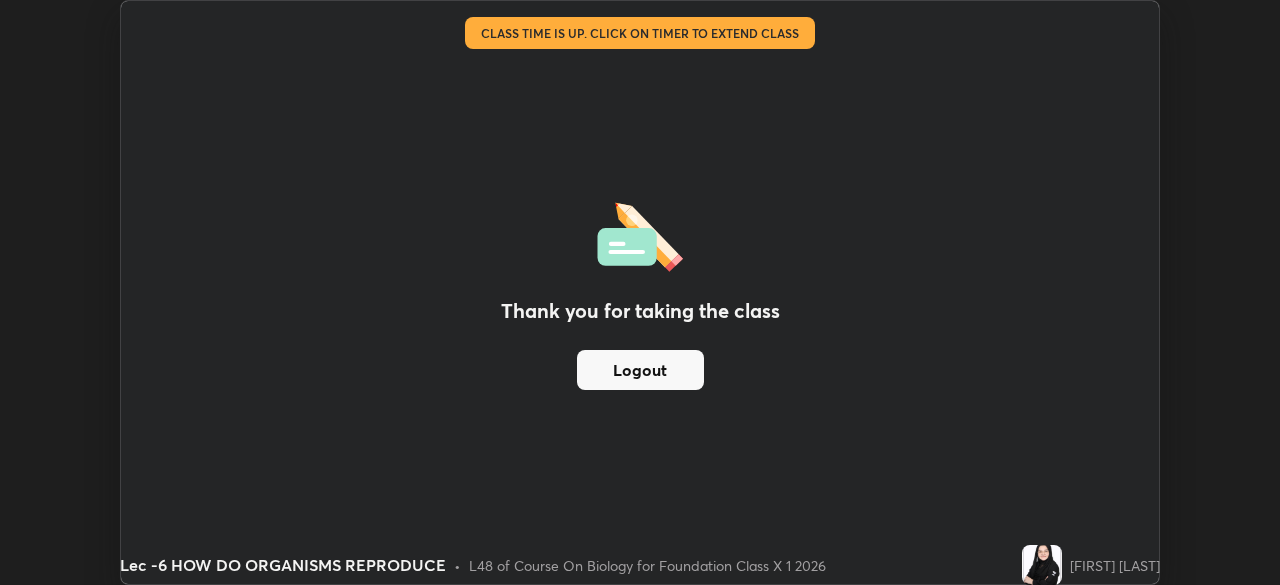 click on "Logout" at bounding box center [640, 370] 